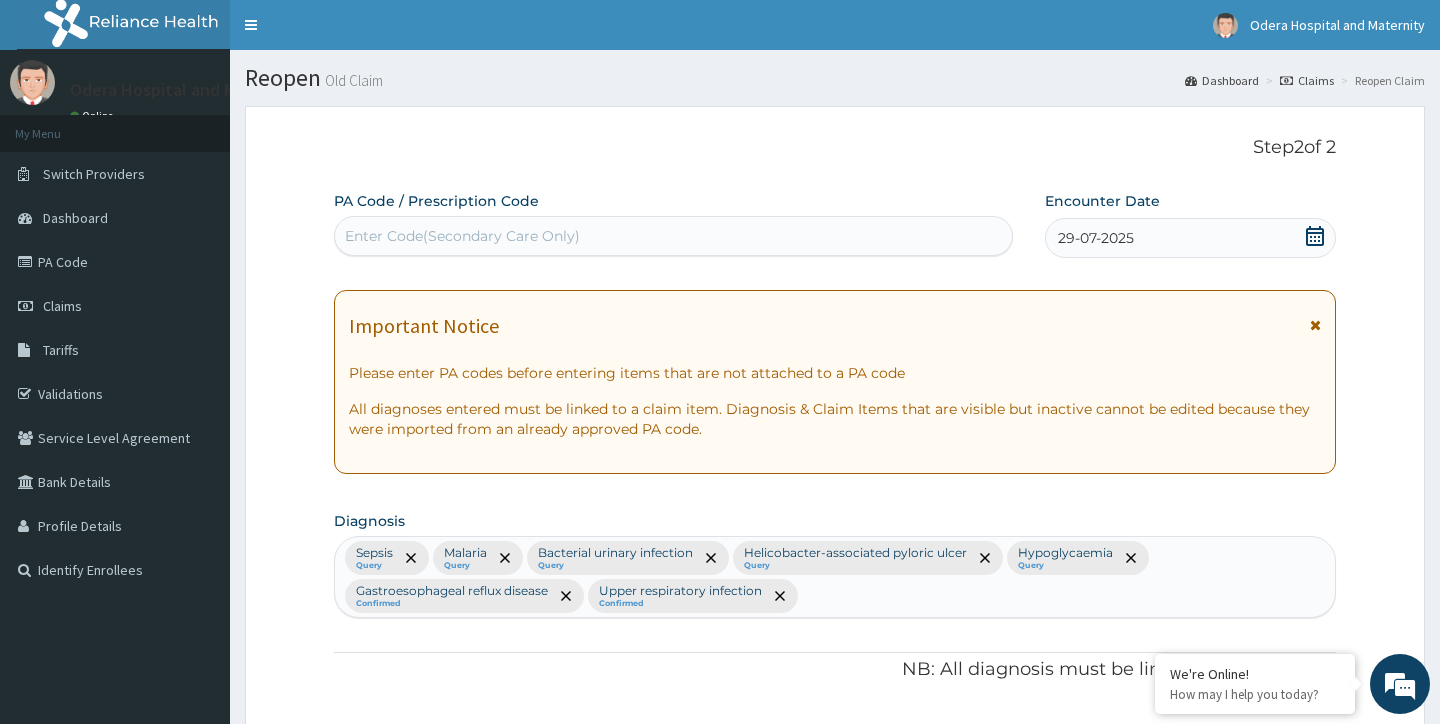scroll, scrollTop: 1546, scrollLeft: 0, axis: vertical 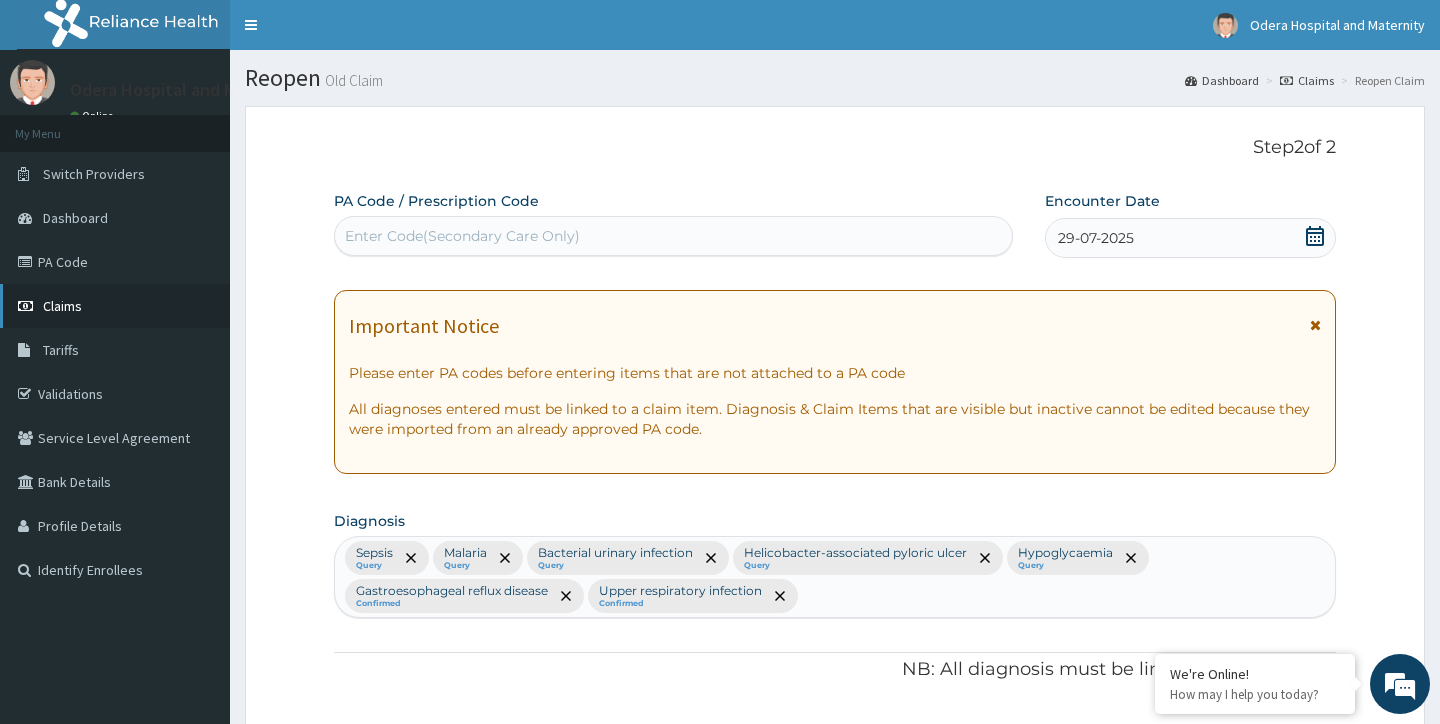 click on "Claims" at bounding box center [62, 306] 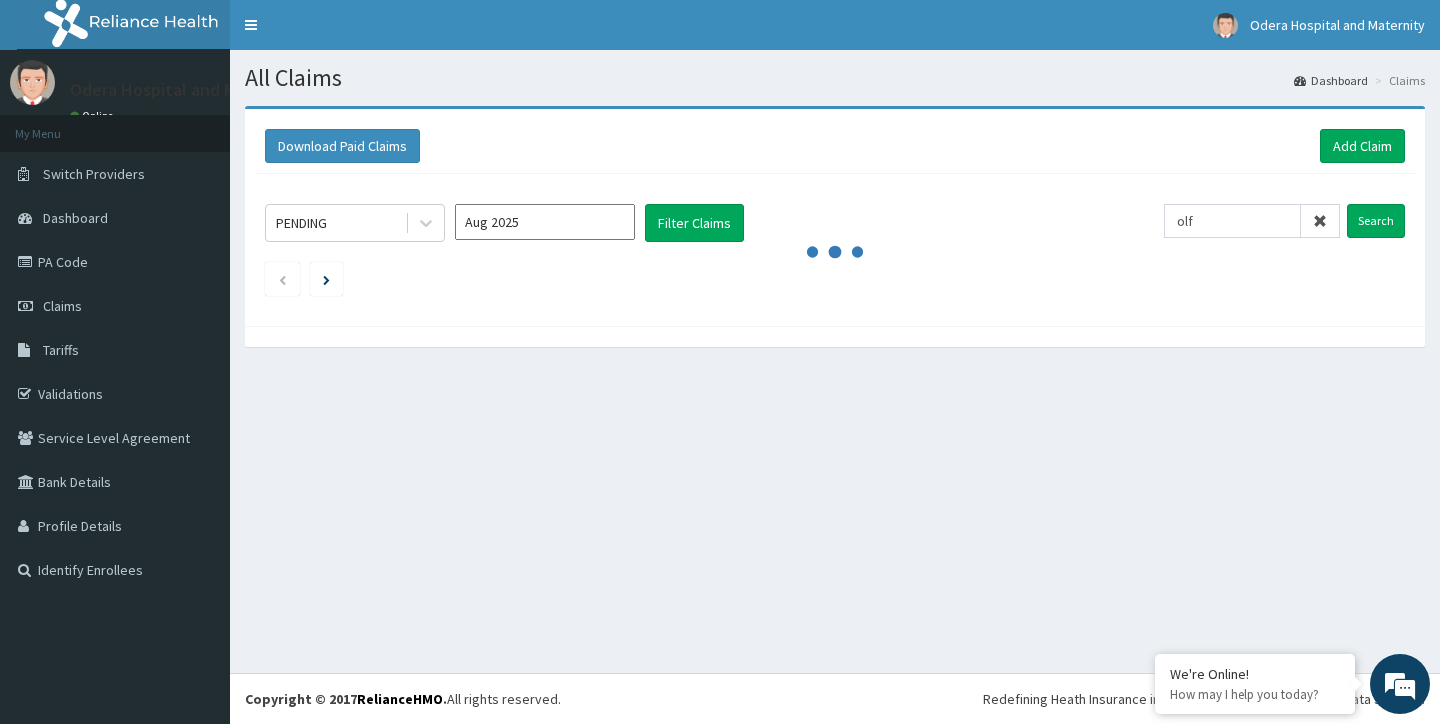 scroll, scrollTop: 0, scrollLeft: 0, axis: both 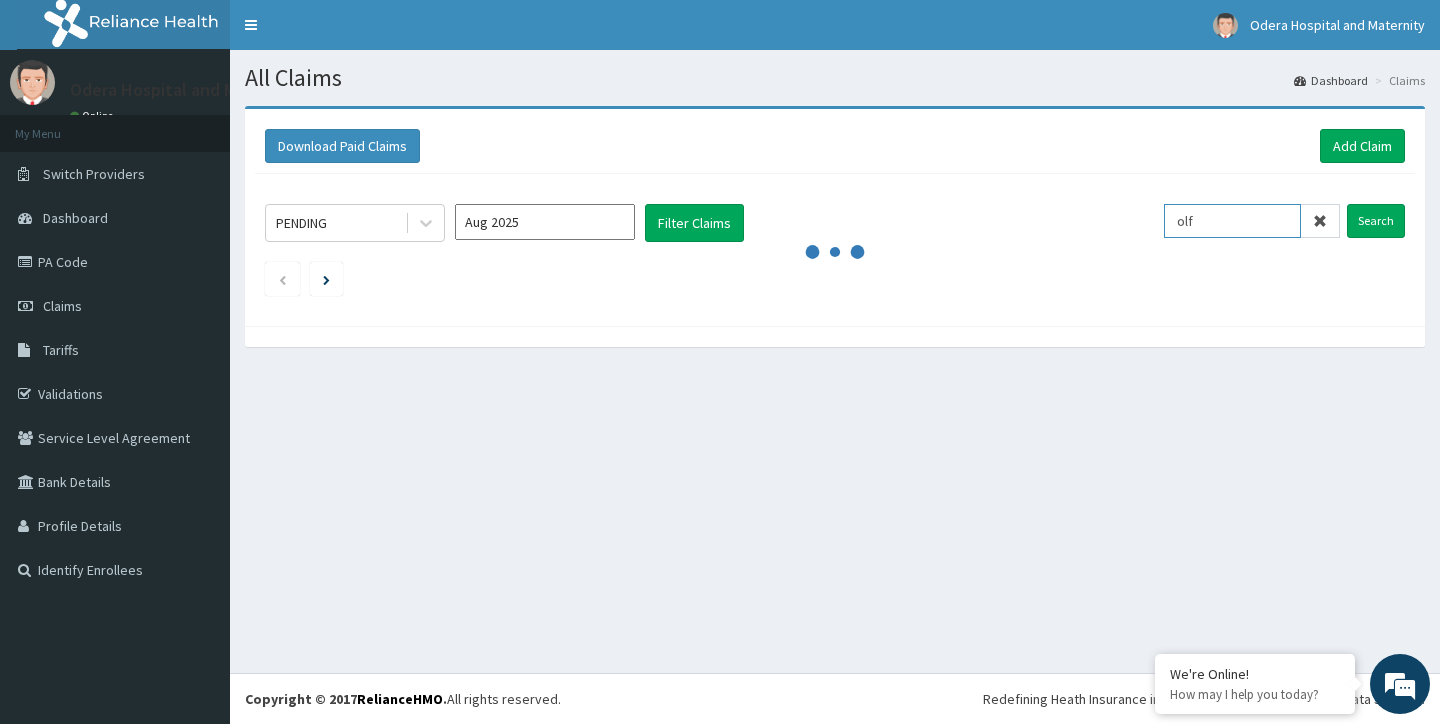 click on "olf" at bounding box center [1232, 221] 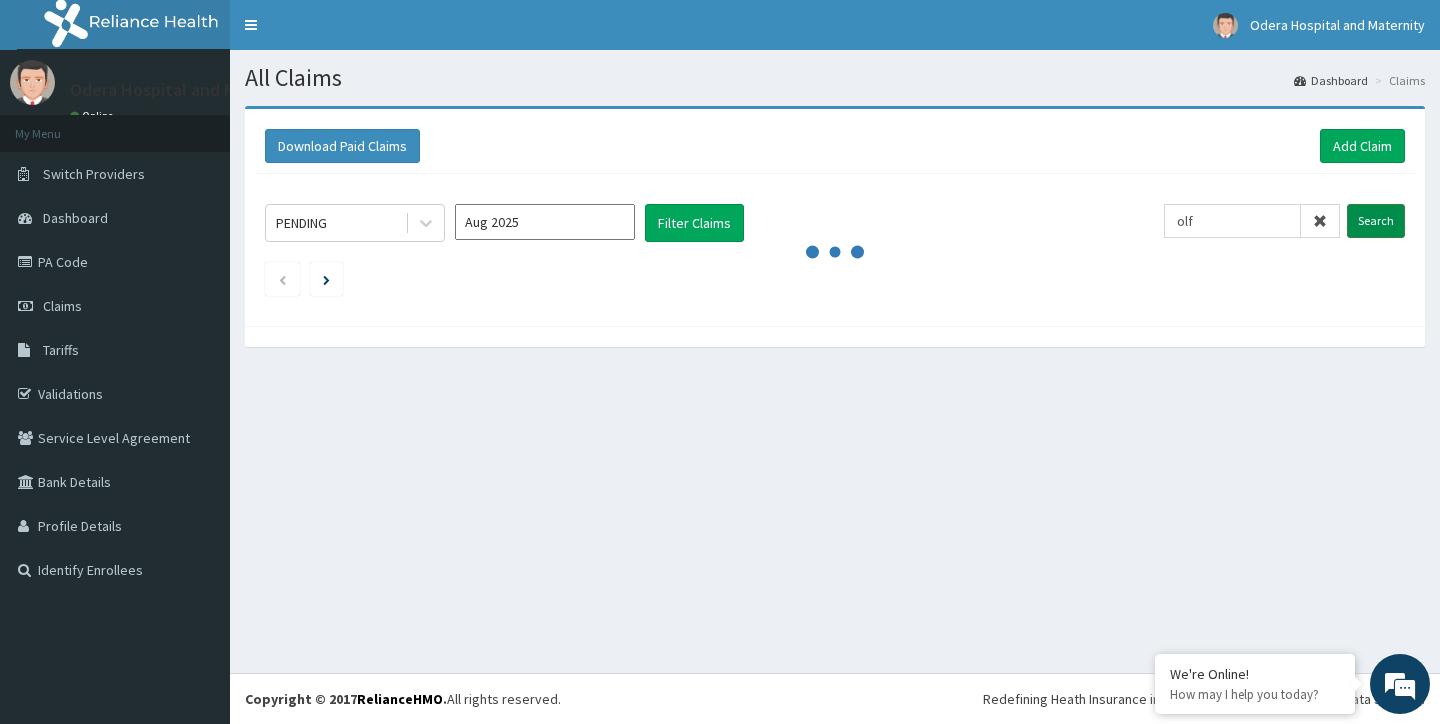 drag, startPoint x: 1225, startPoint y: 225, endPoint x: 1371, endPoint y: 223, distance: 146.0137 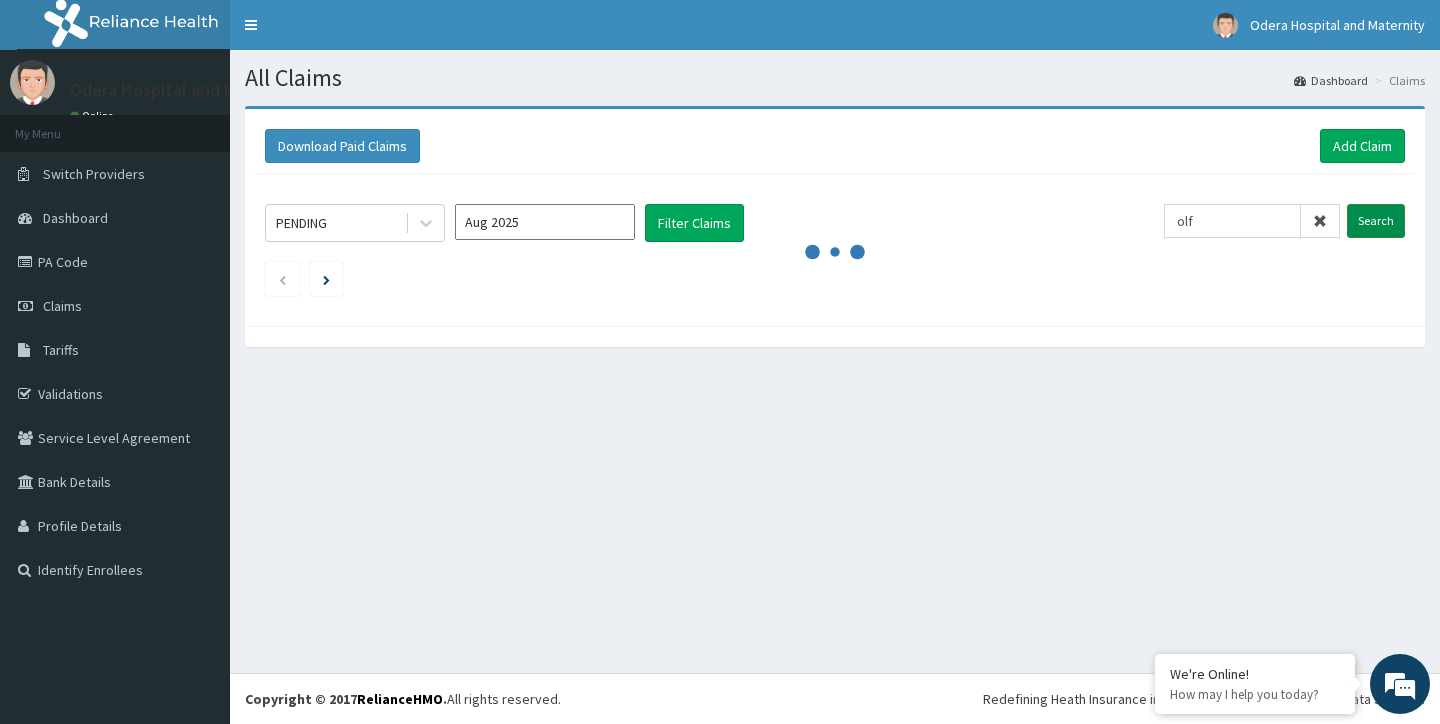 click on "Search" at bounding box center [1376, 221] 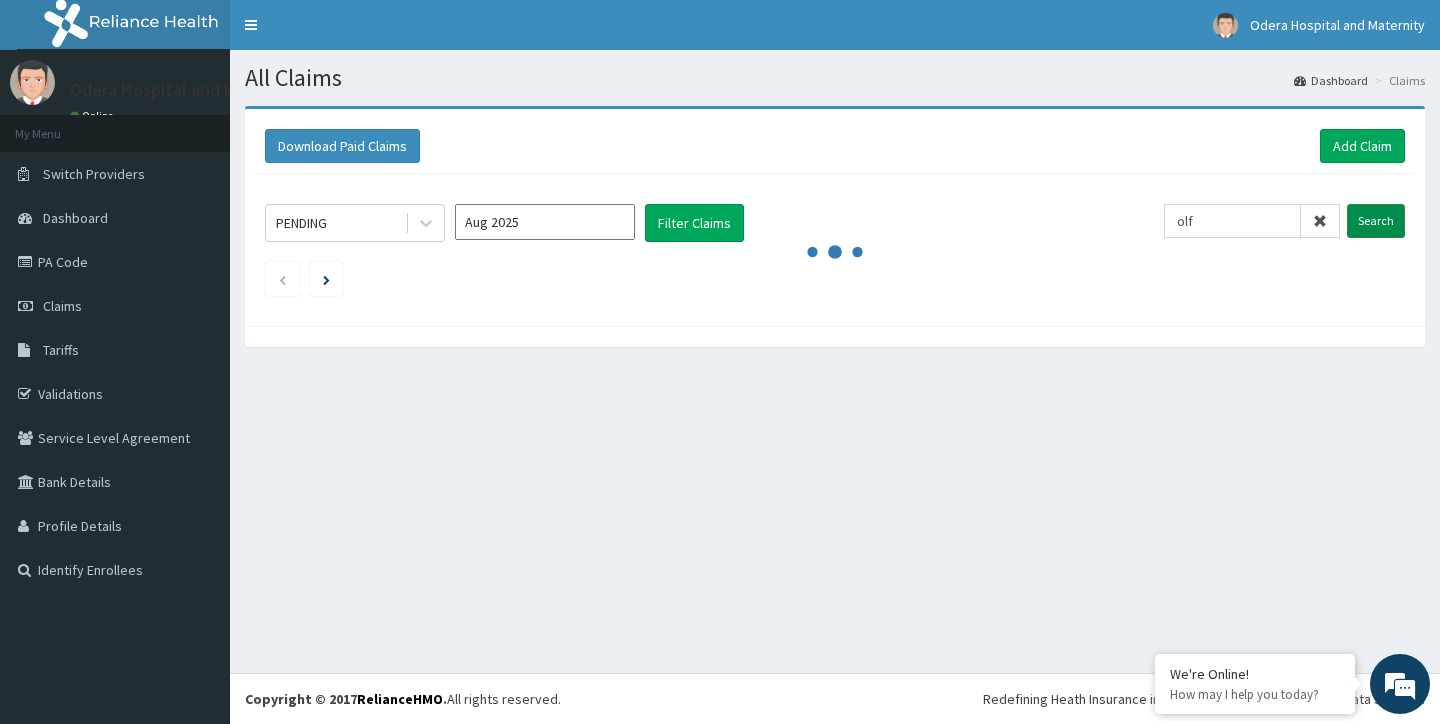 click on "Search" at bounding box center [1376, 221] 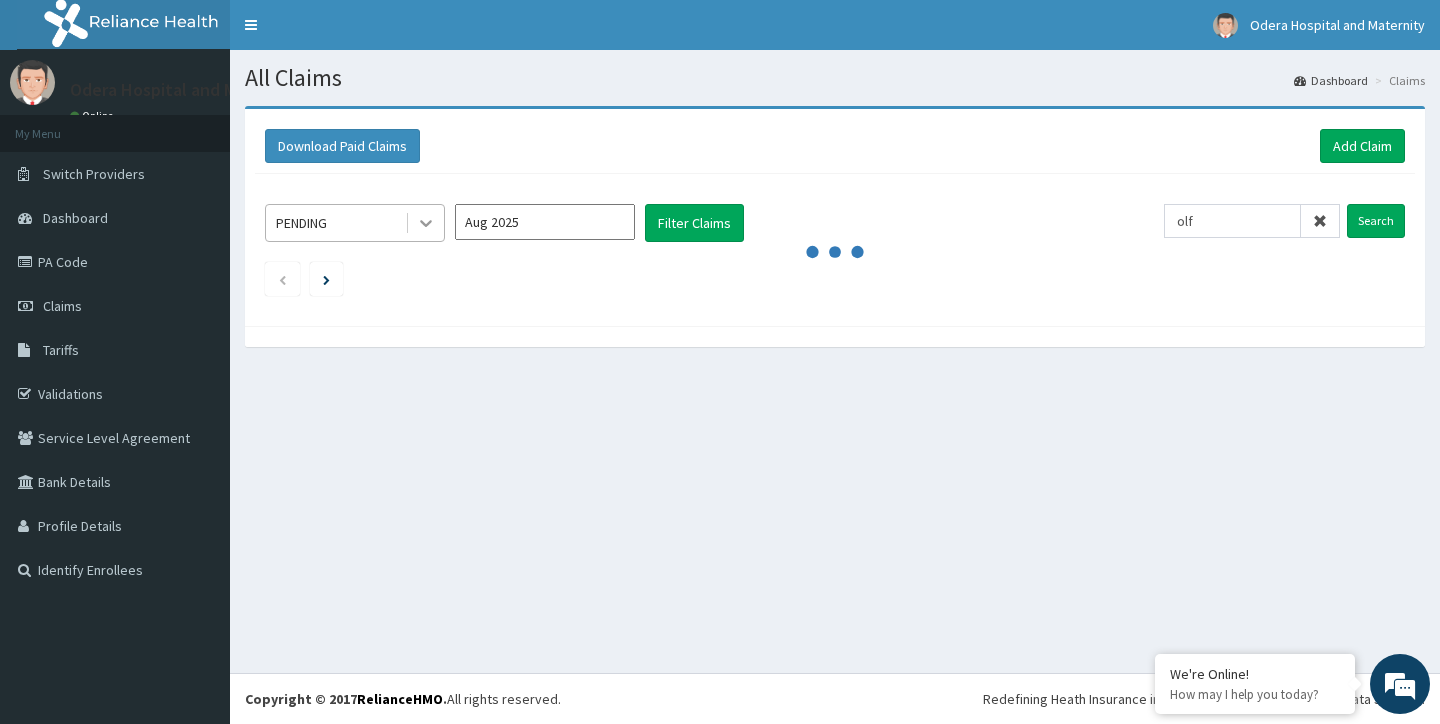 click 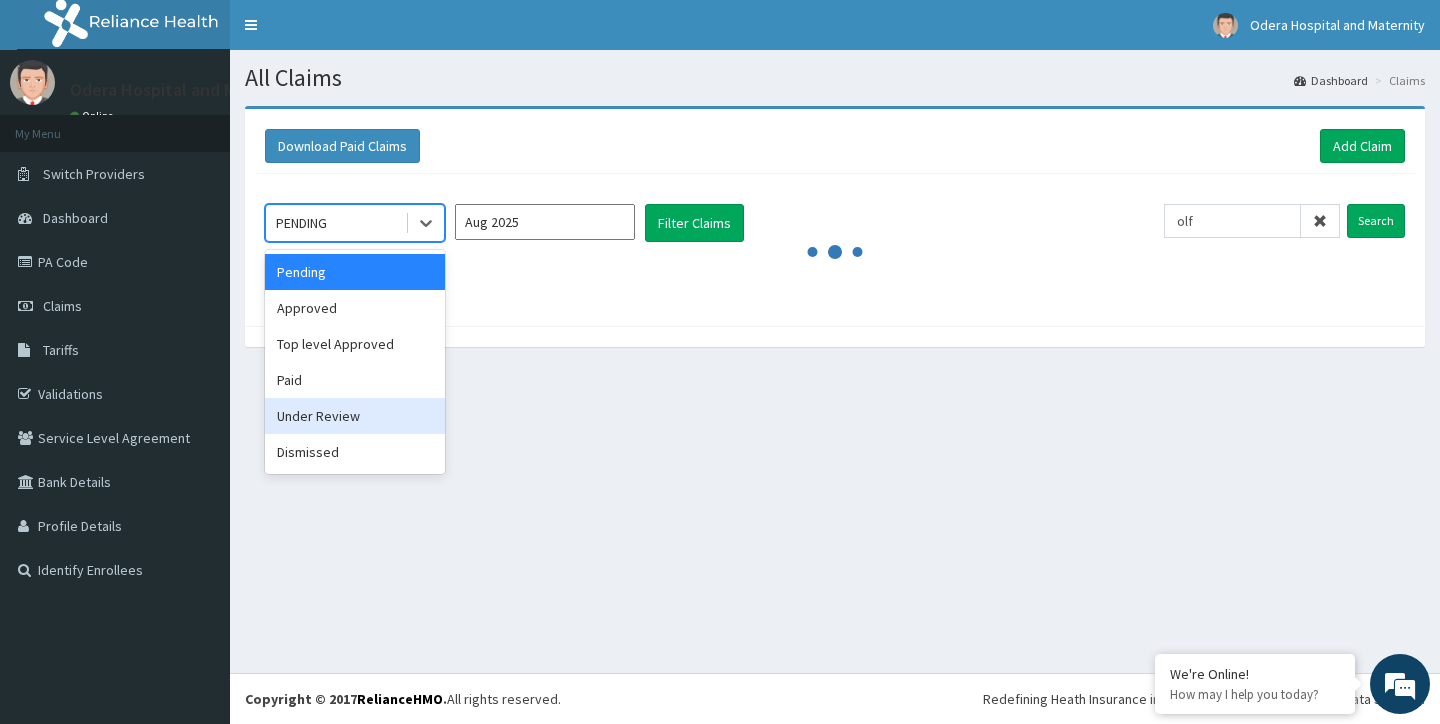 click on "Under Review" at bounding box center [355, 416] 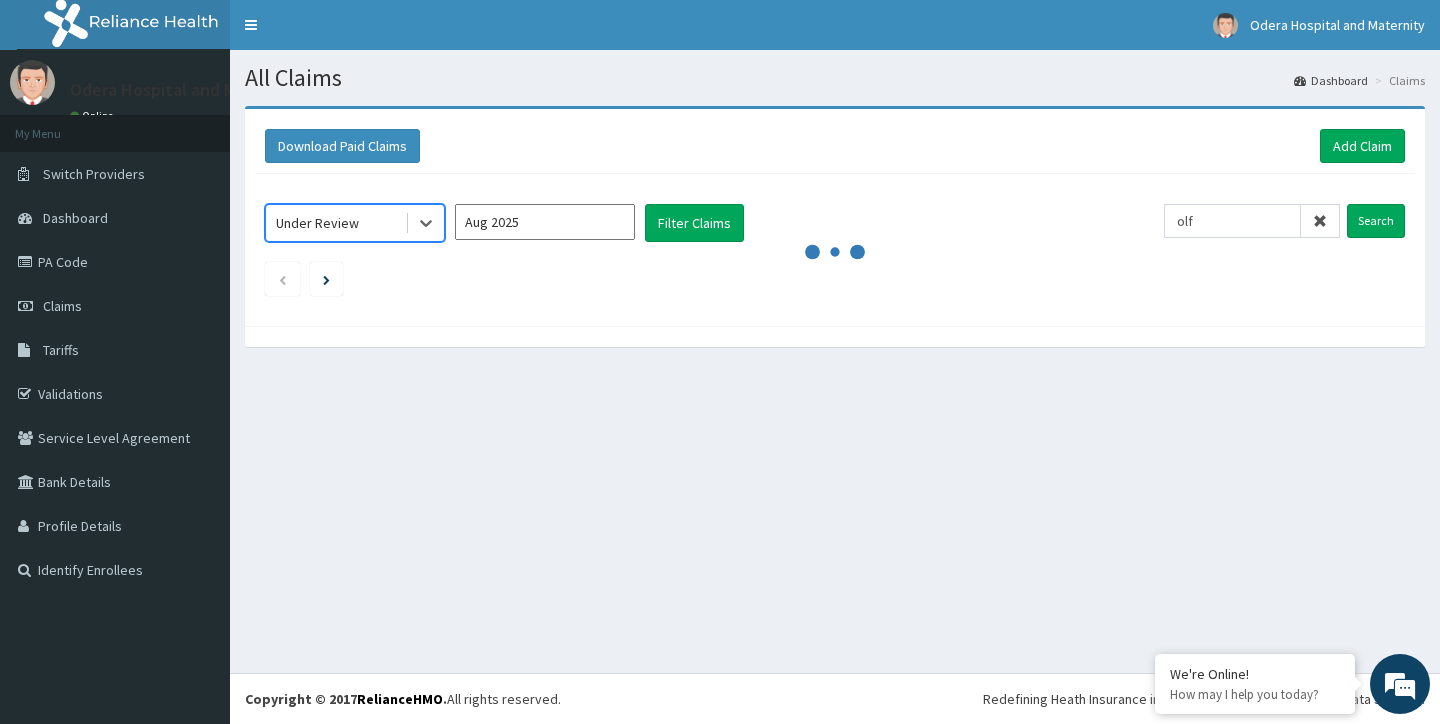click on "Aug 2025" at bounding box center [545, 222] 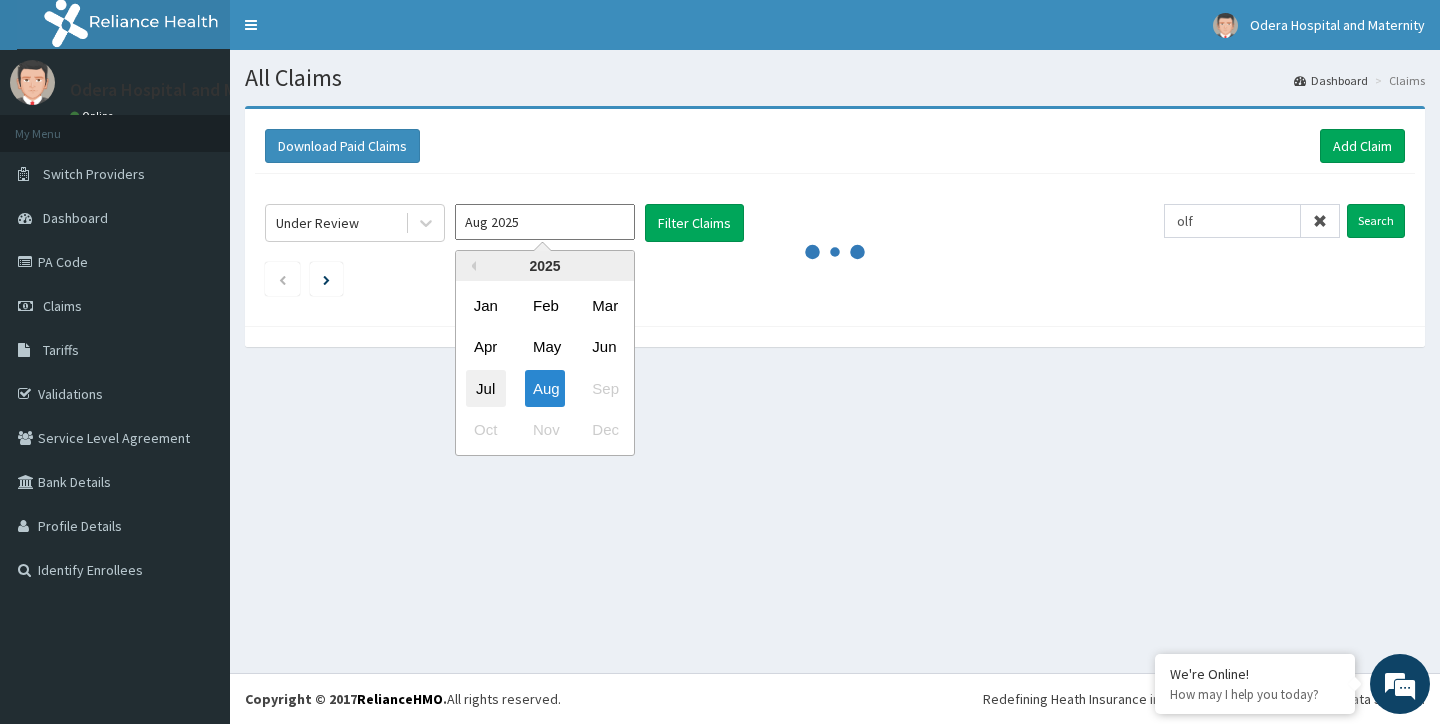 click on "Jul" at bounding box center (486, 388) 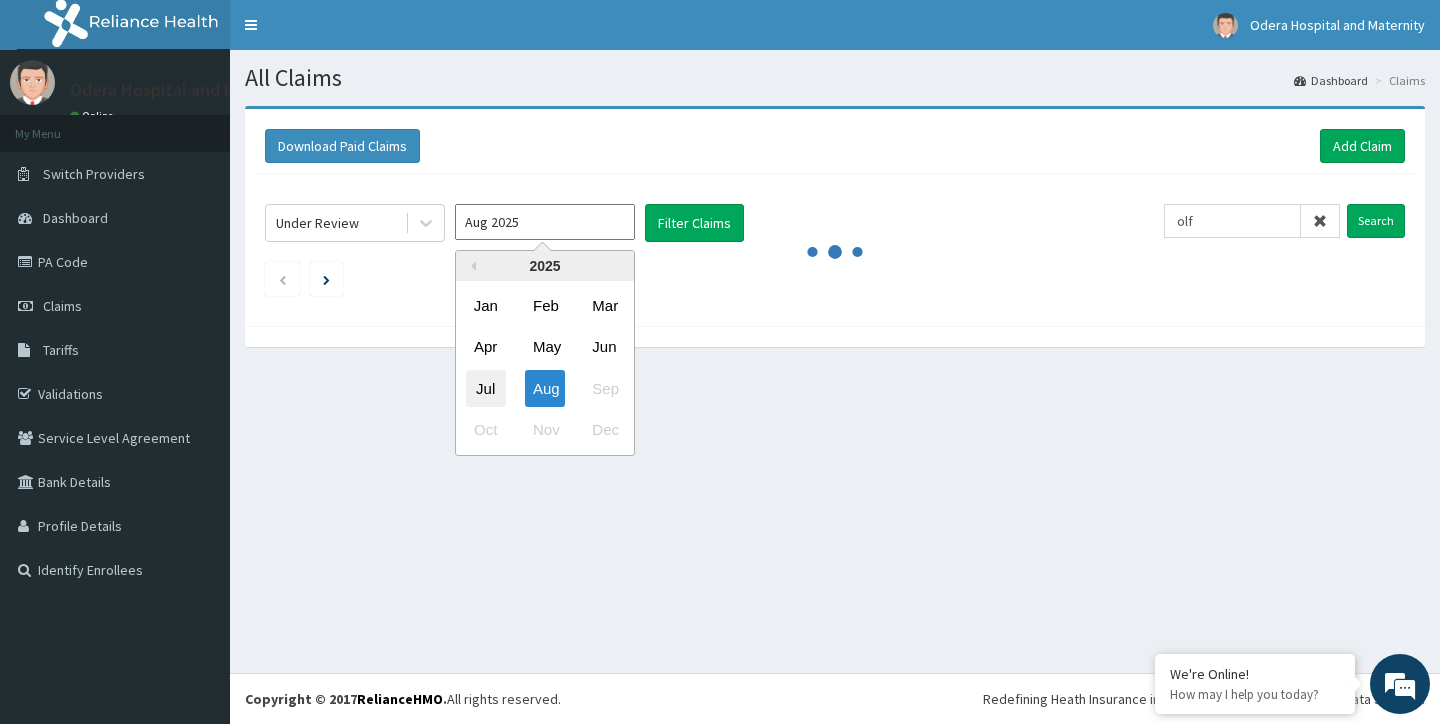 type on "Jul 2025" 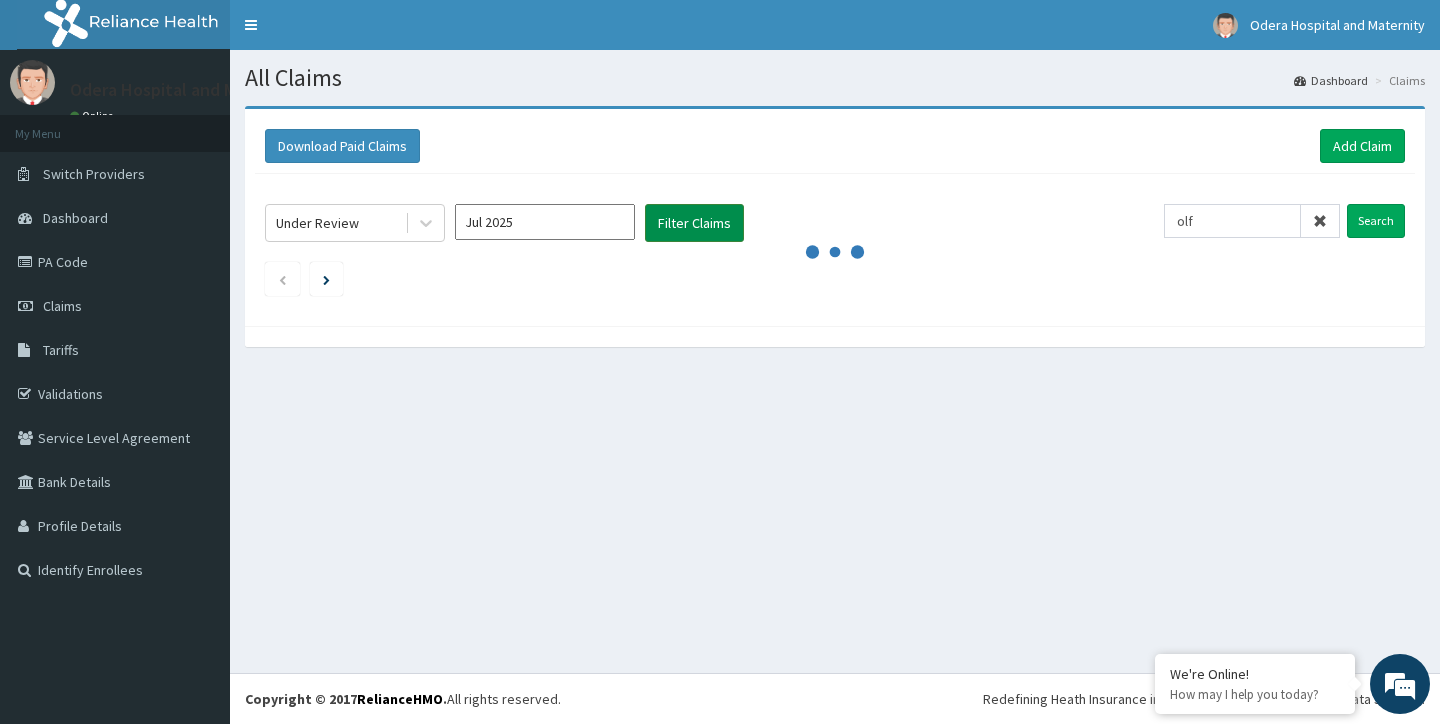 click on "Filter Claims" at bounding box center [694, 223] 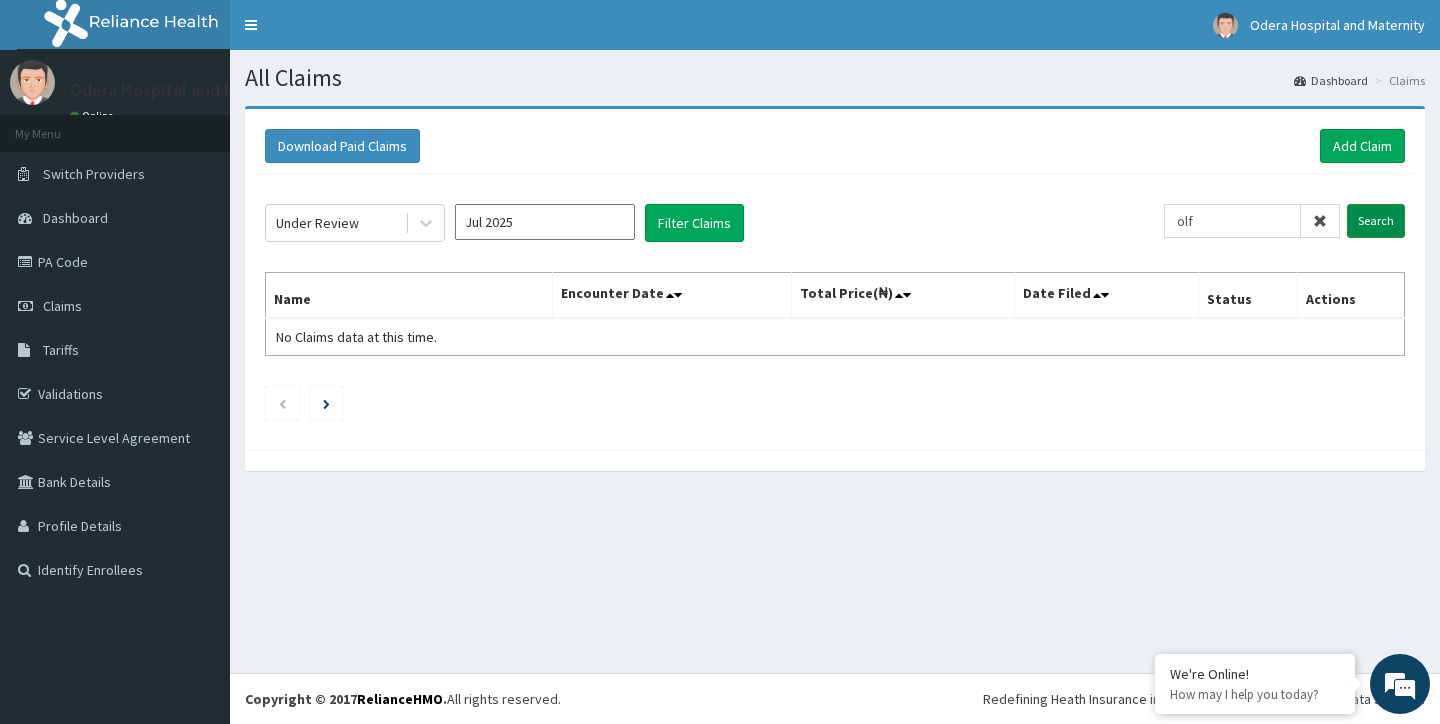 click on "Search" at bounding box center (1376, 221) 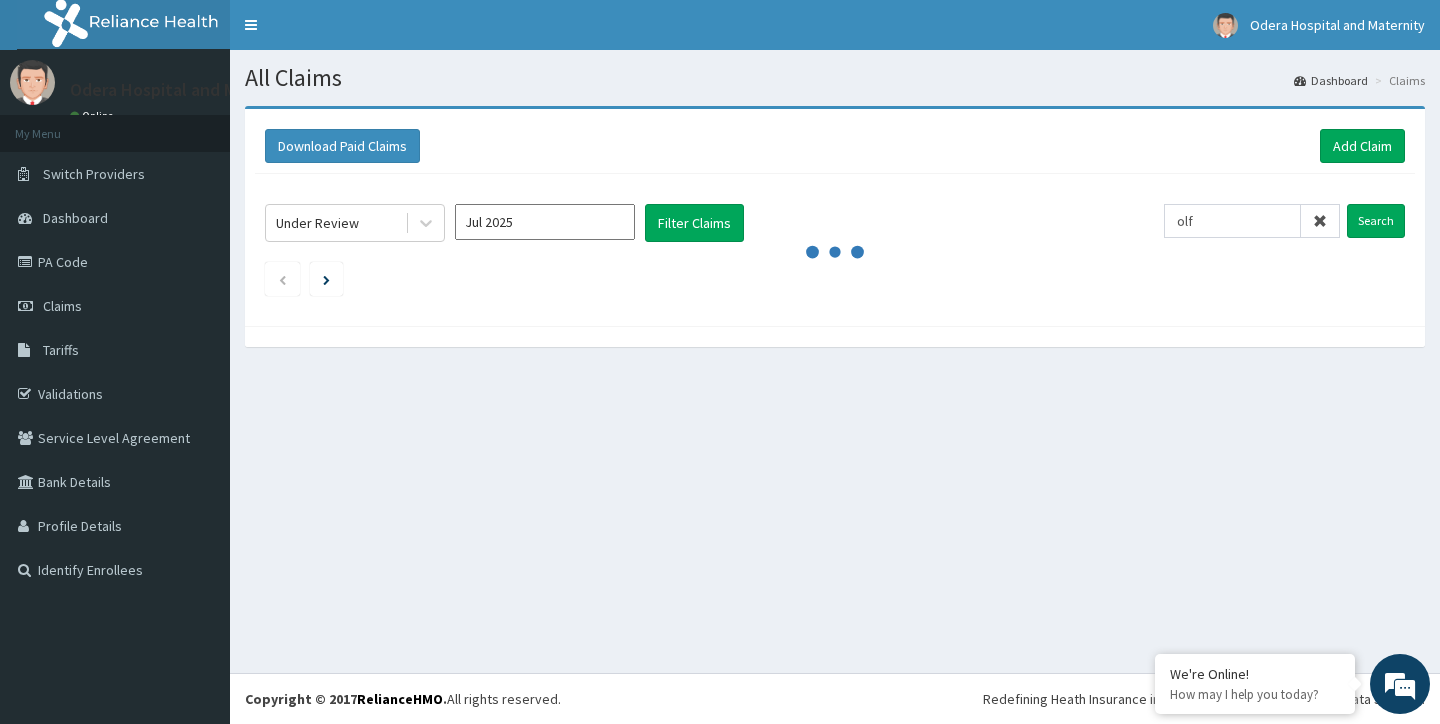 click at bounding box center [835, 336] 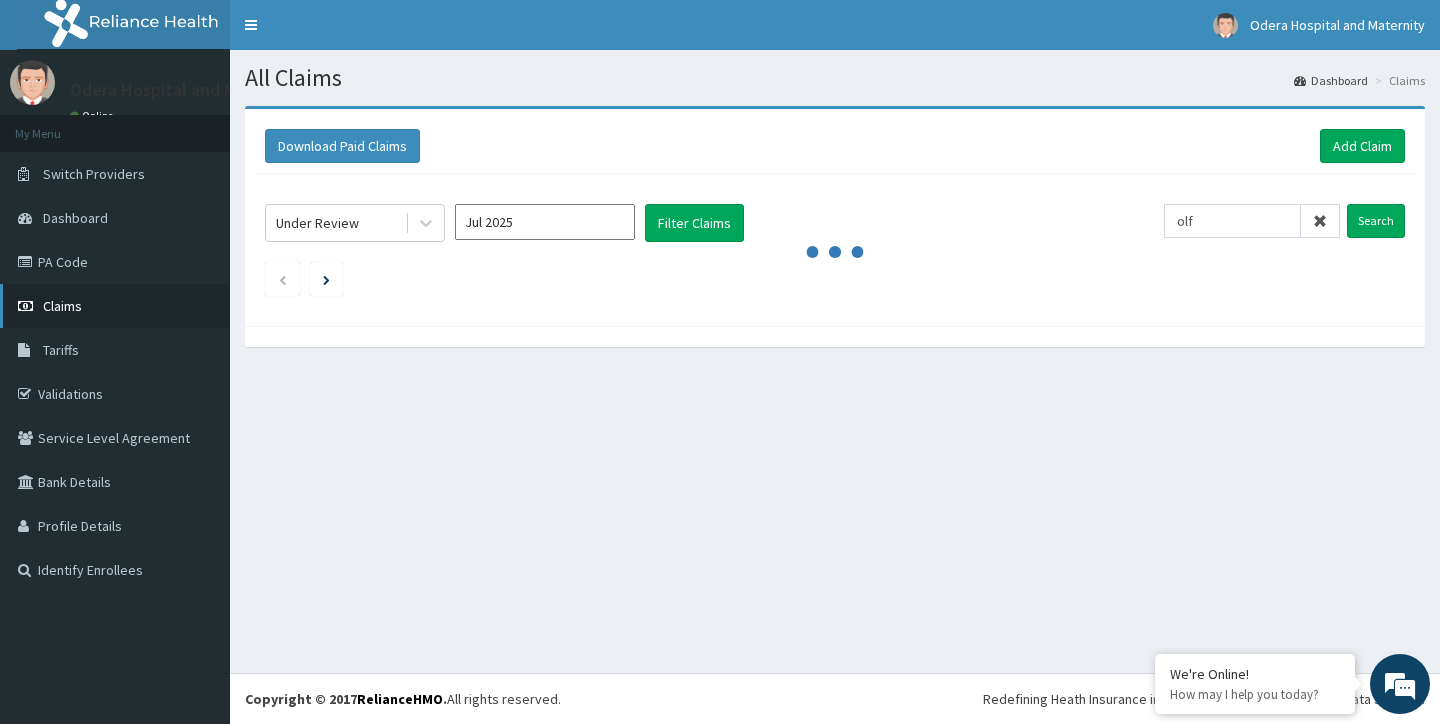 click on "Claims" at bounding box center (62, 306) 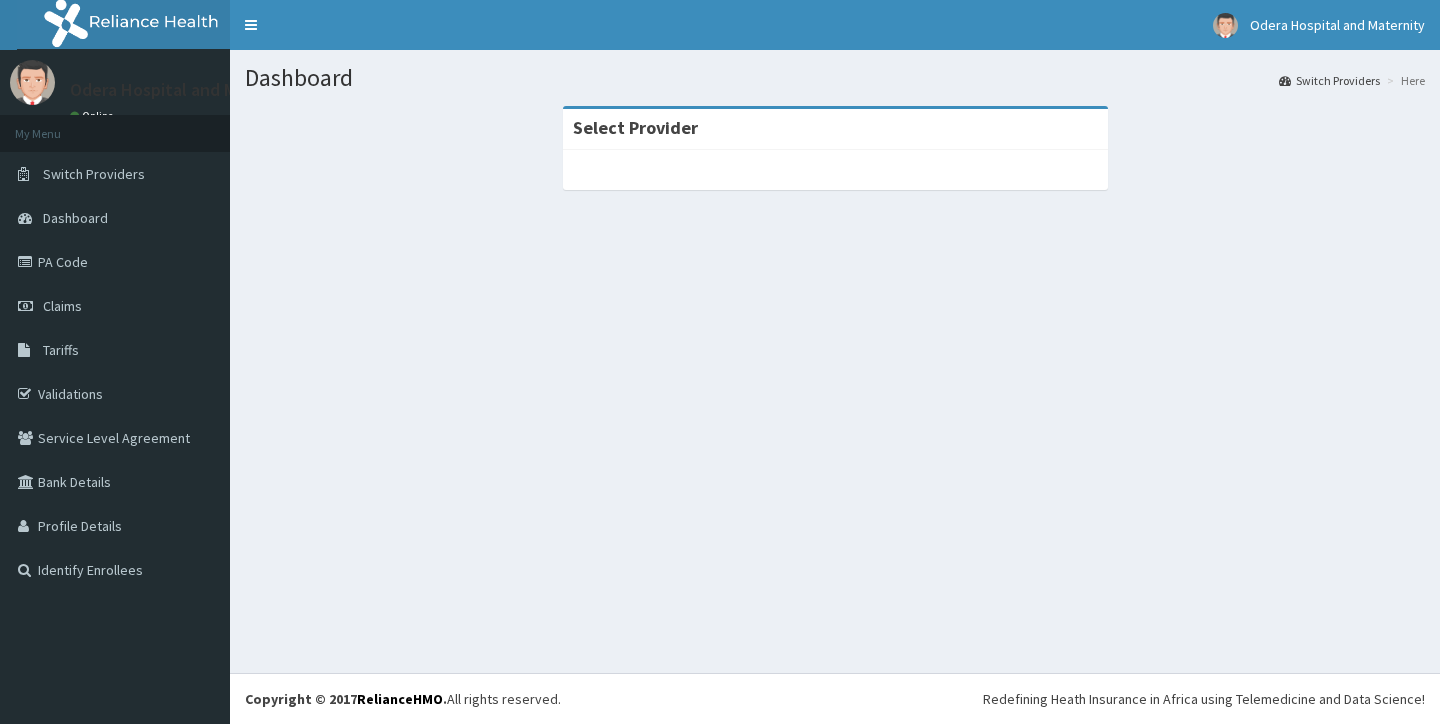 scroll, scrollTop: 0, scrollLeft: 0, axis: both 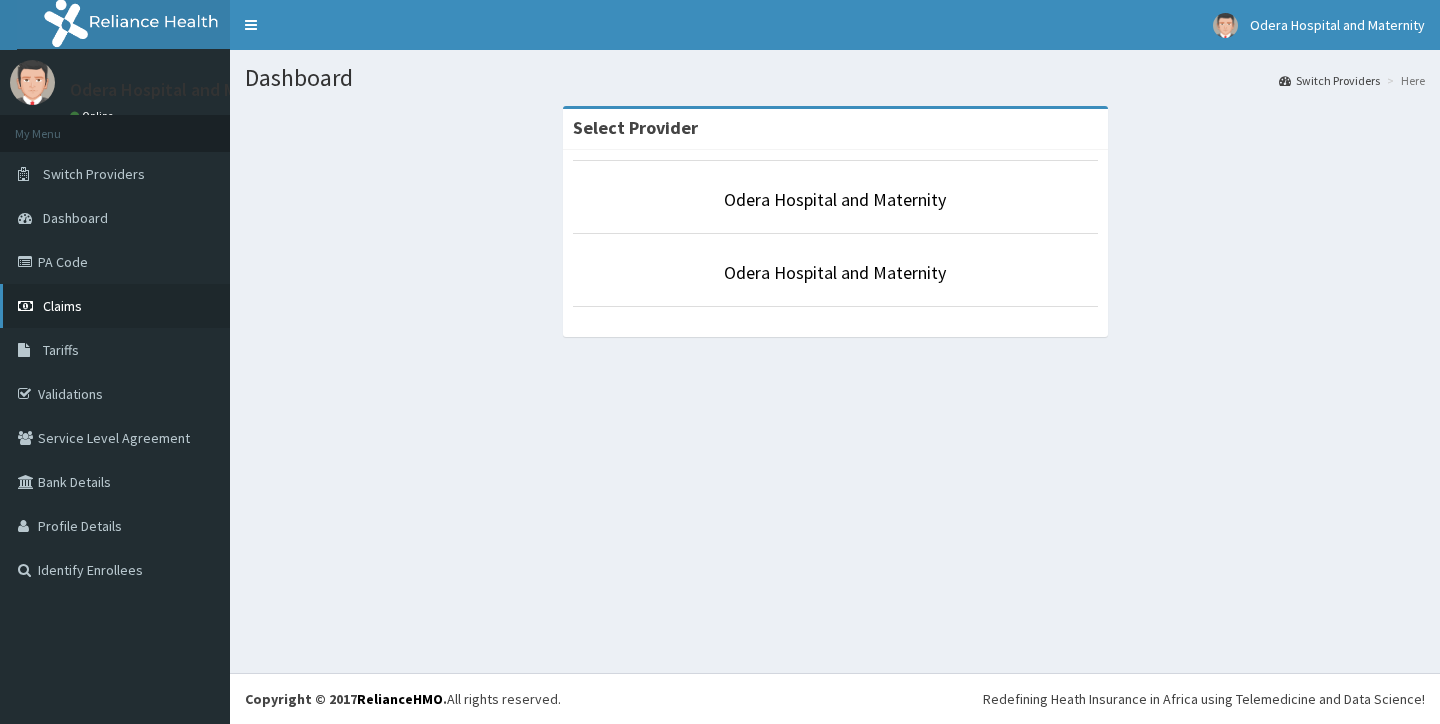 click on "Claims" at bounding box center (62, 306) 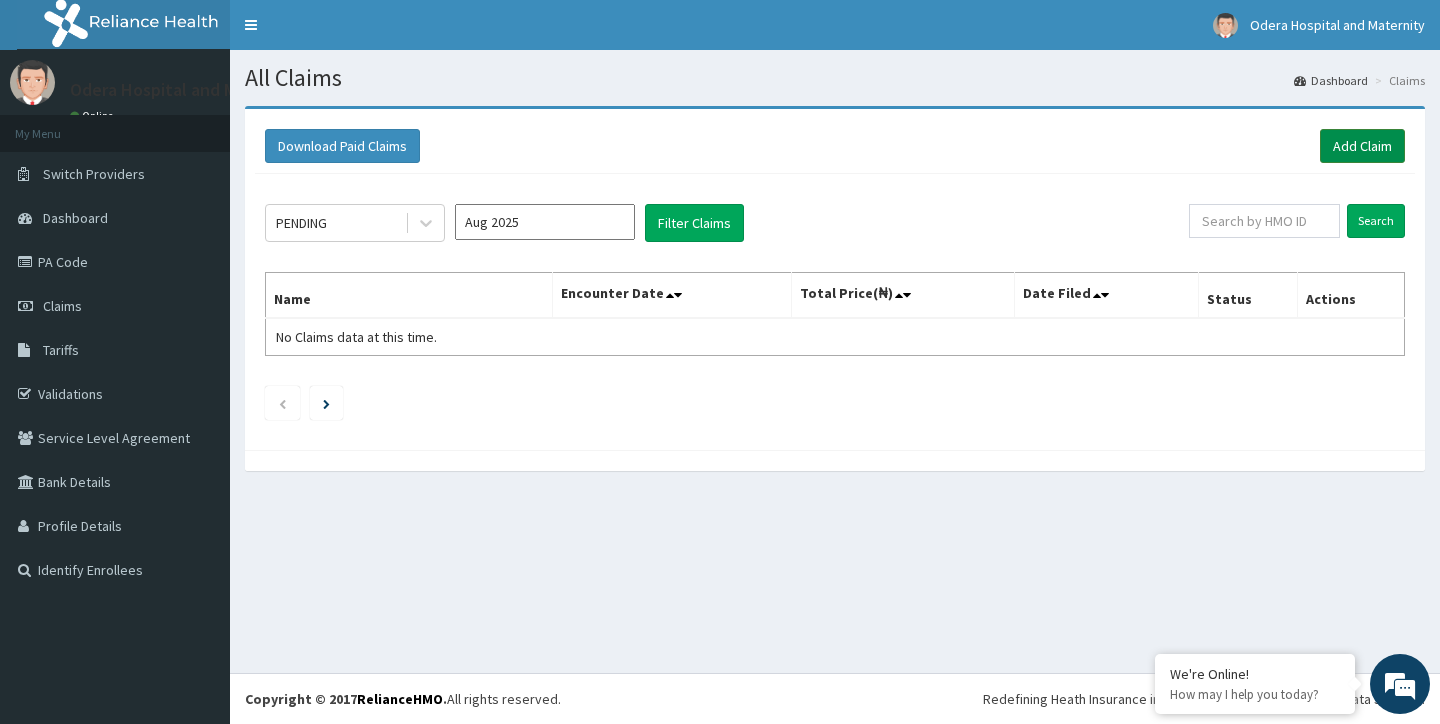 scroll, scrollTop: 0, scrollLeft: 0, axis: both 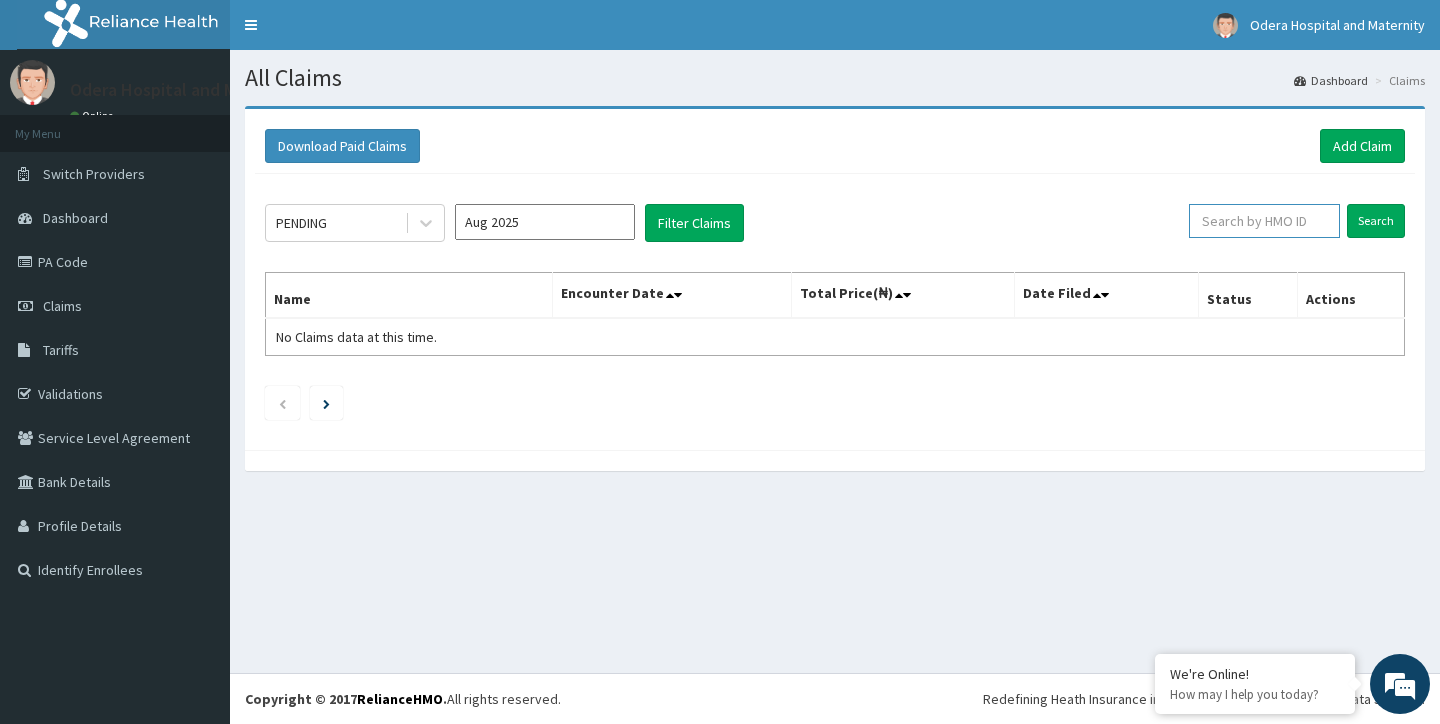 click at bounding box center (1264, 221) 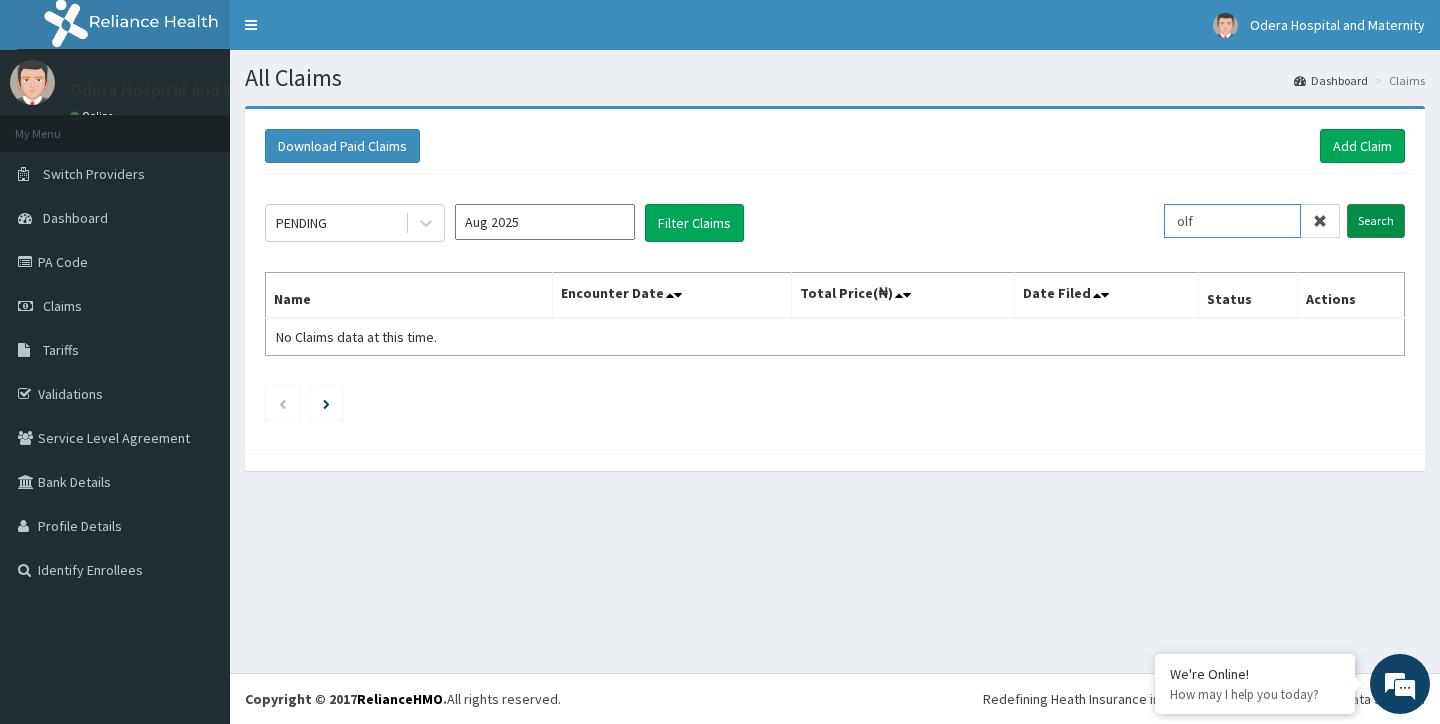type on "olf" 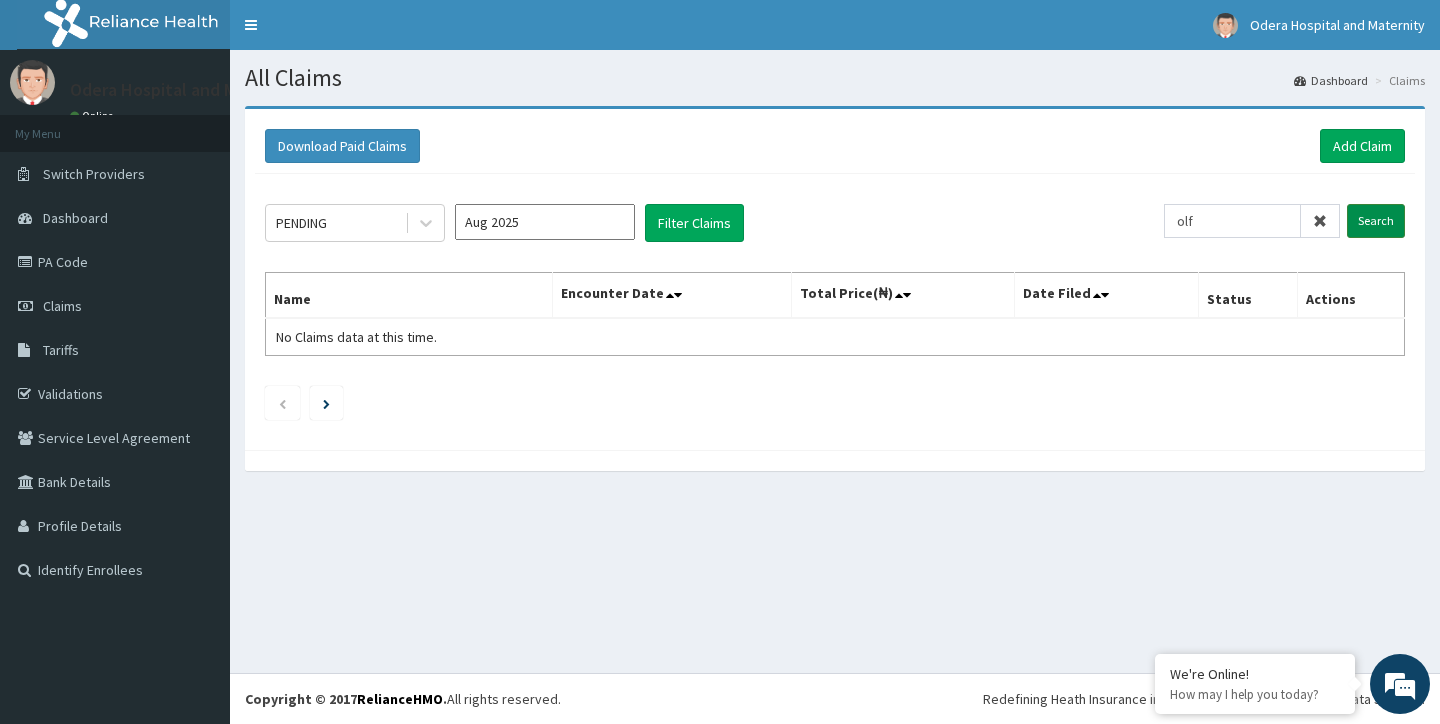 click on "Search" at bounding box center (1376, 221) 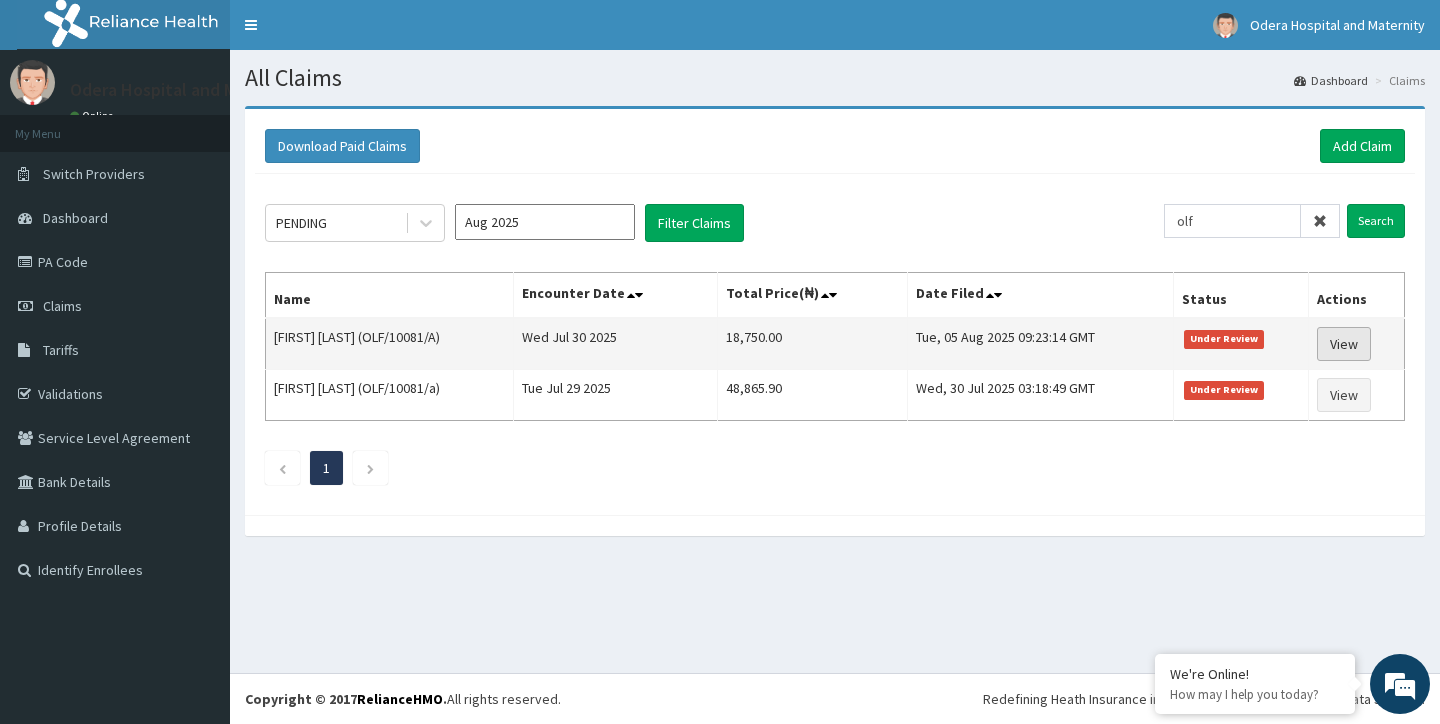 click on "View" at bounding box center [1344, 344] 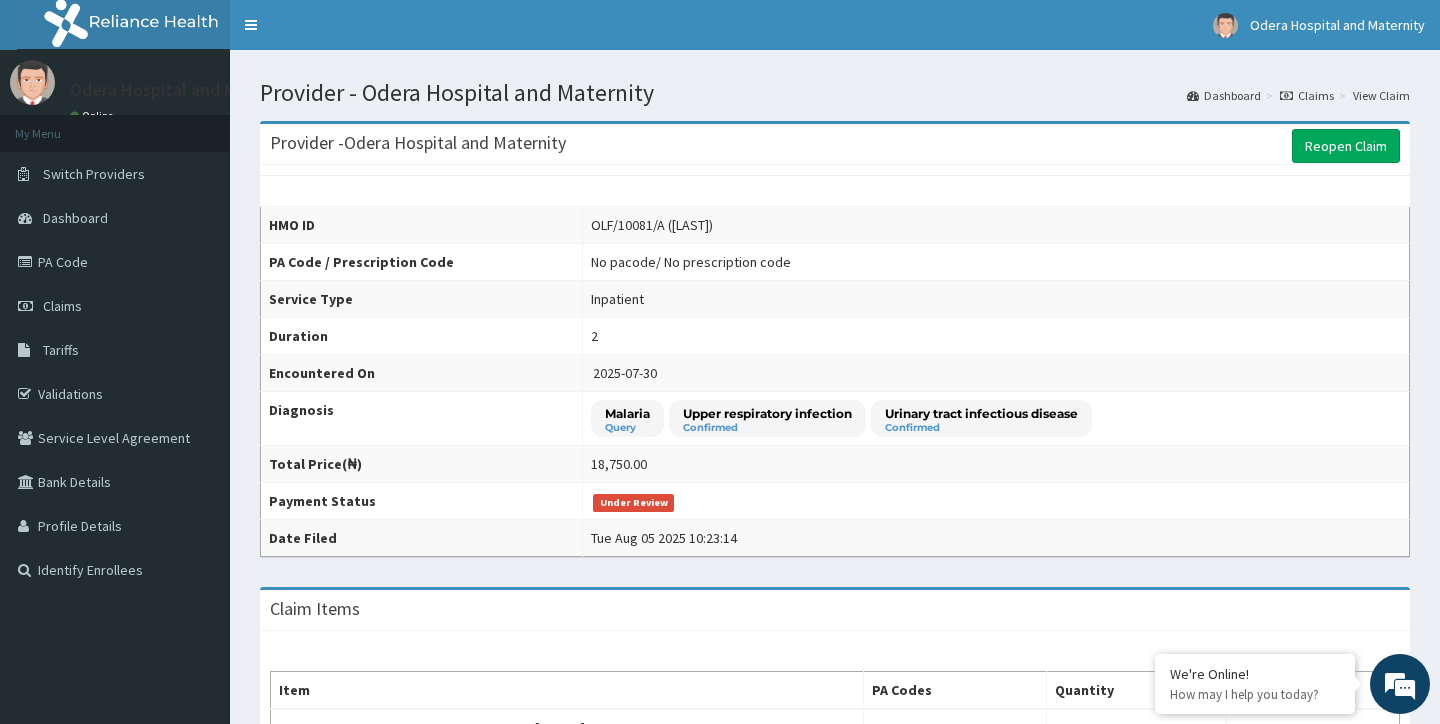 scroll, scrollTop: 0, scrollLeft: 0, axis: both 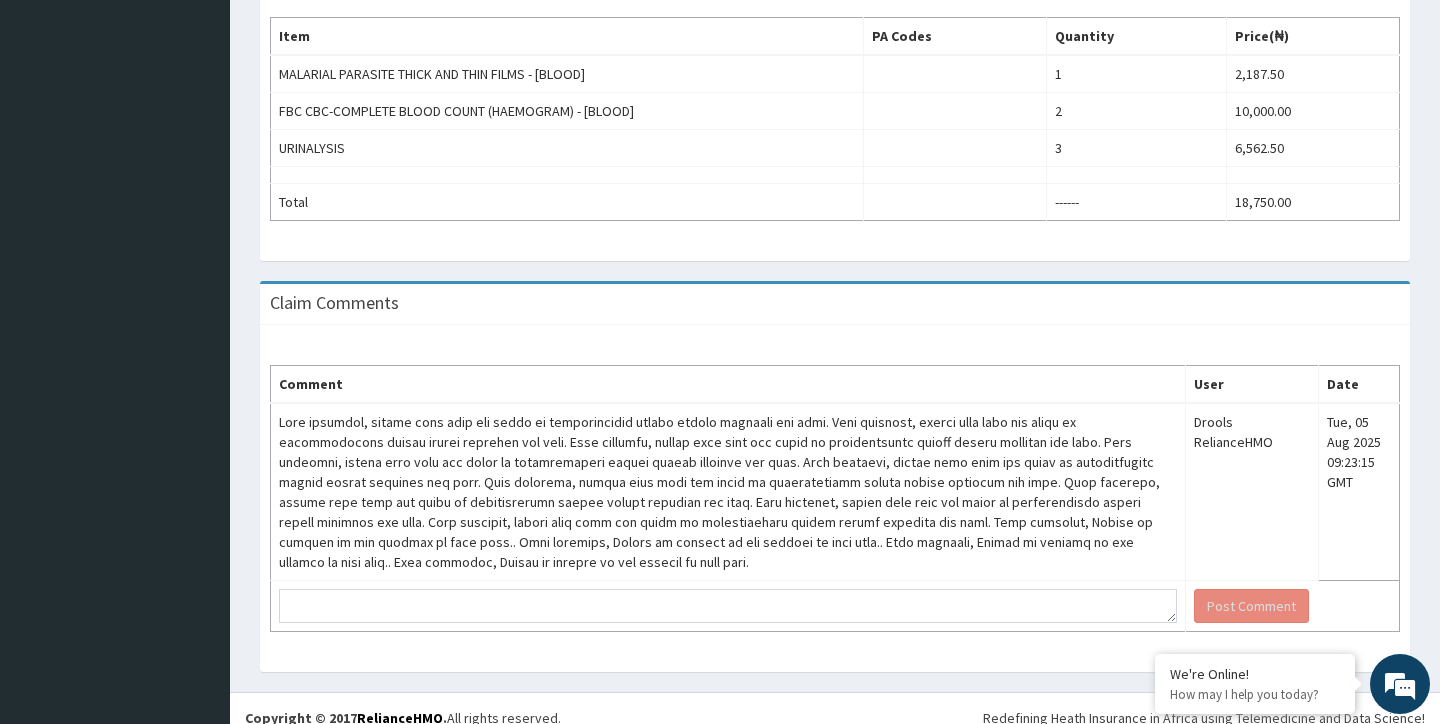click at bounding box center [728, 492] 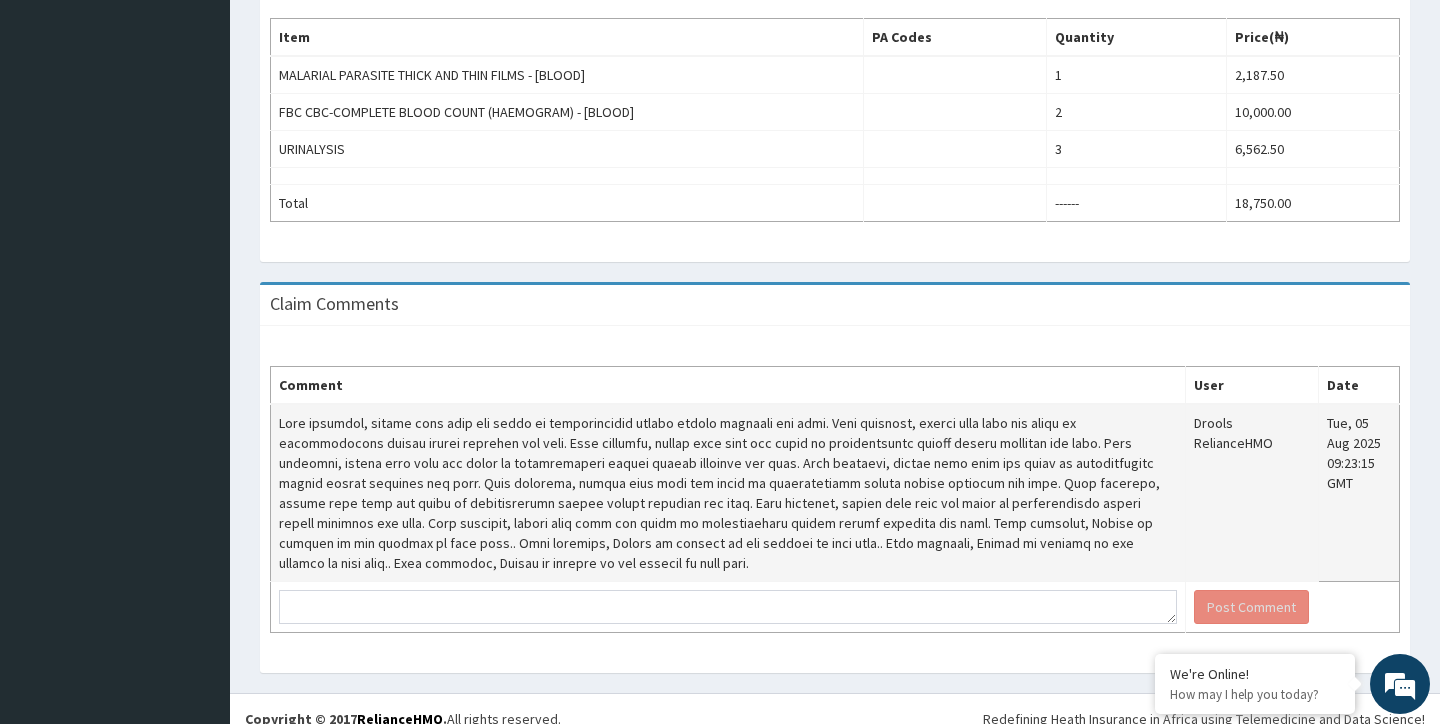 scroll, scrollTop: 652, scrollLeft: 0, axis: vertical 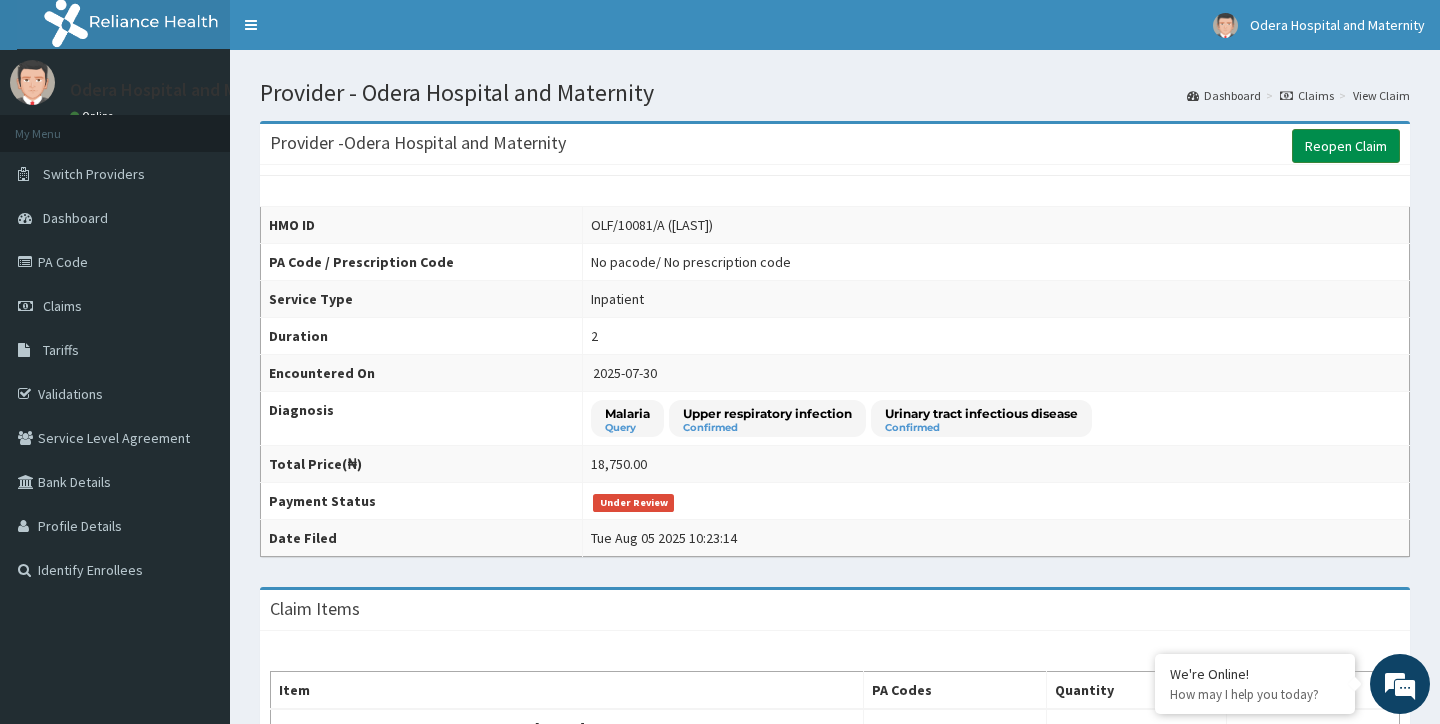click on "Reopen Claim" at bounding box center [1346, 146] 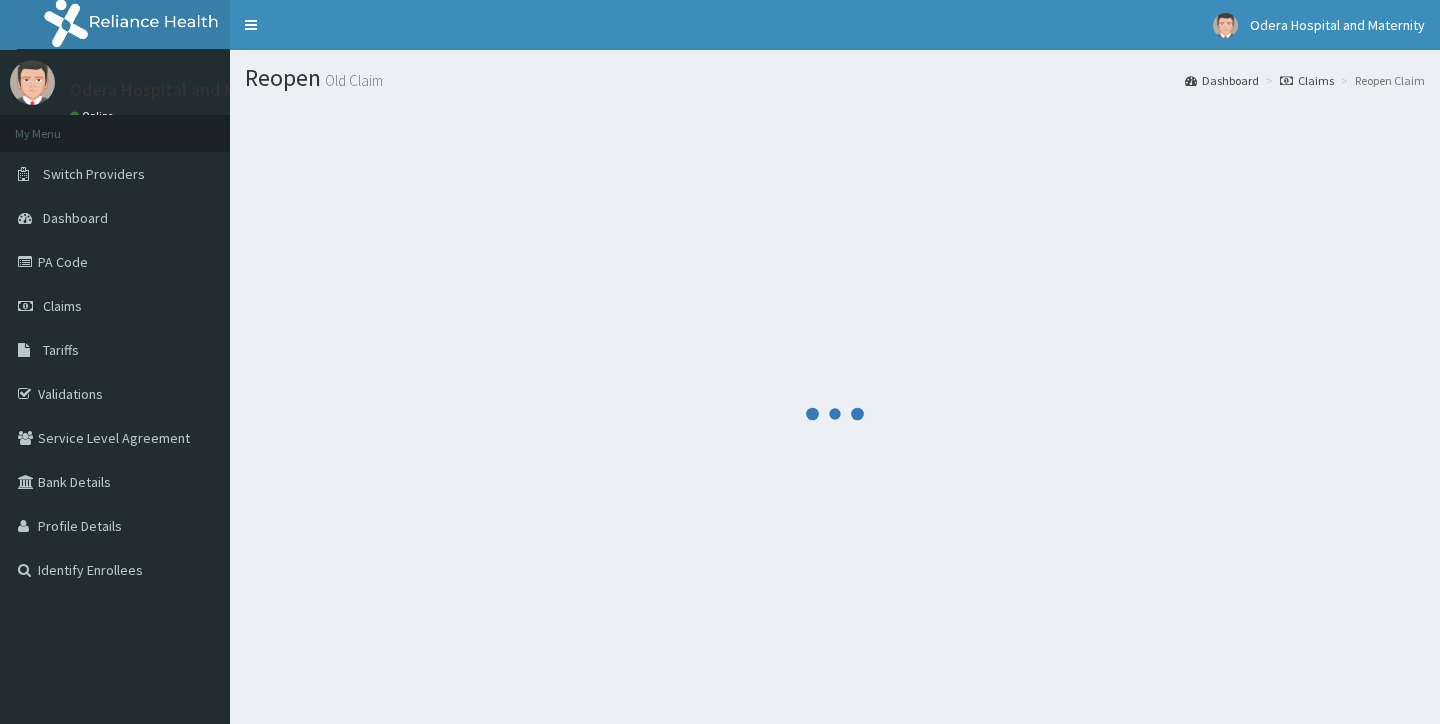 scroll, scrollTop: 0, scrollLeft: 0, axis: both 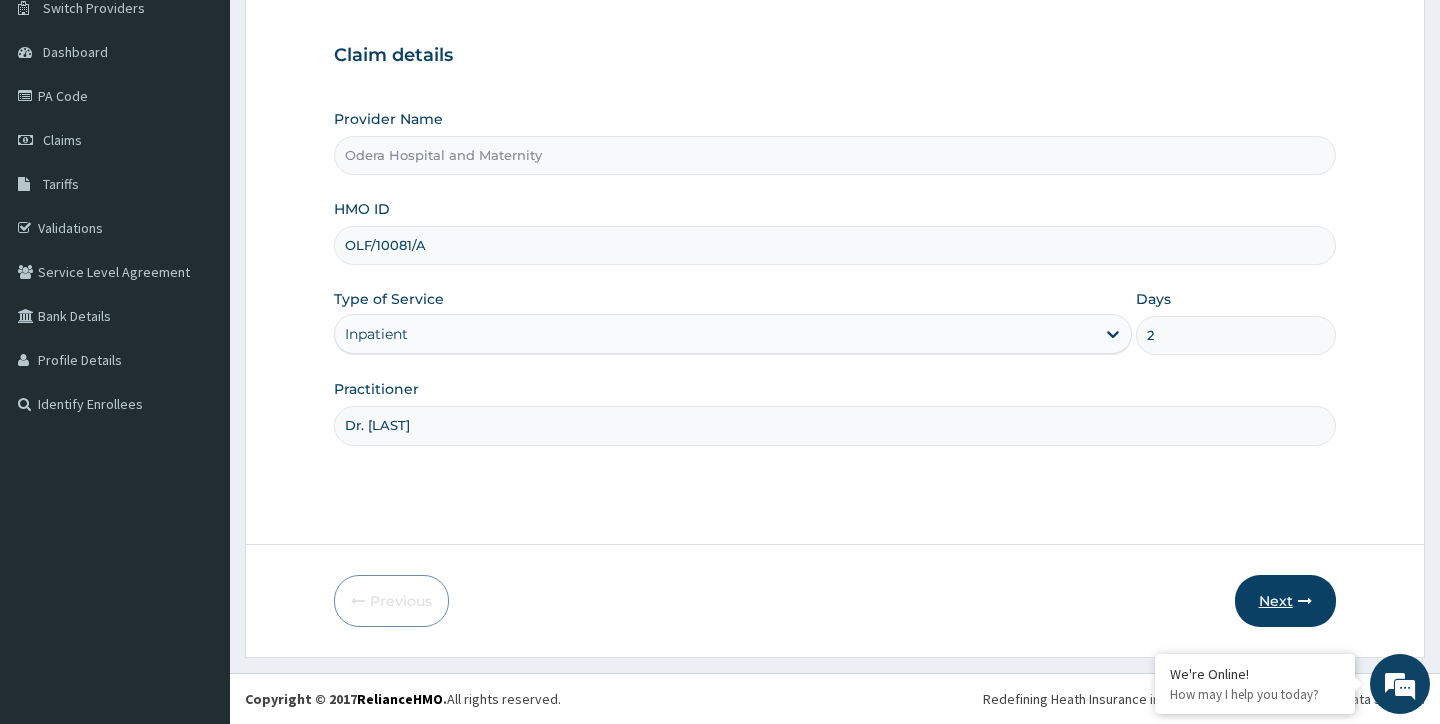 click on "Next" at bounding box center (1285, 601) 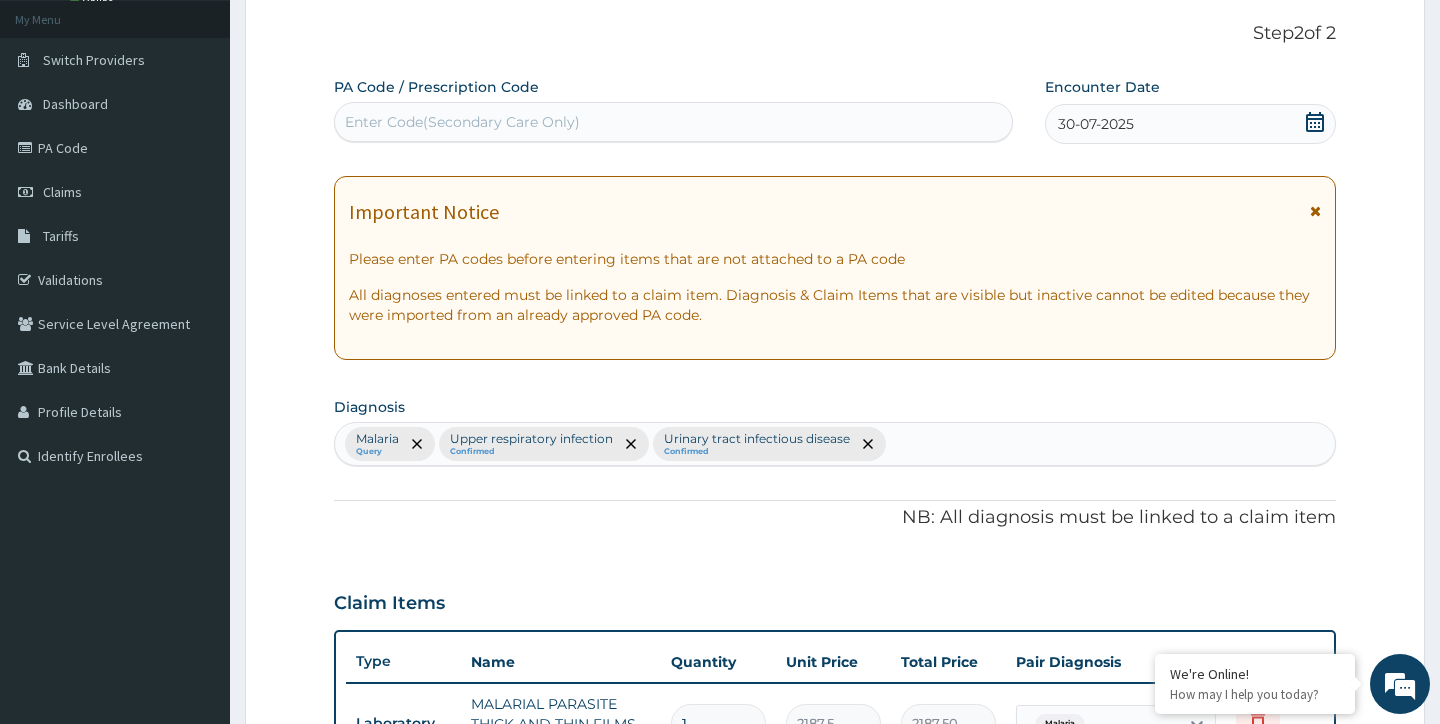 scroll, scrollTop: 0, scrollLeft: 0, axis: both 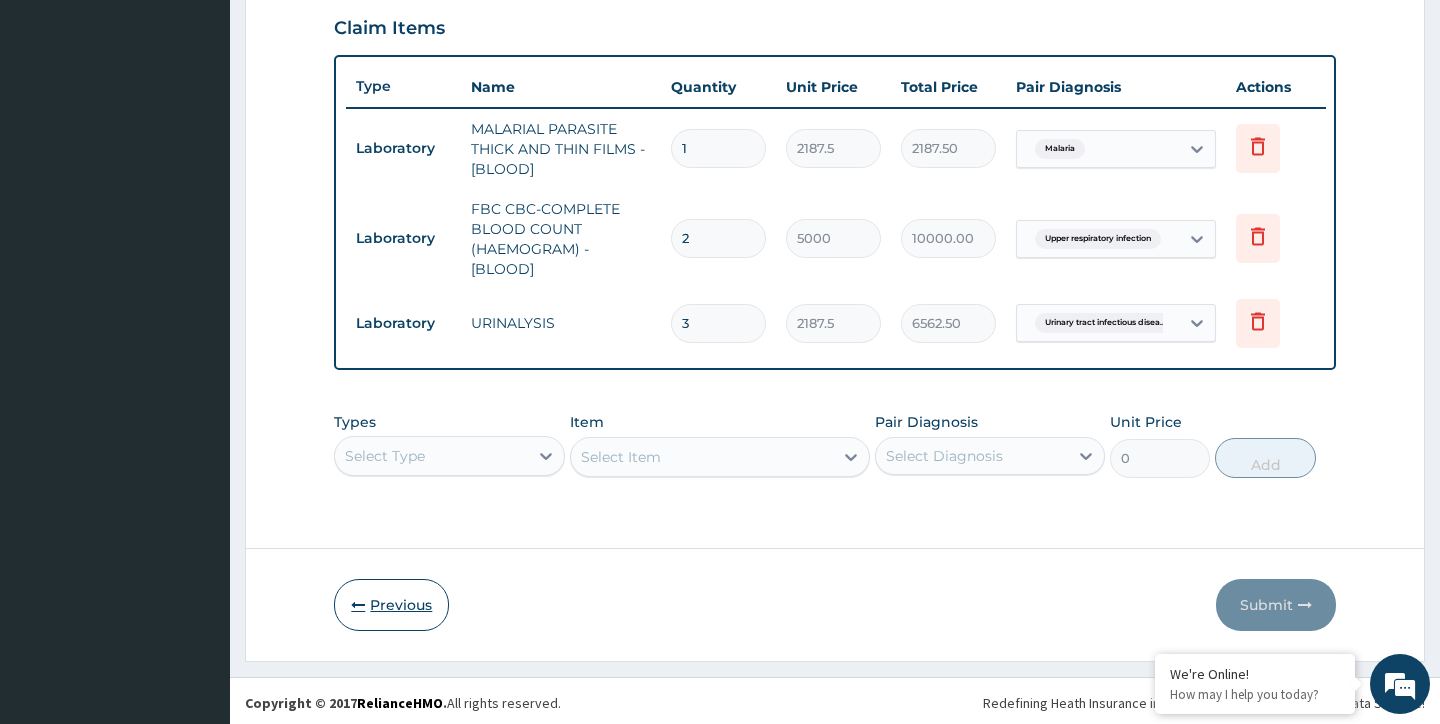 click on "Previous" at bounding box center [391, 605] 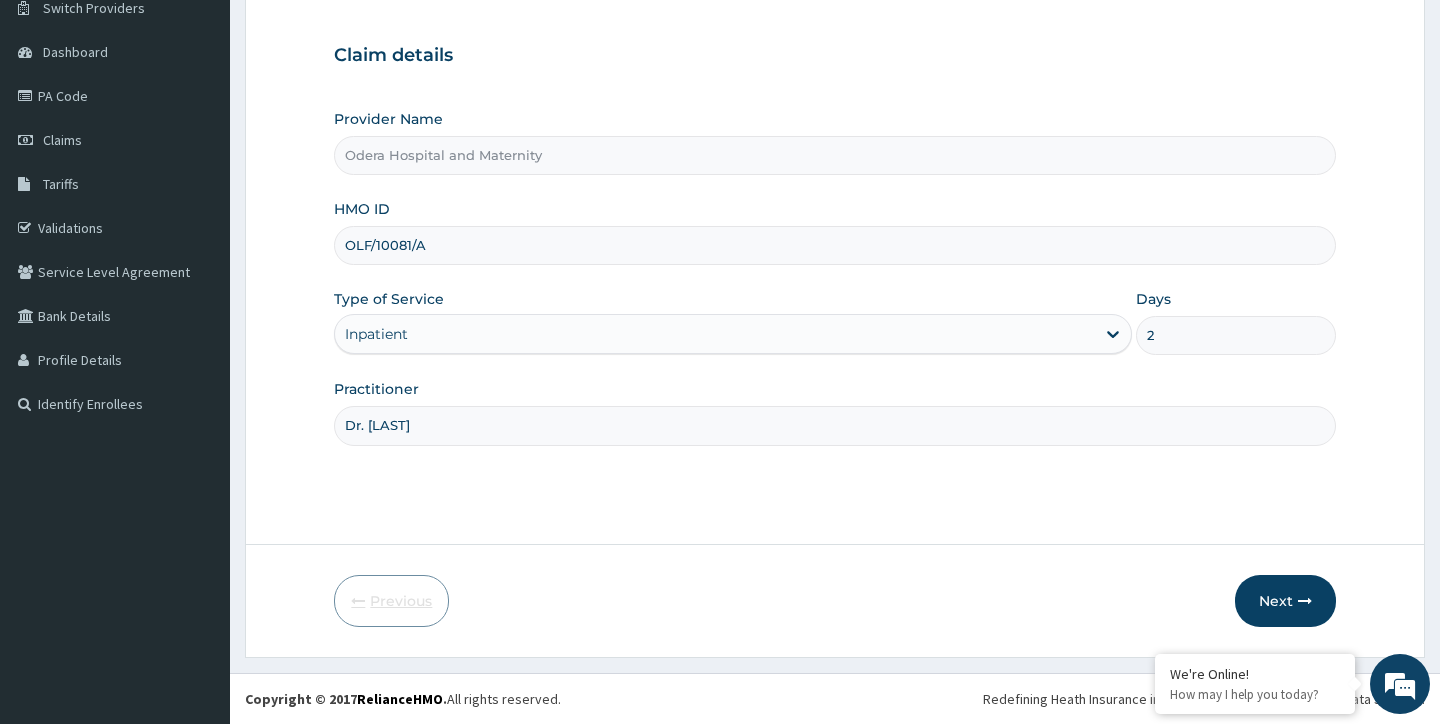 scroll, scrollTop: 166, scrollLeft: 0, axis: vertical 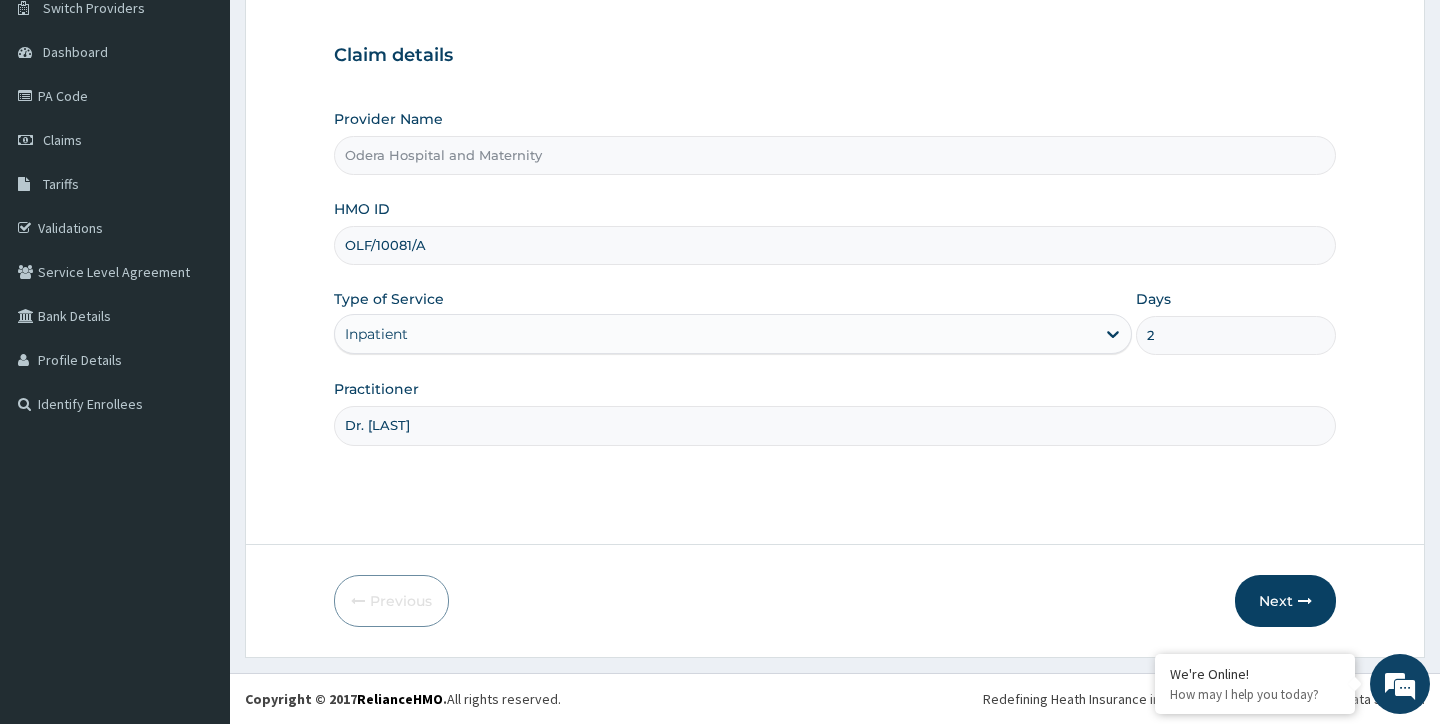 click on "Inpatient" at bounding box center (715, 334) 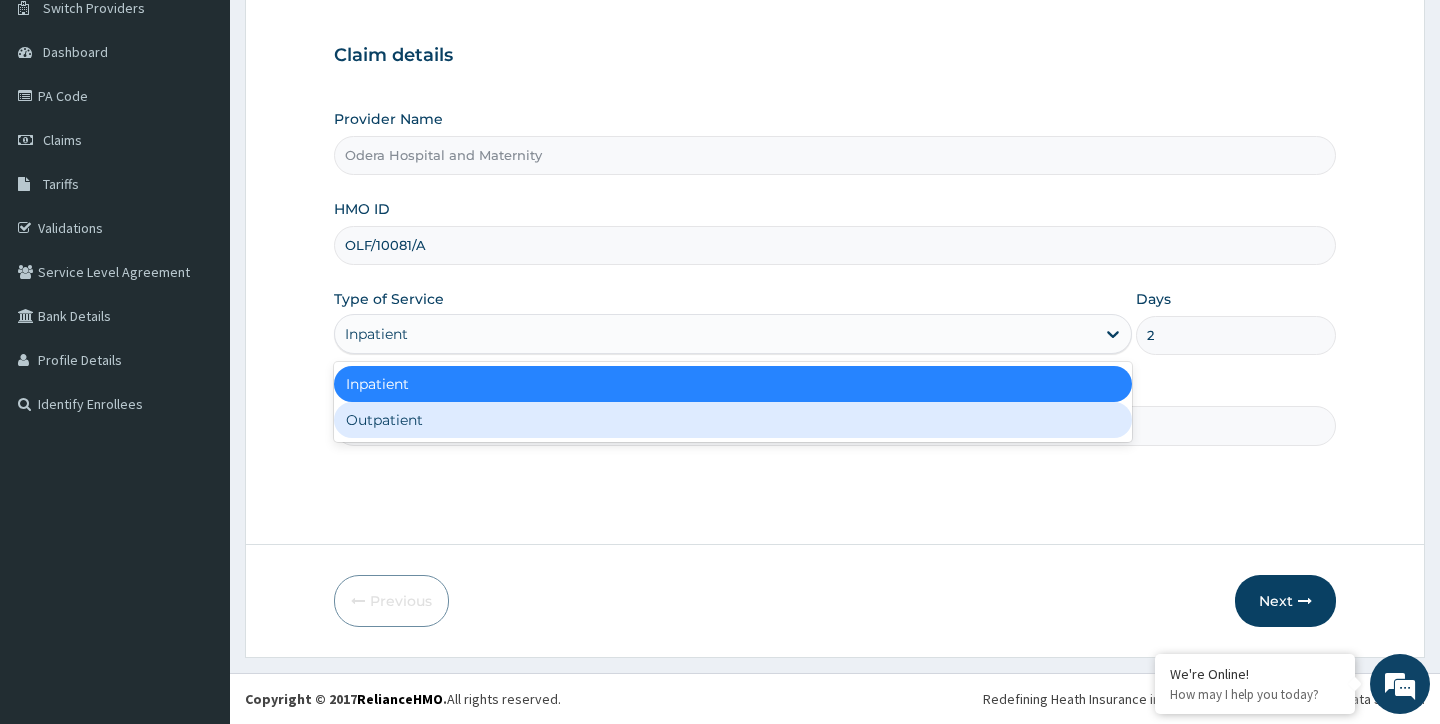 click on "Outpatient" at bounding box center (733, 420) 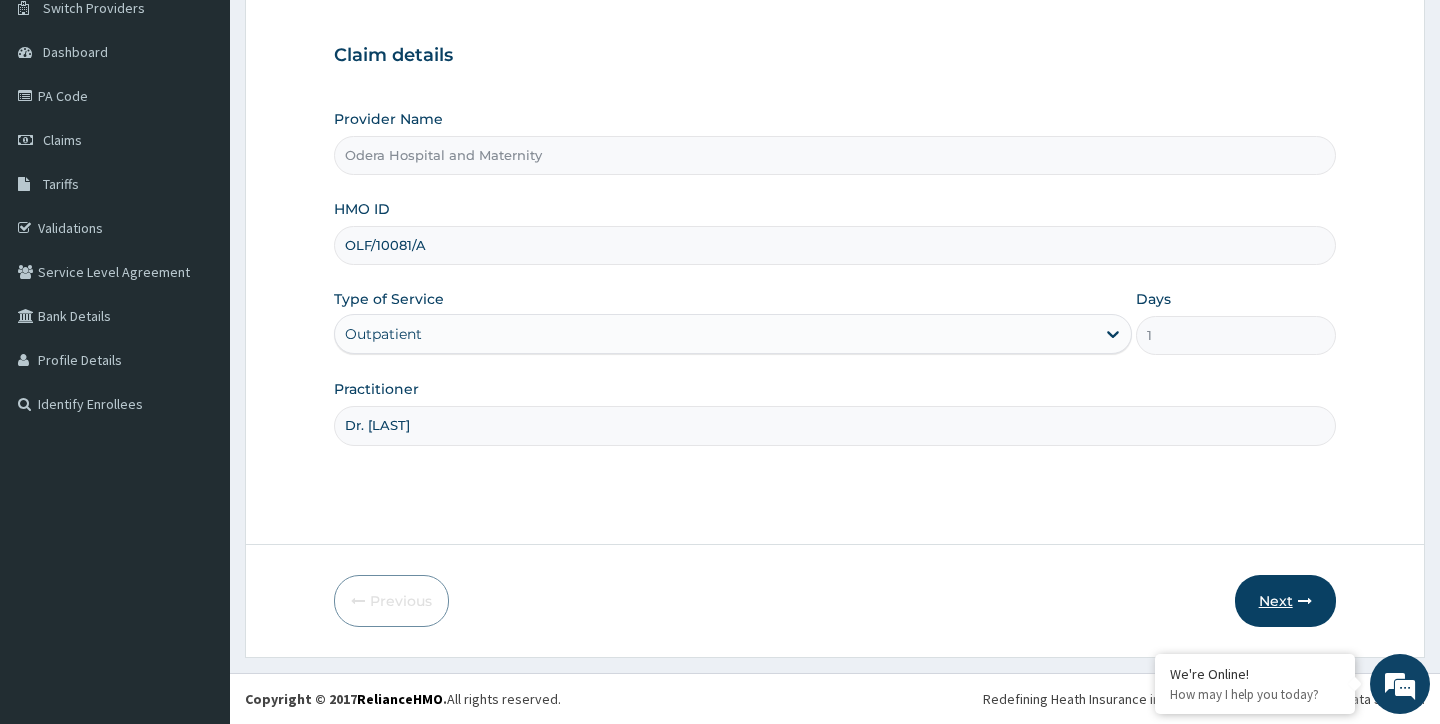 click on "Next" at bounding box center (1285, 601) 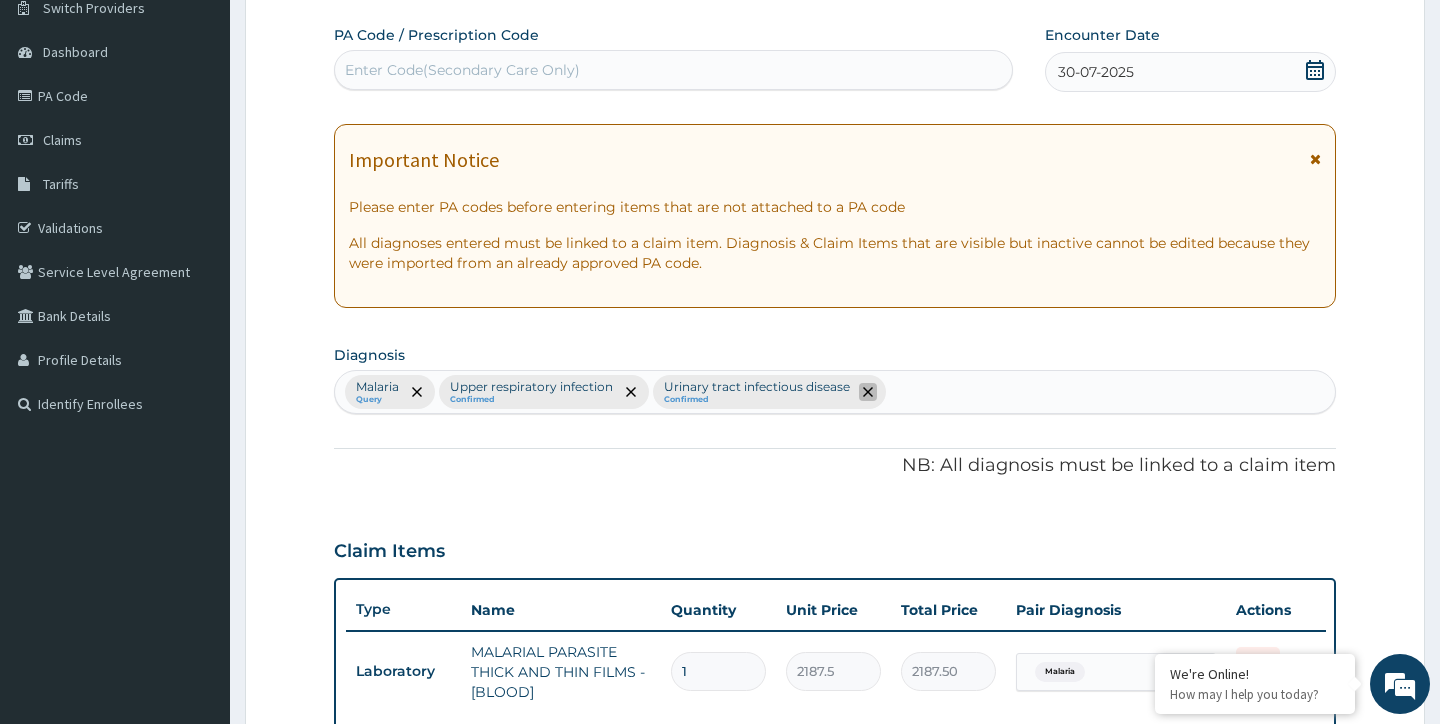 click 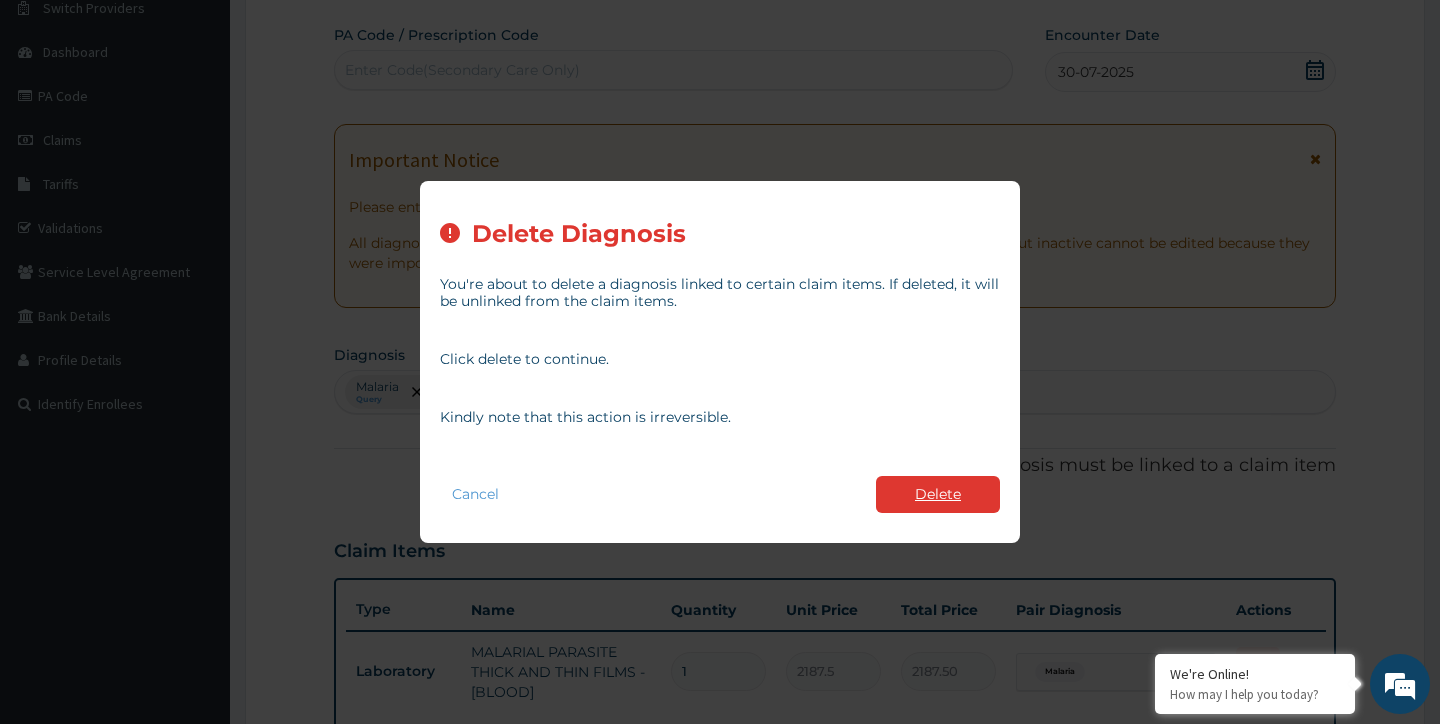 click on "Delete" at bounding box center [938, 494] 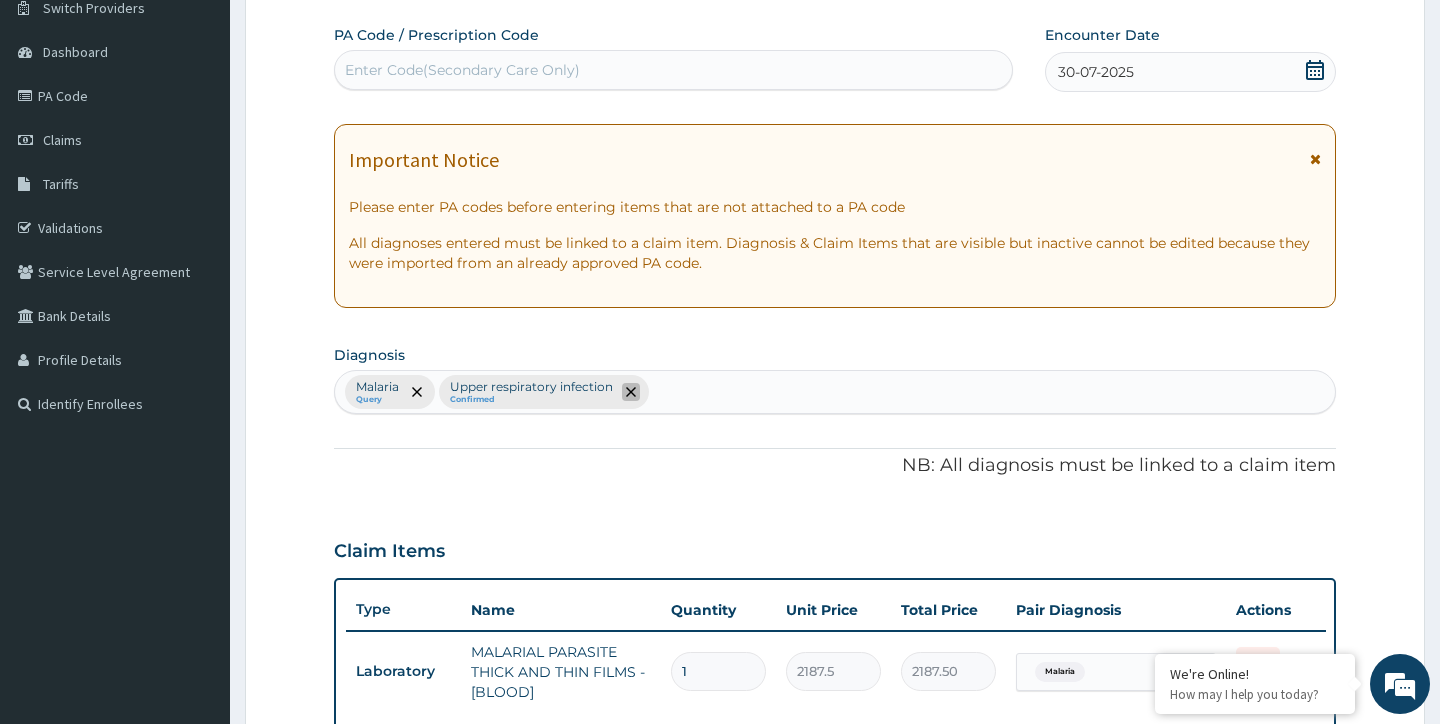 click at bounding box center [631, 392] 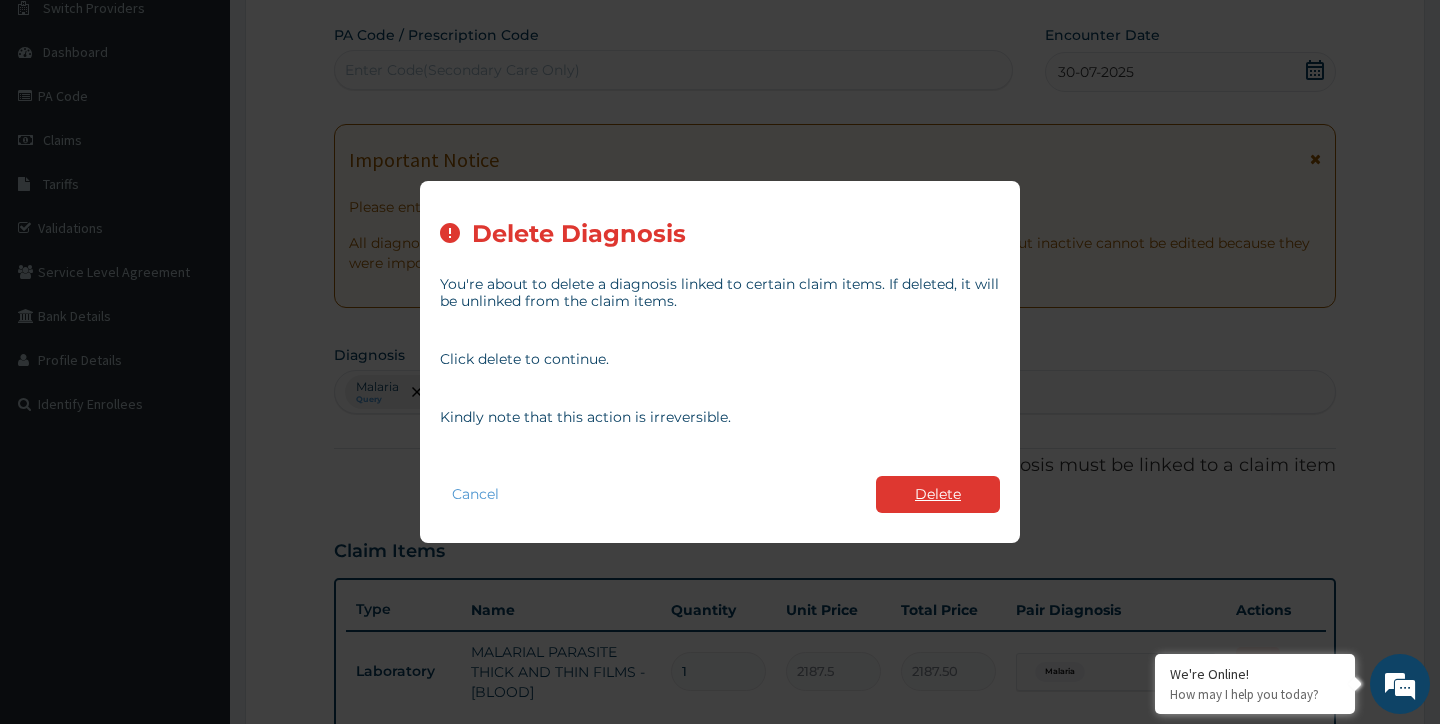 click on "Delete" at bounding box center [938, 494] 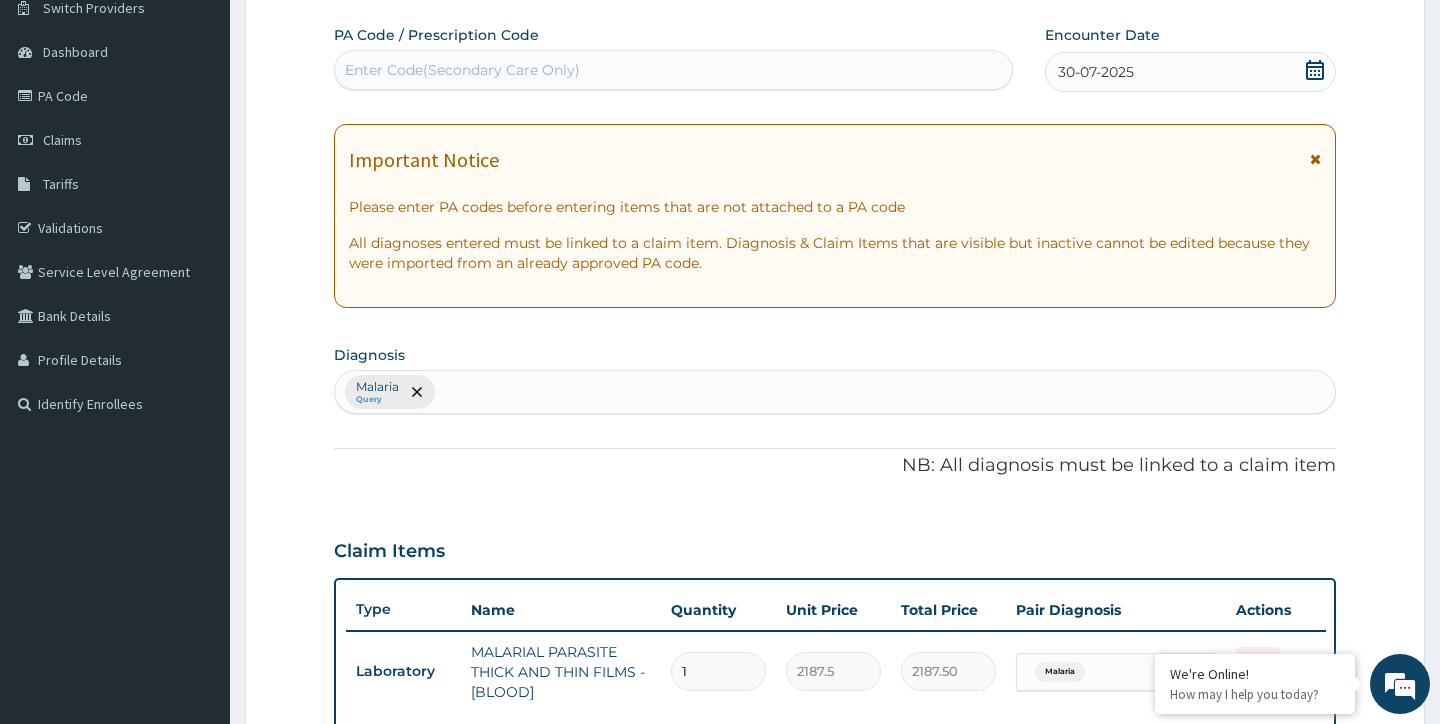 scroll, scrollTop: 0, scrollLeft: 0, axis: both 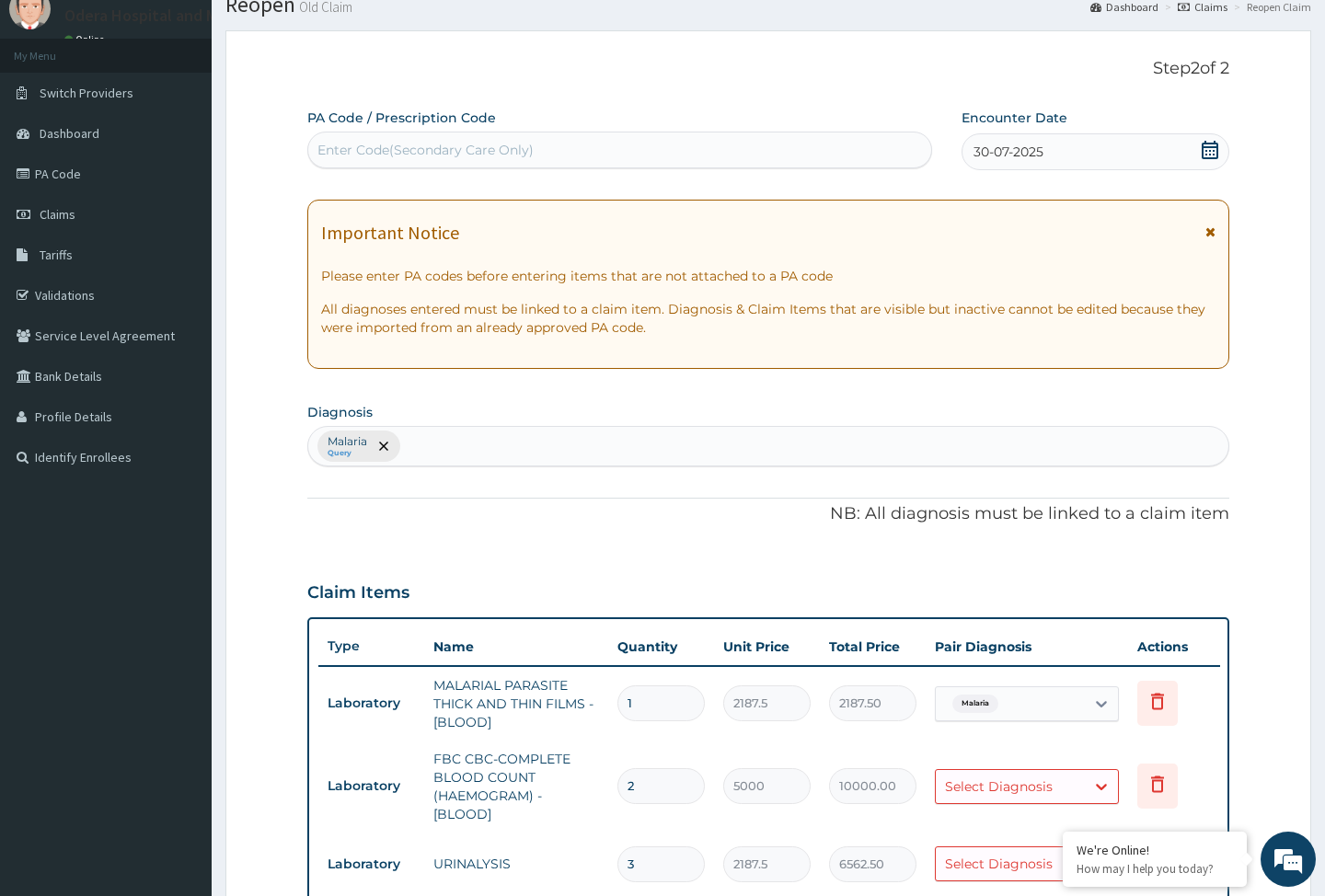 click on "30-07-2025" at bounding box center (1095, 152) 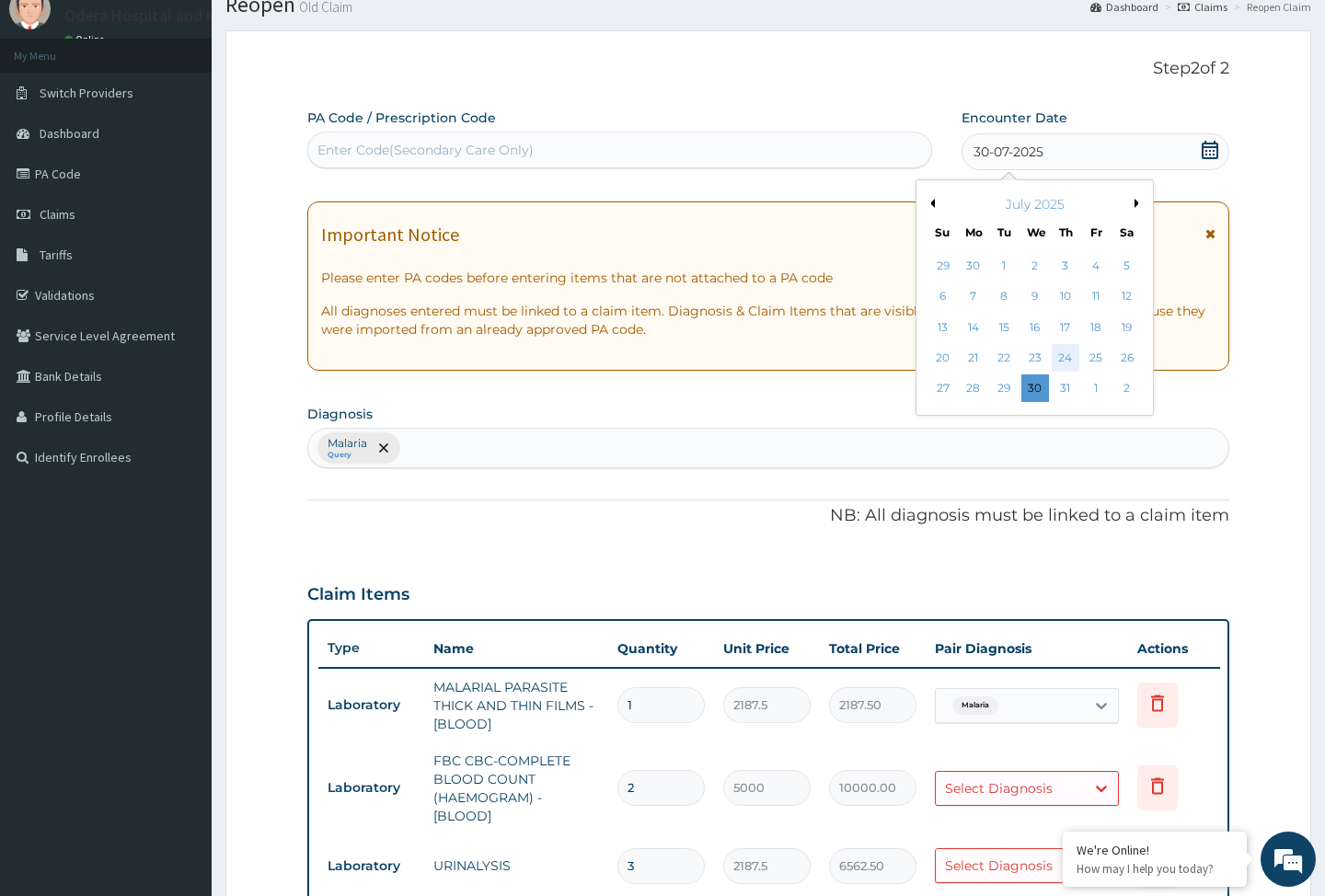 click on "24" at bounding box center (1066, 358) 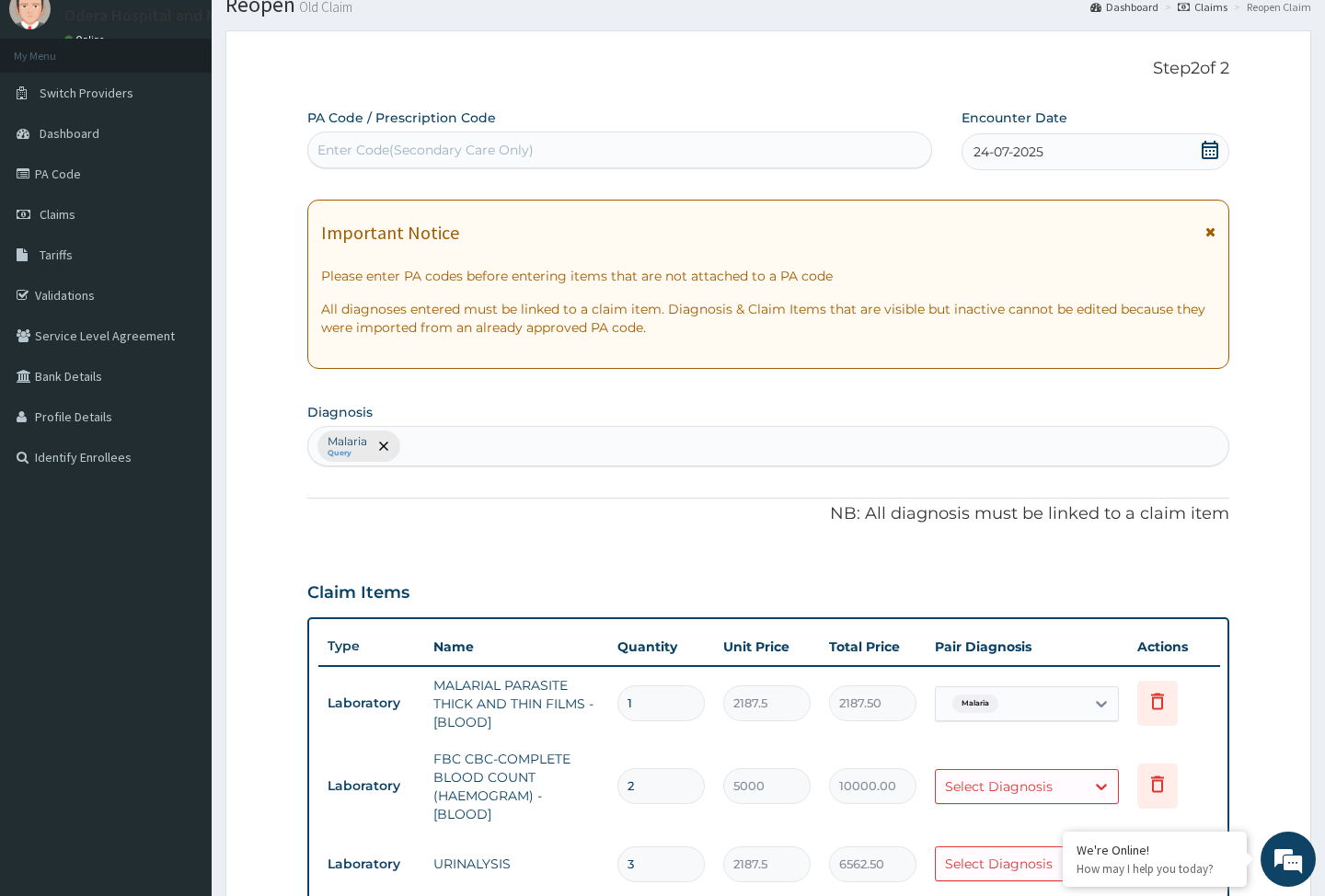 click on "Diagnosis Malaria Query" at bounding box center [767, 432] 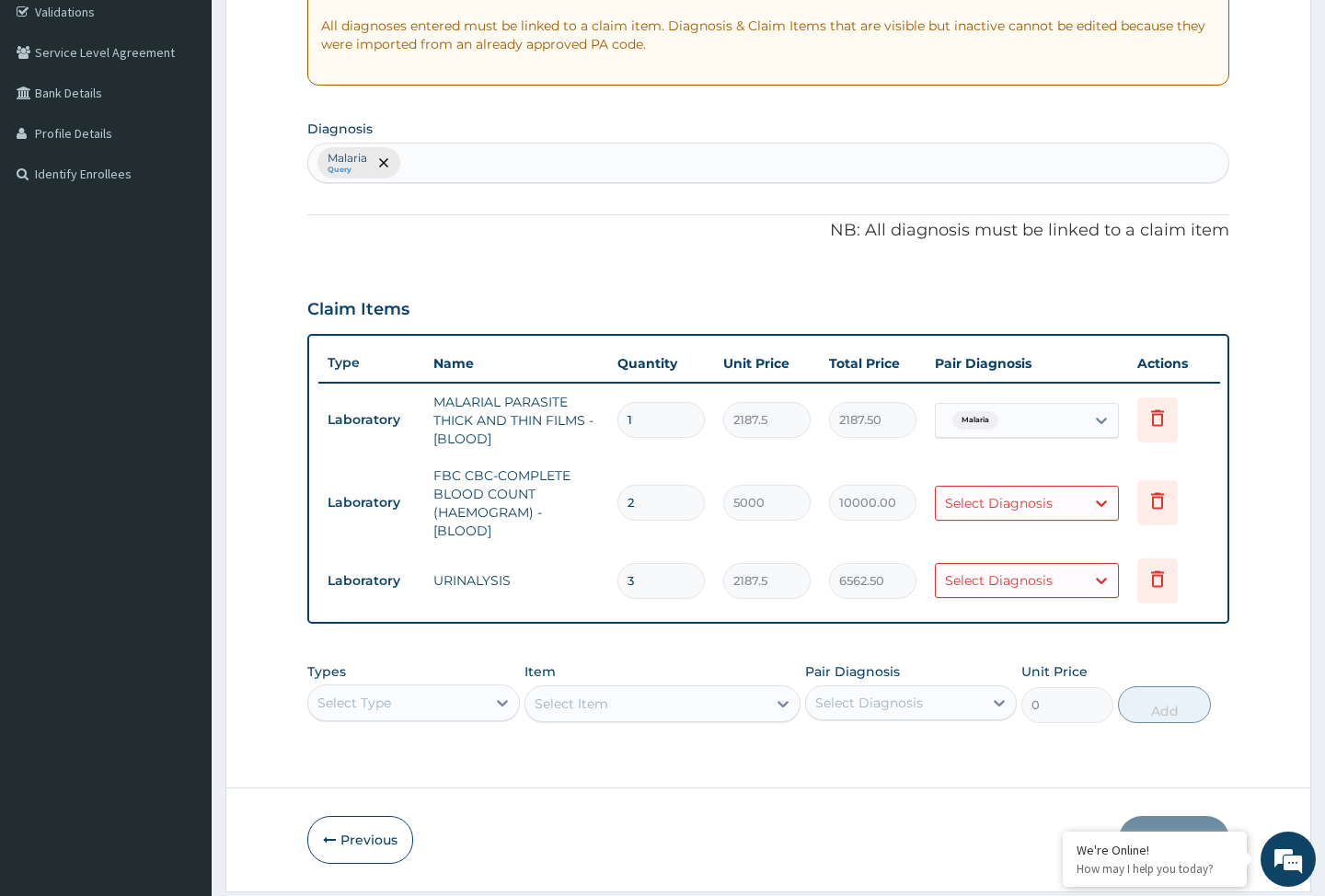 scroll, scrollTop: 371, scrollLeft: 0, axis: vertical 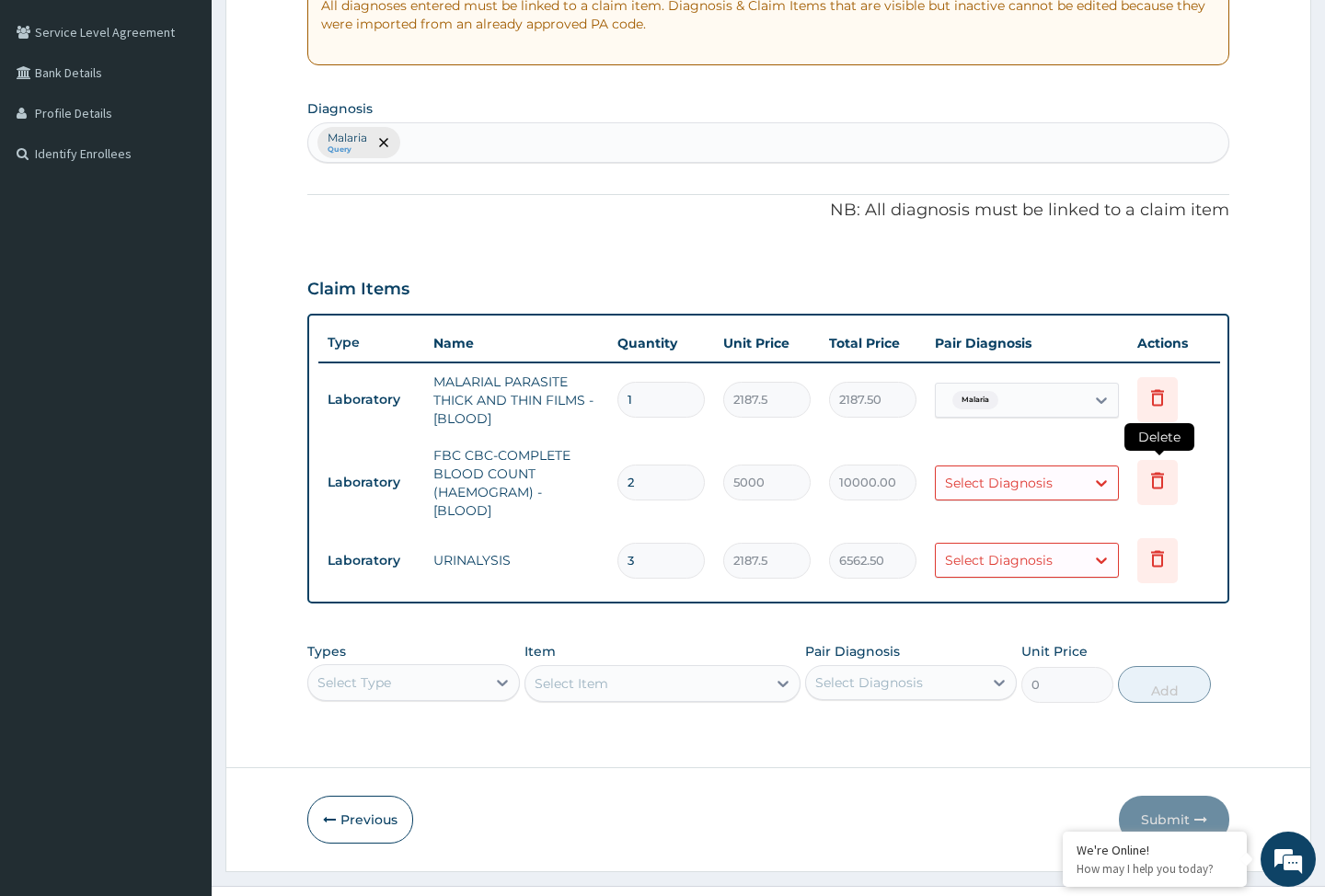 click 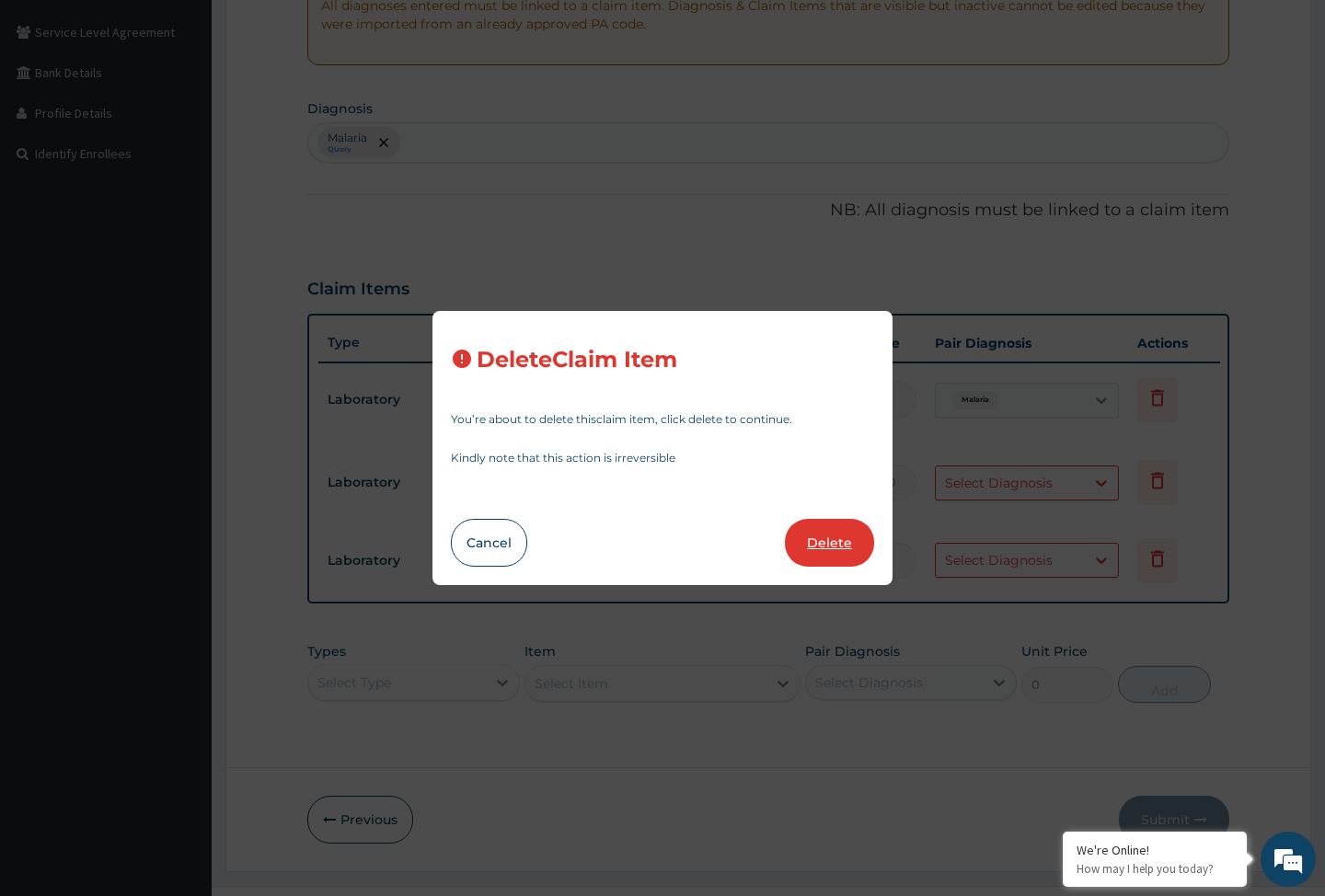 click on "Delete" at bounding box center (829, 543) 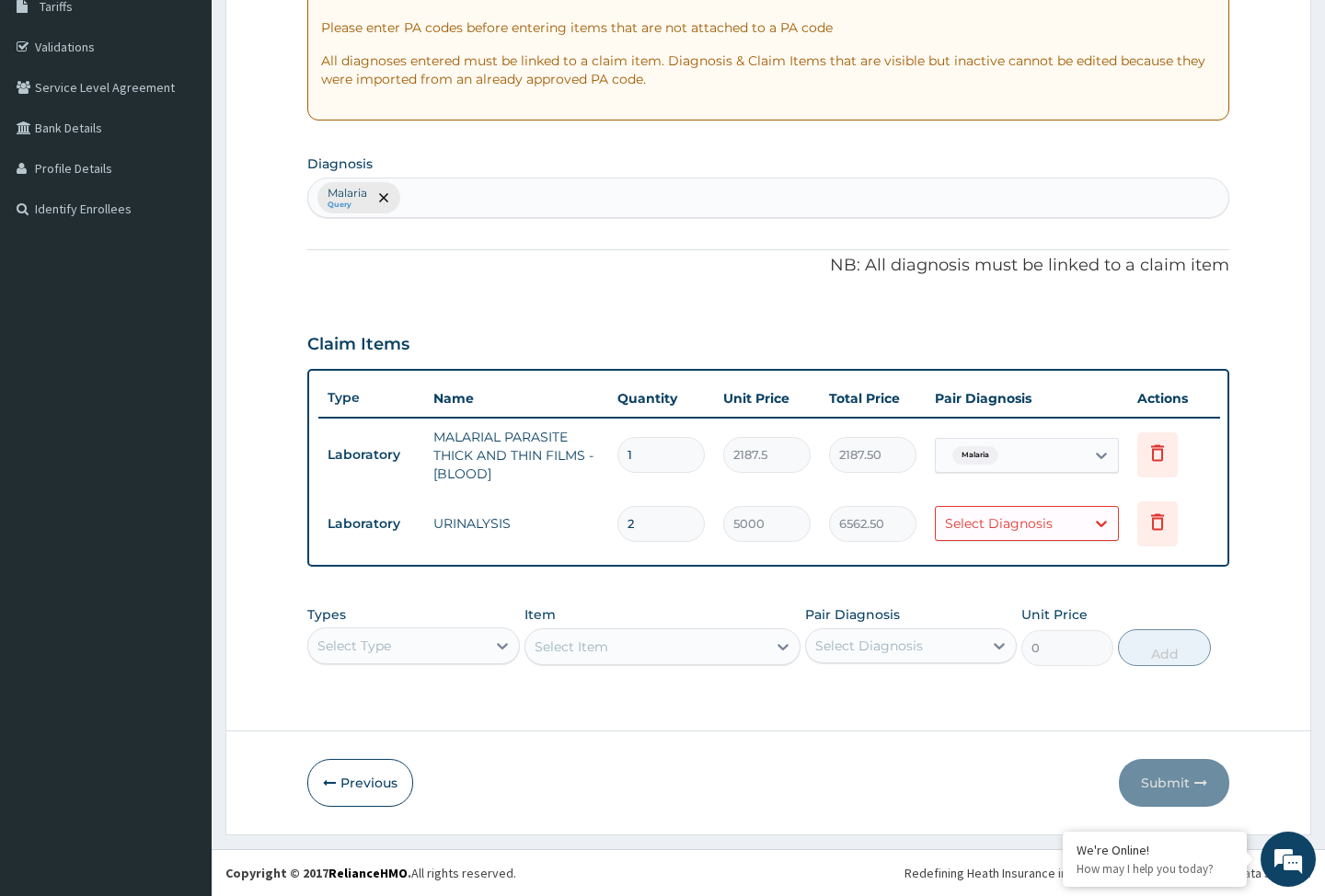 type on "3" 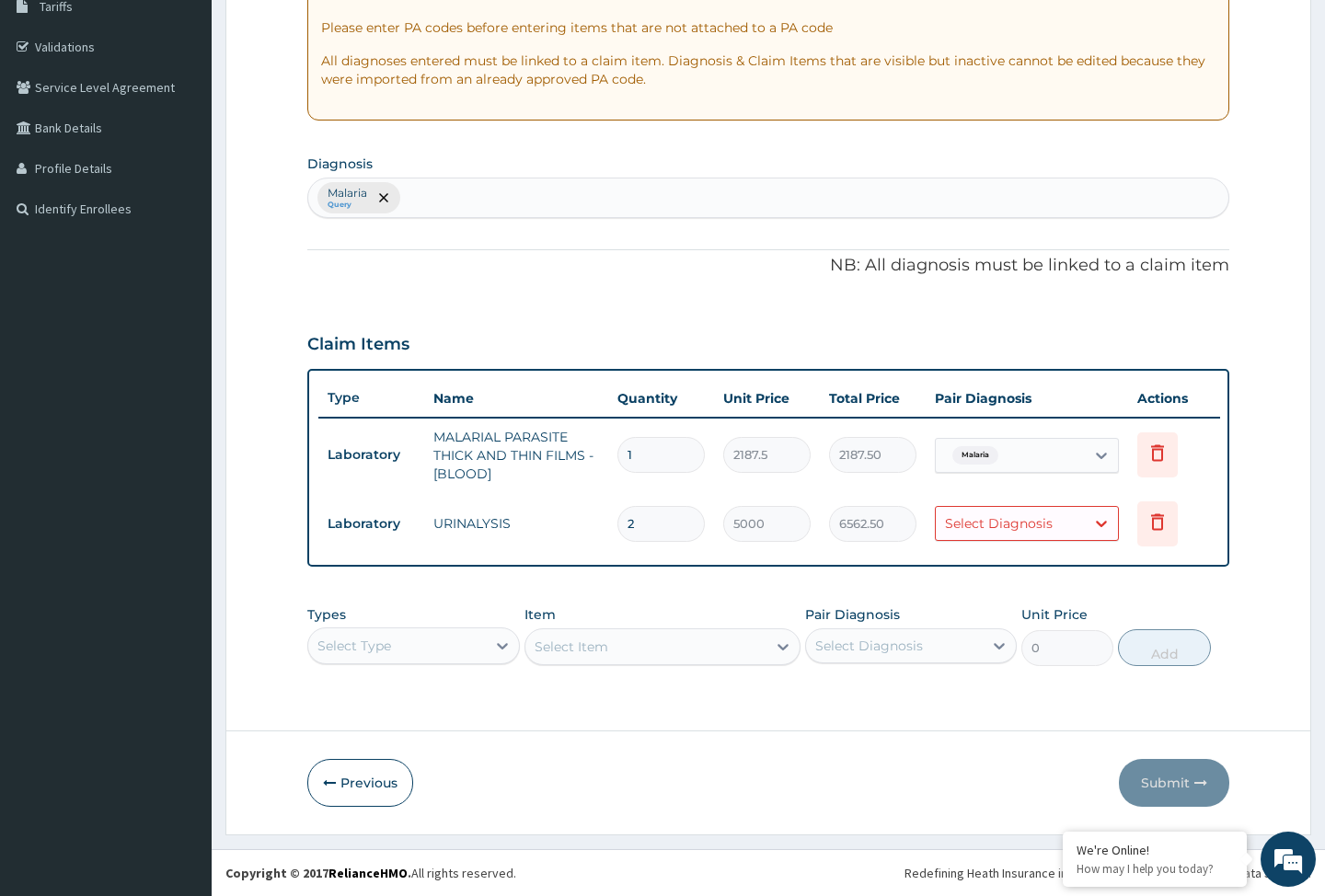 type on "2187.5" 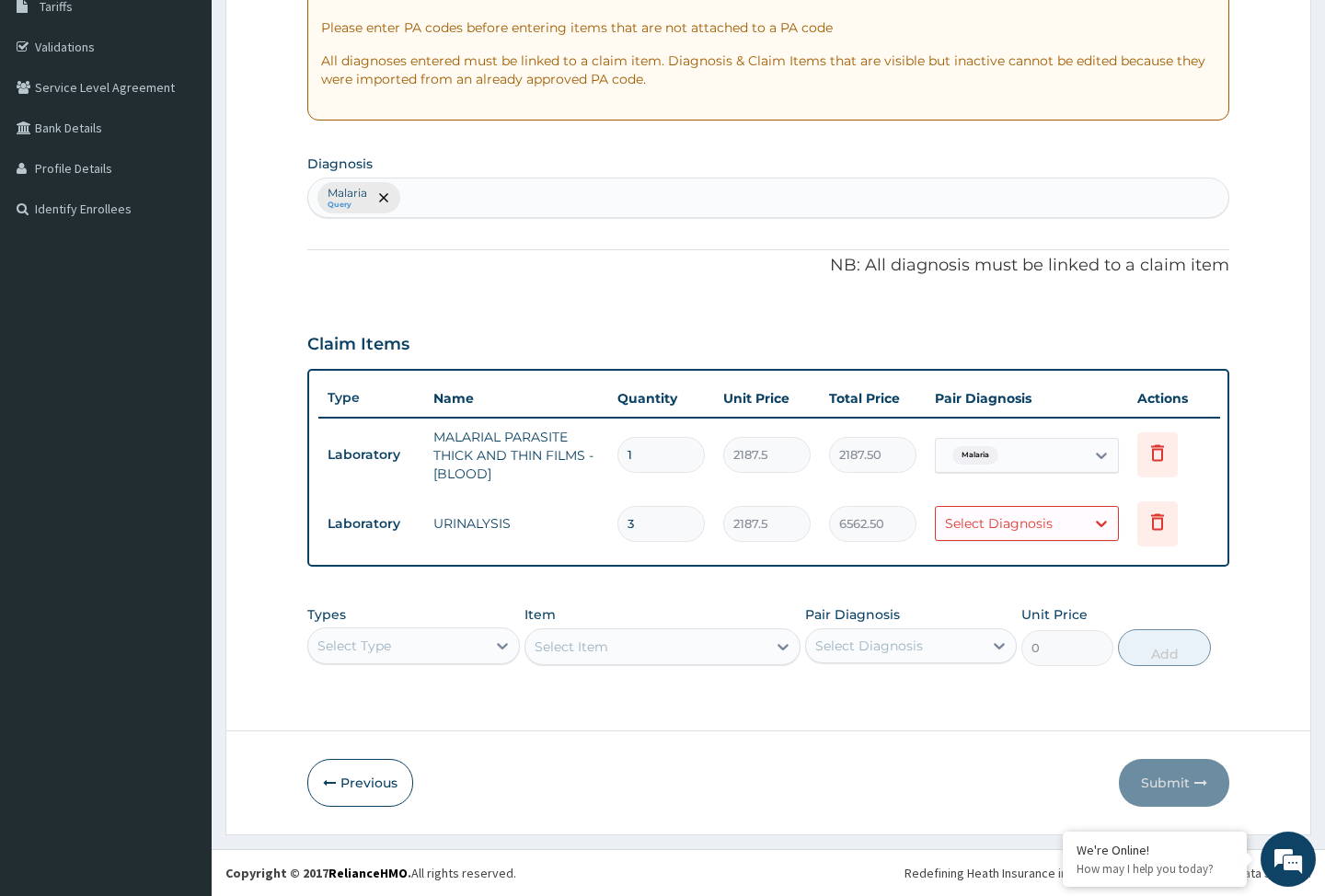 scroll, scrollTop: 312, scrollLeft: 0, axis: vertical 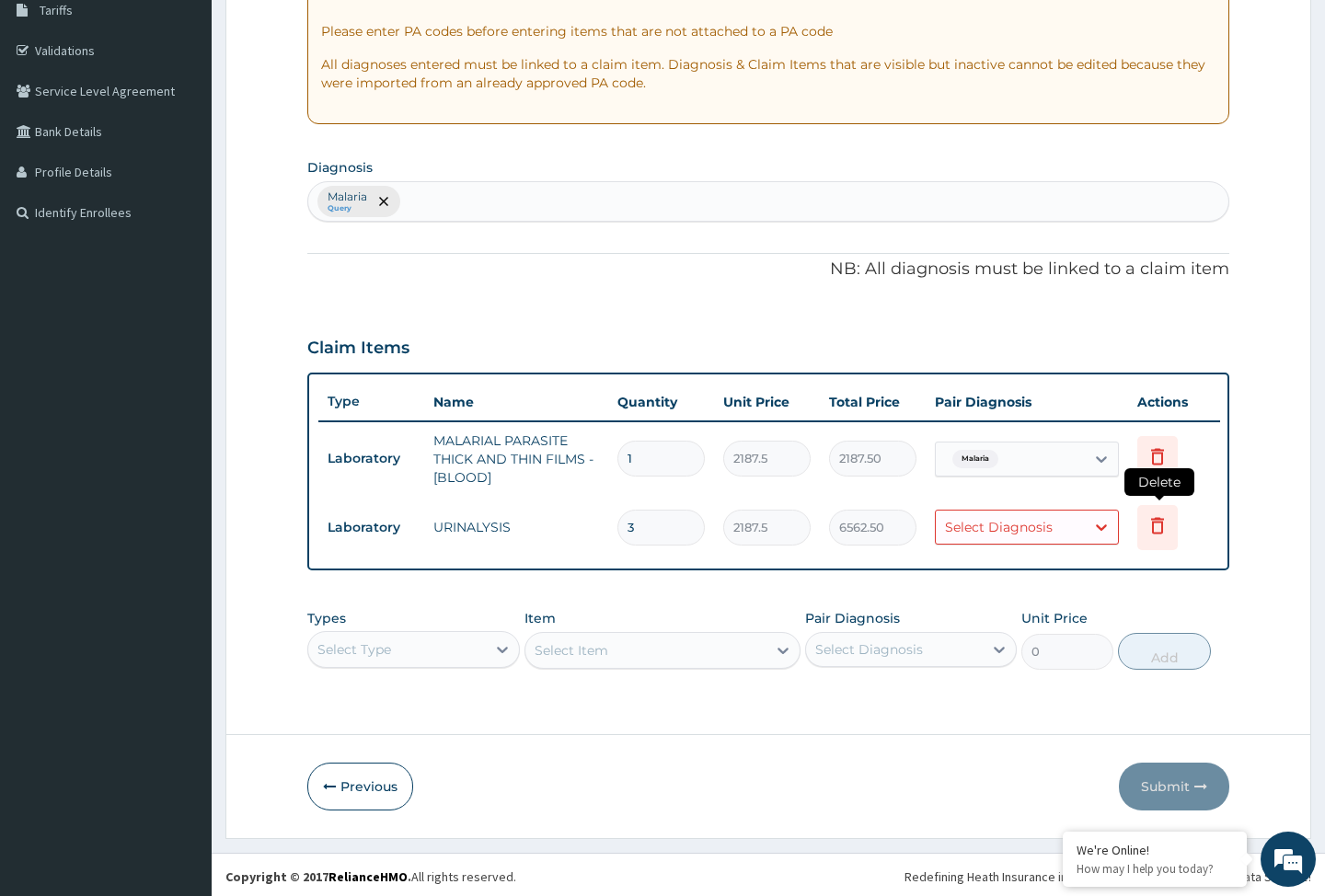 click at bounding box center (1158, 527) 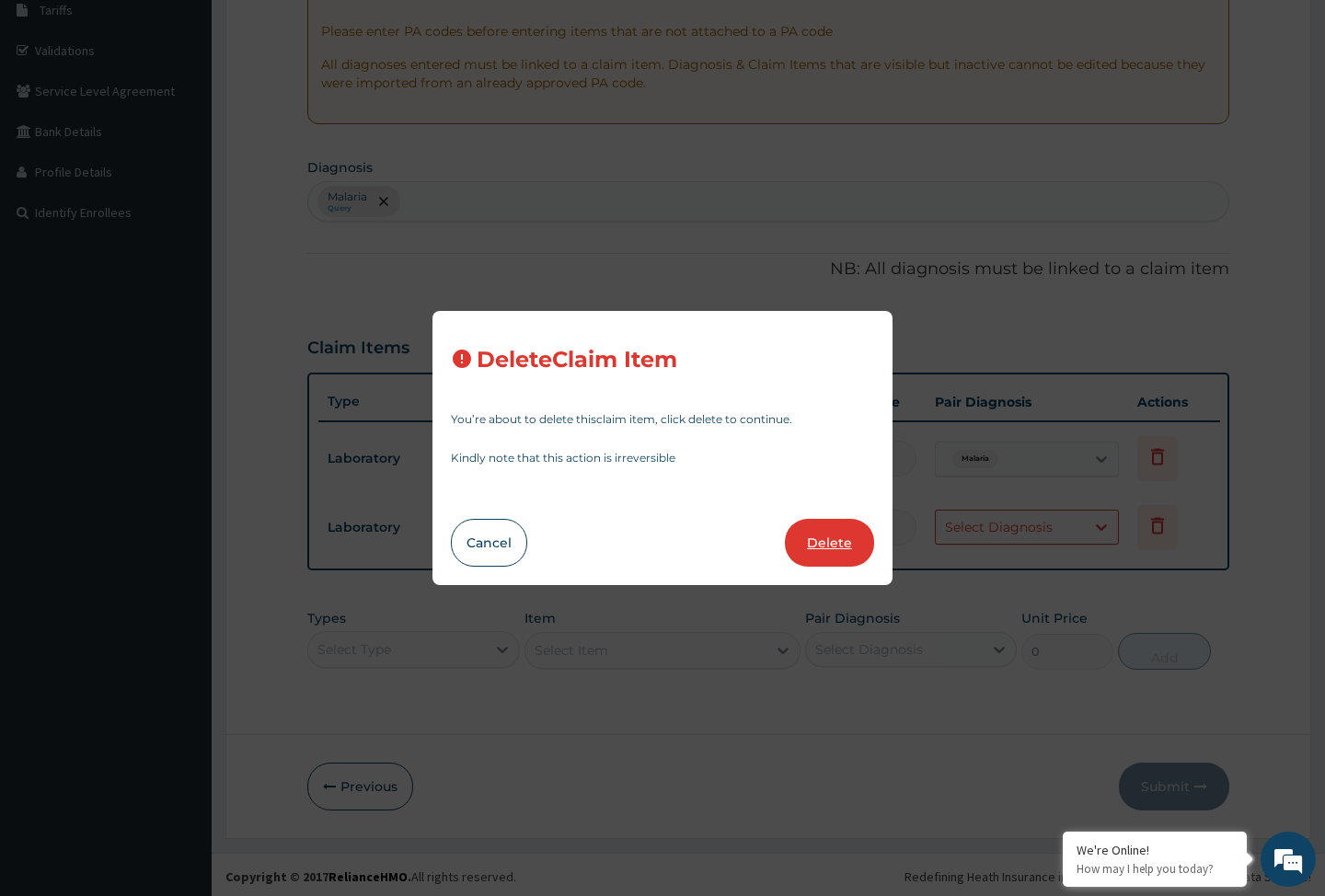 click on "Delete" at bounding box center [829, 543] 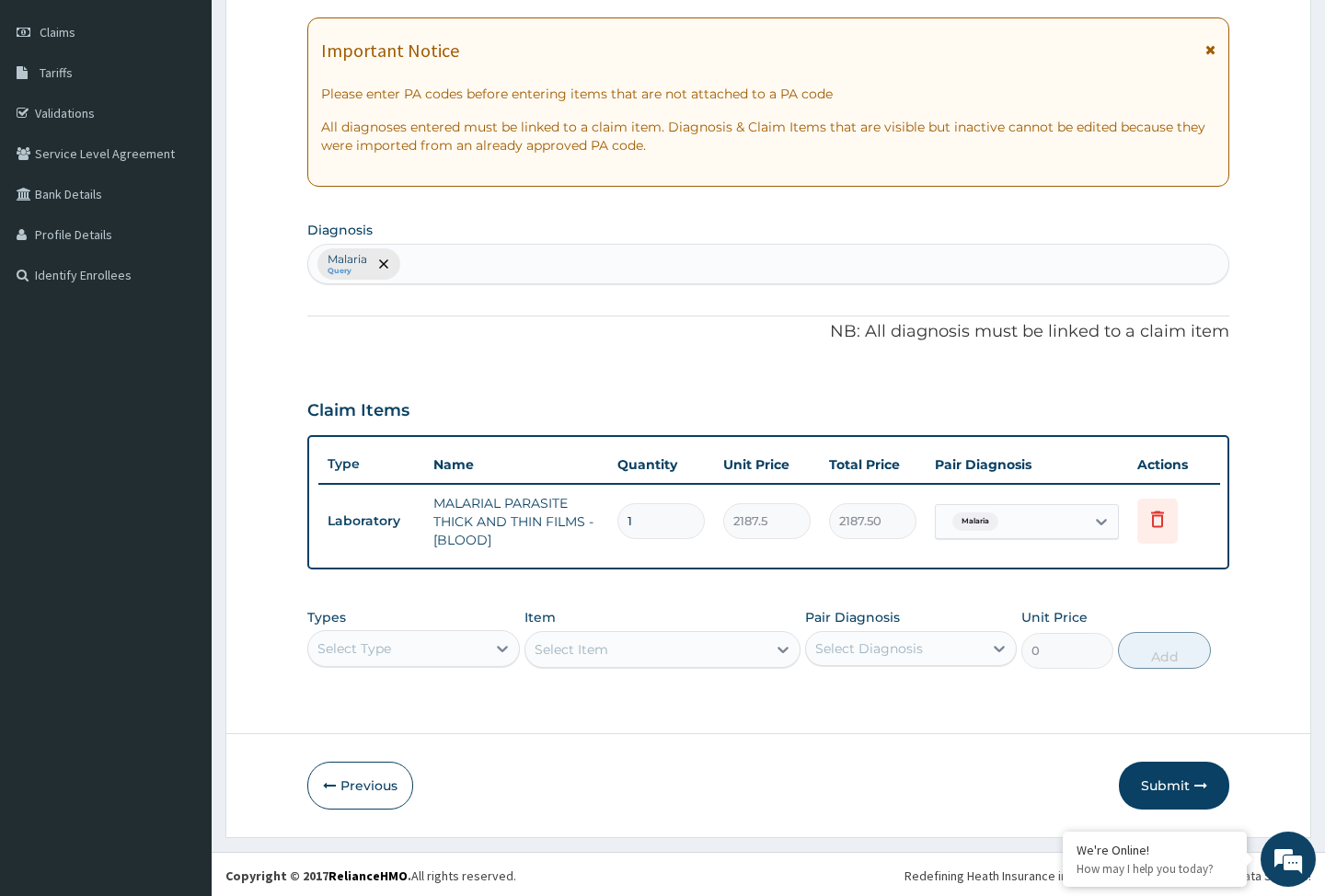 scroll, scrollTop: 248, scrollLeft: 0, axis: vertical 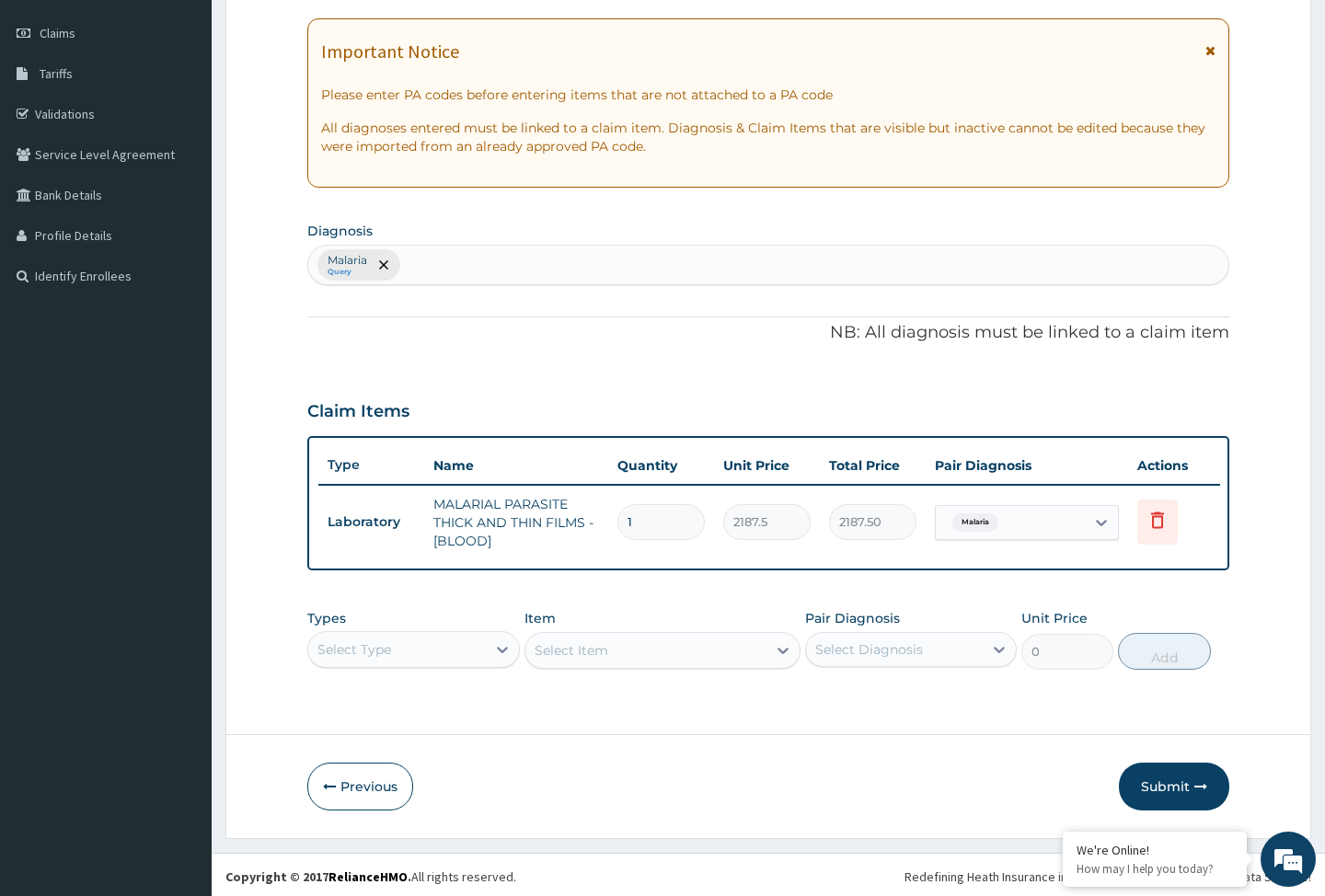 click on "Type Name Quantity Unit Price Total Price Pair Diagnosis Actions Laboratory MALARIAL PARASITE THICK AND THIN FILMS - [BLOOD] 1 2187.5 2187.50 Malaria Delete" at bounding box center [767, 503] 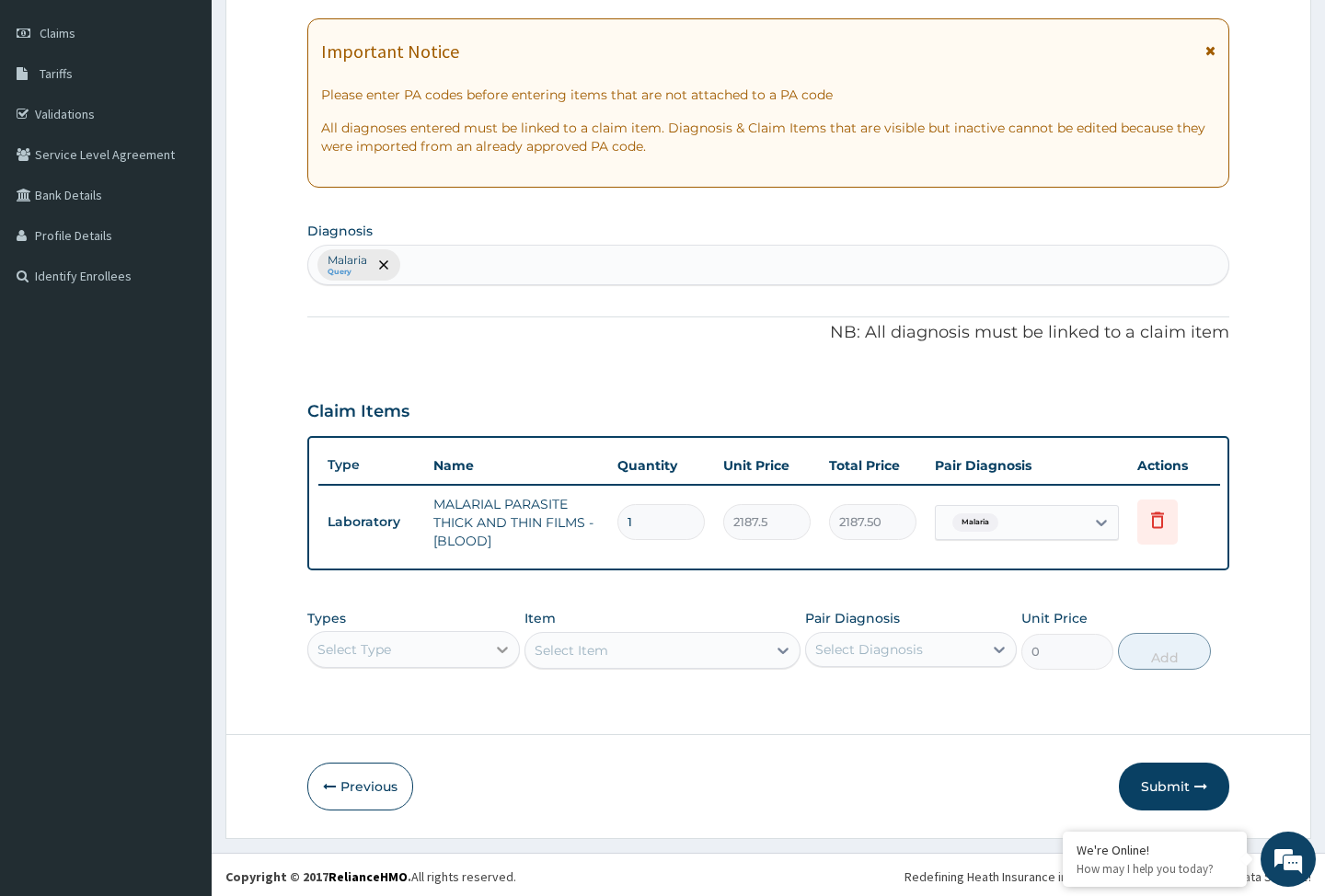 click on "Select Type" at bounding box center [413, 649] 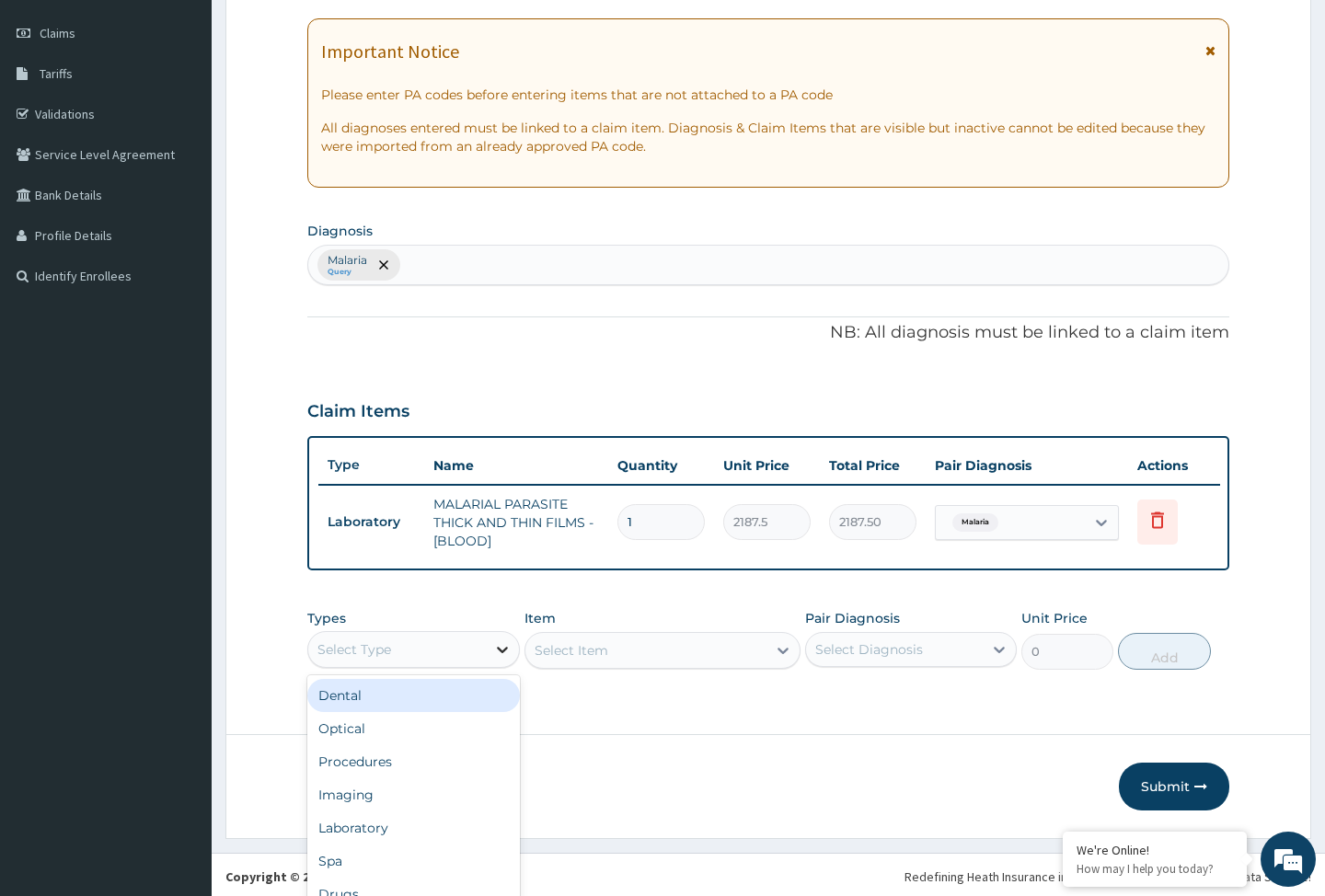 scroll, scrollTop: 52, scrollLeft: 0, axis: vertical 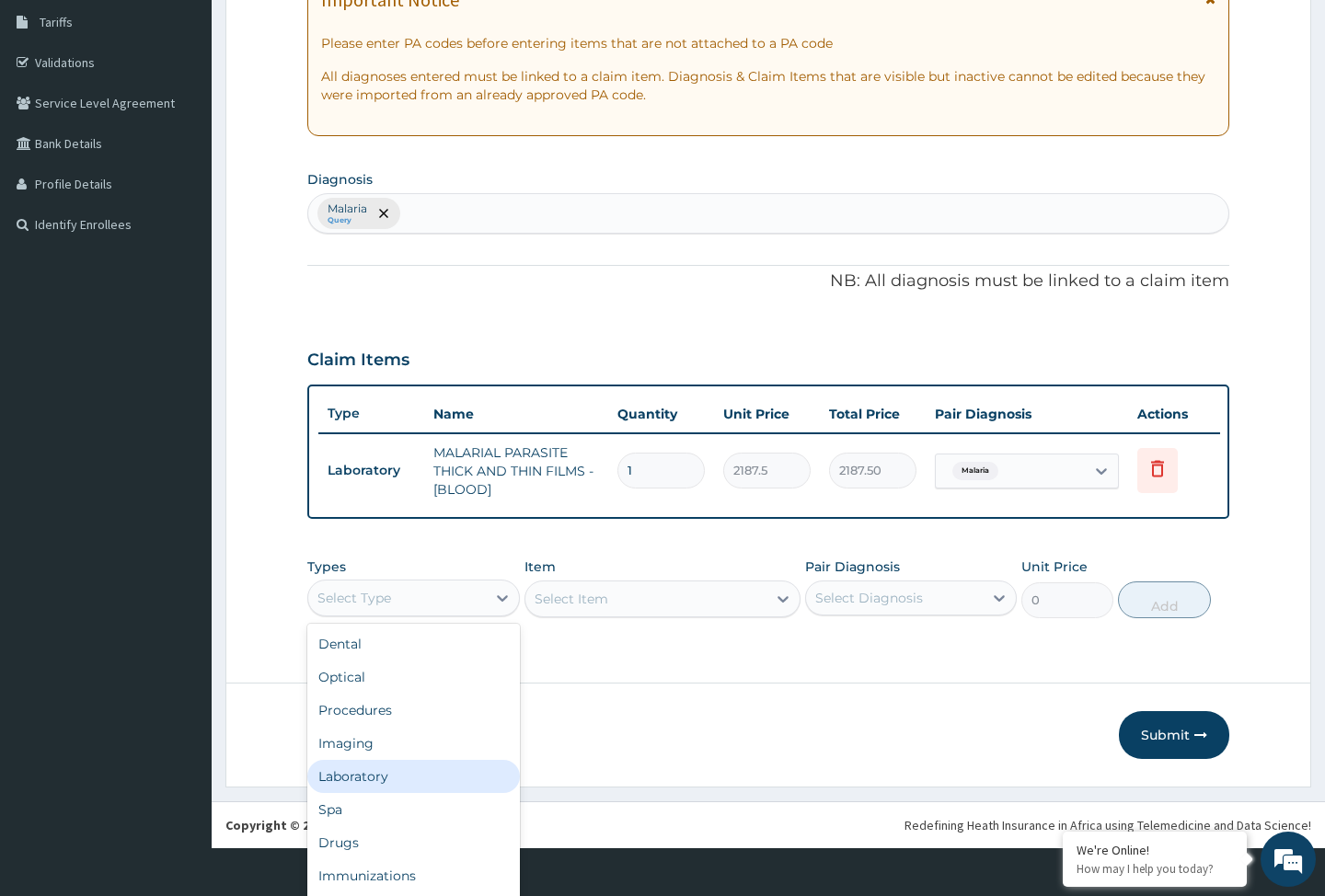 click on "Laboratory" at bounding box center [413, 776] 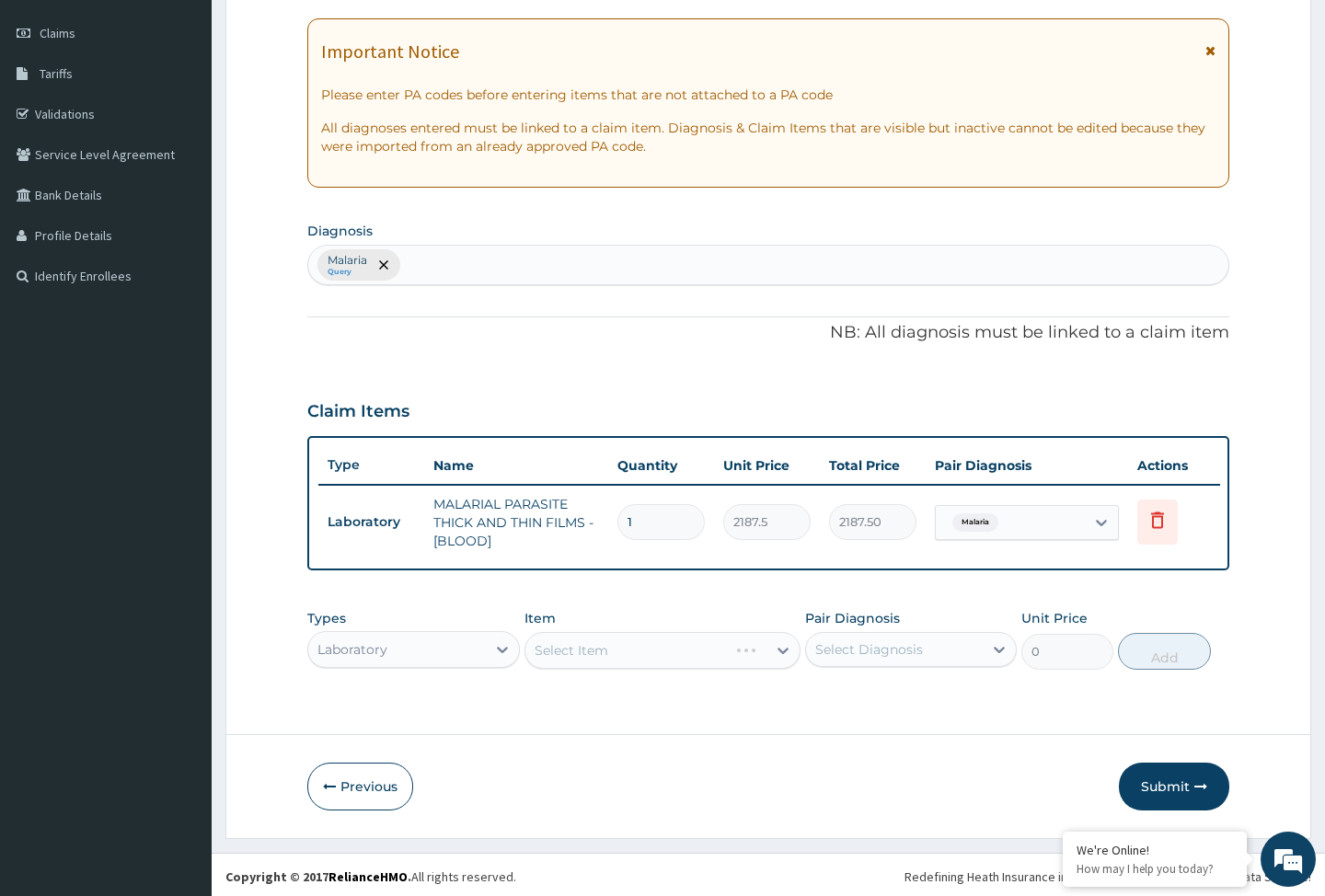 scroll, scrollTop: 0, scrollLeft: 0, axis: both 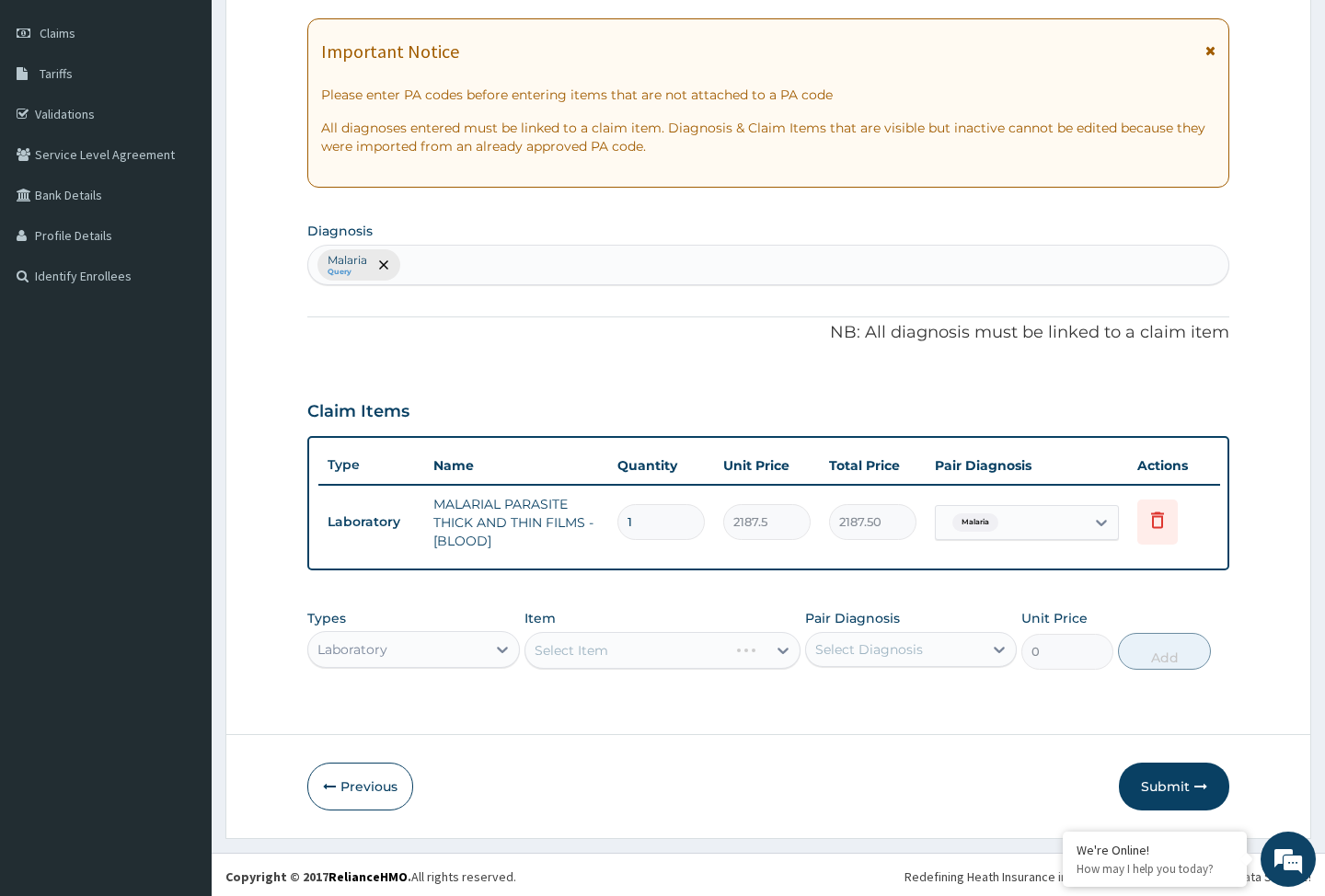 click on "Select Item" at bounding box center [662, 650] 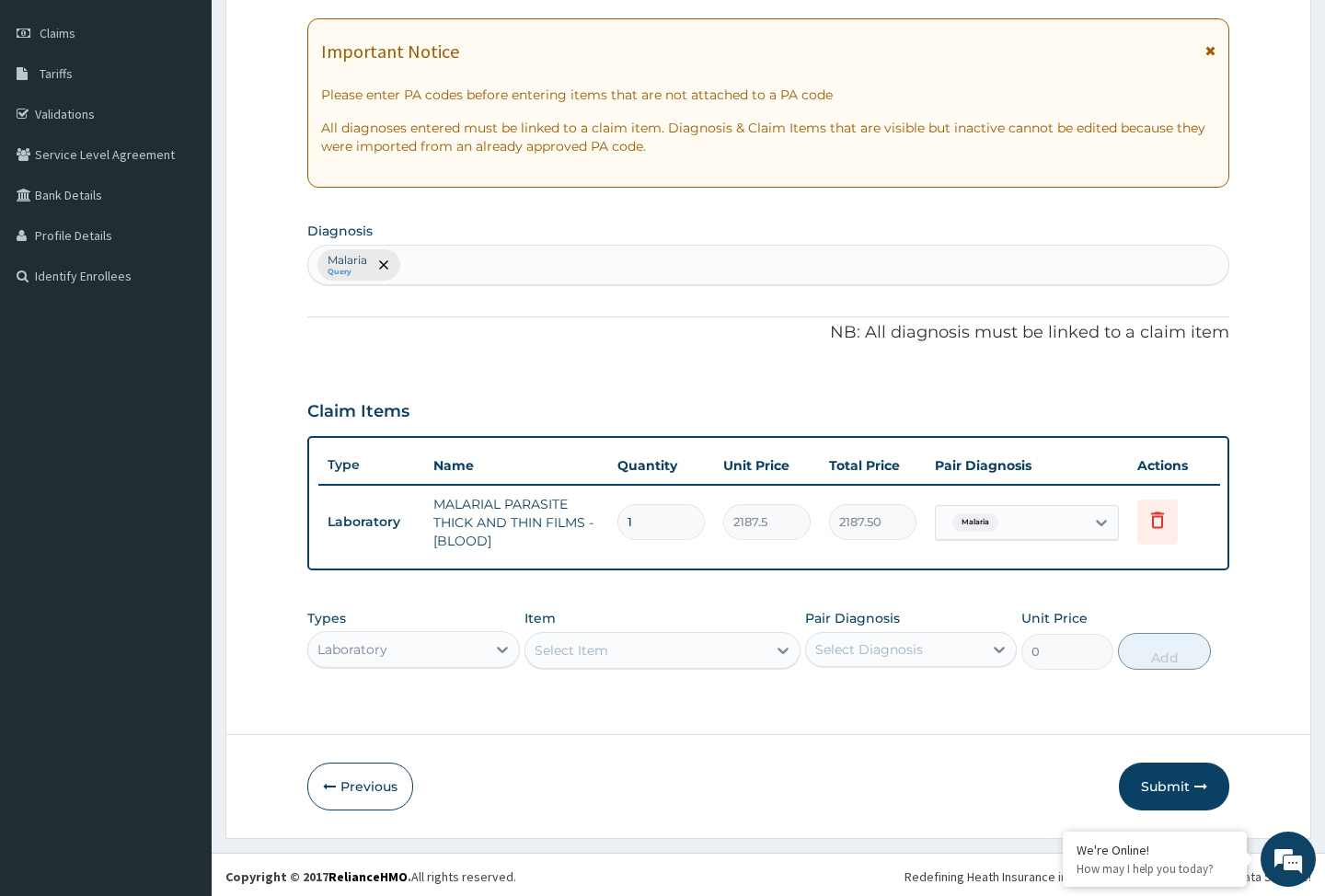 click on "Select Item" at bounding box center (662, 650) 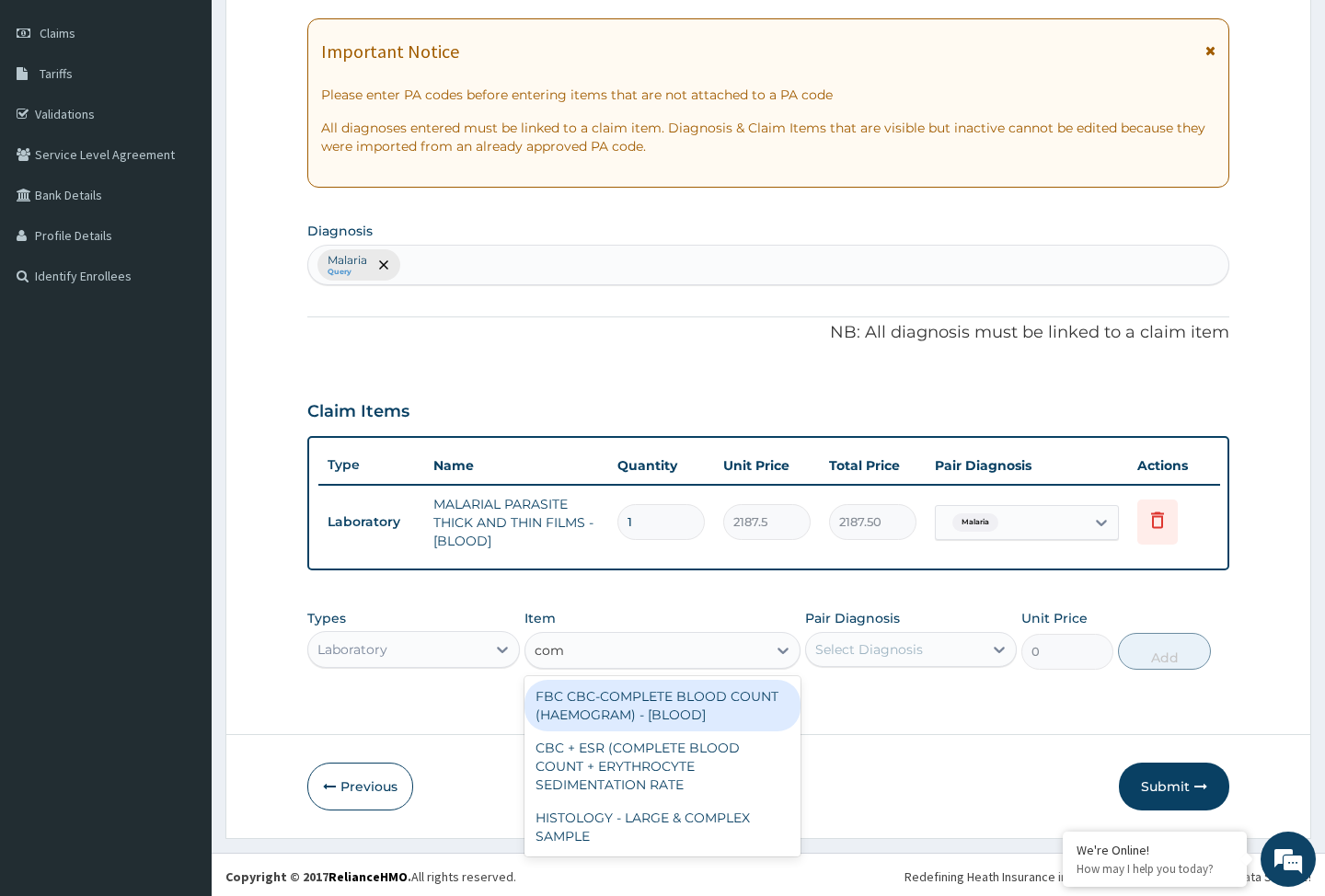 scroll, scrollTop: 0, scrollLeft: 0, axis: both 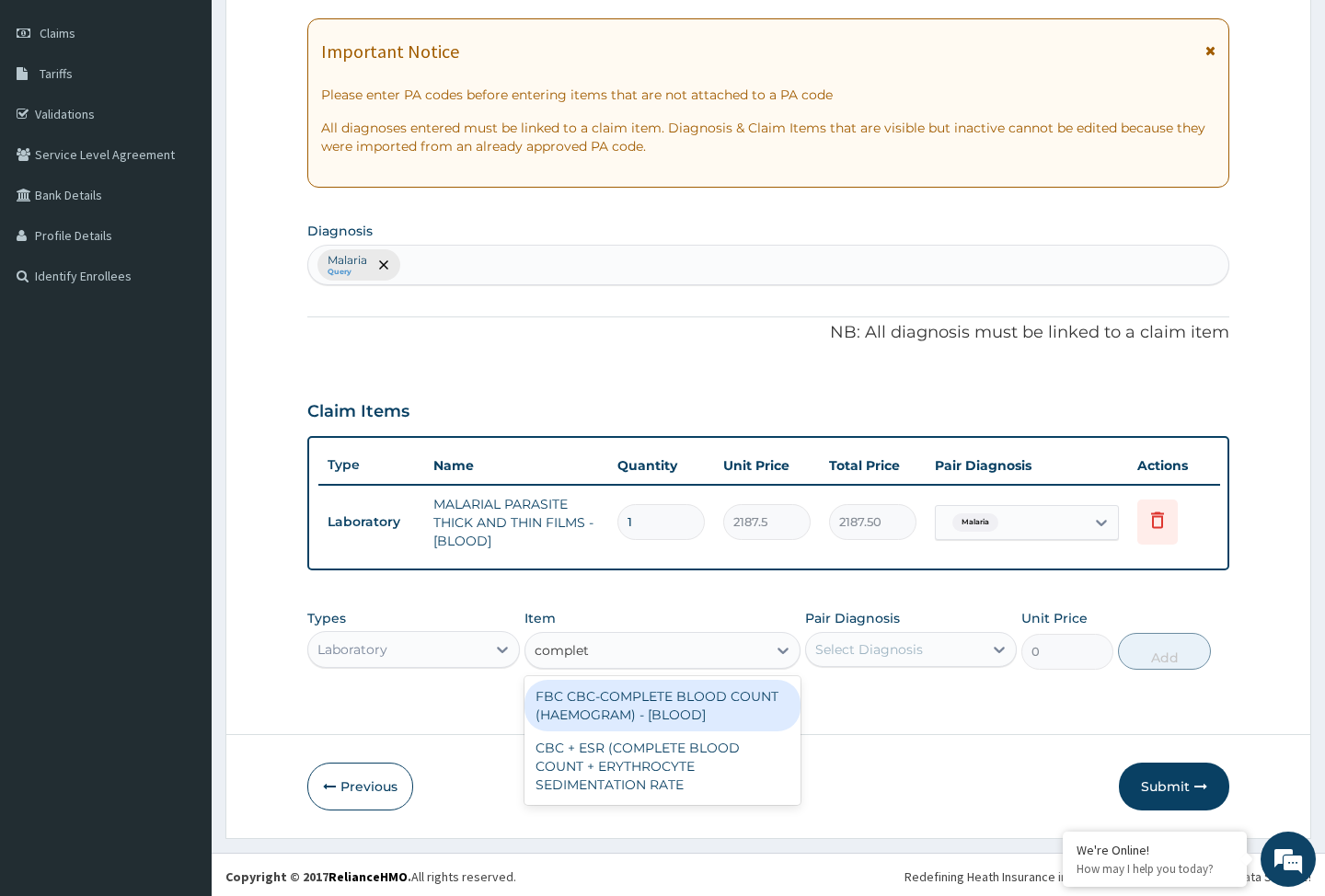 type on "complete" 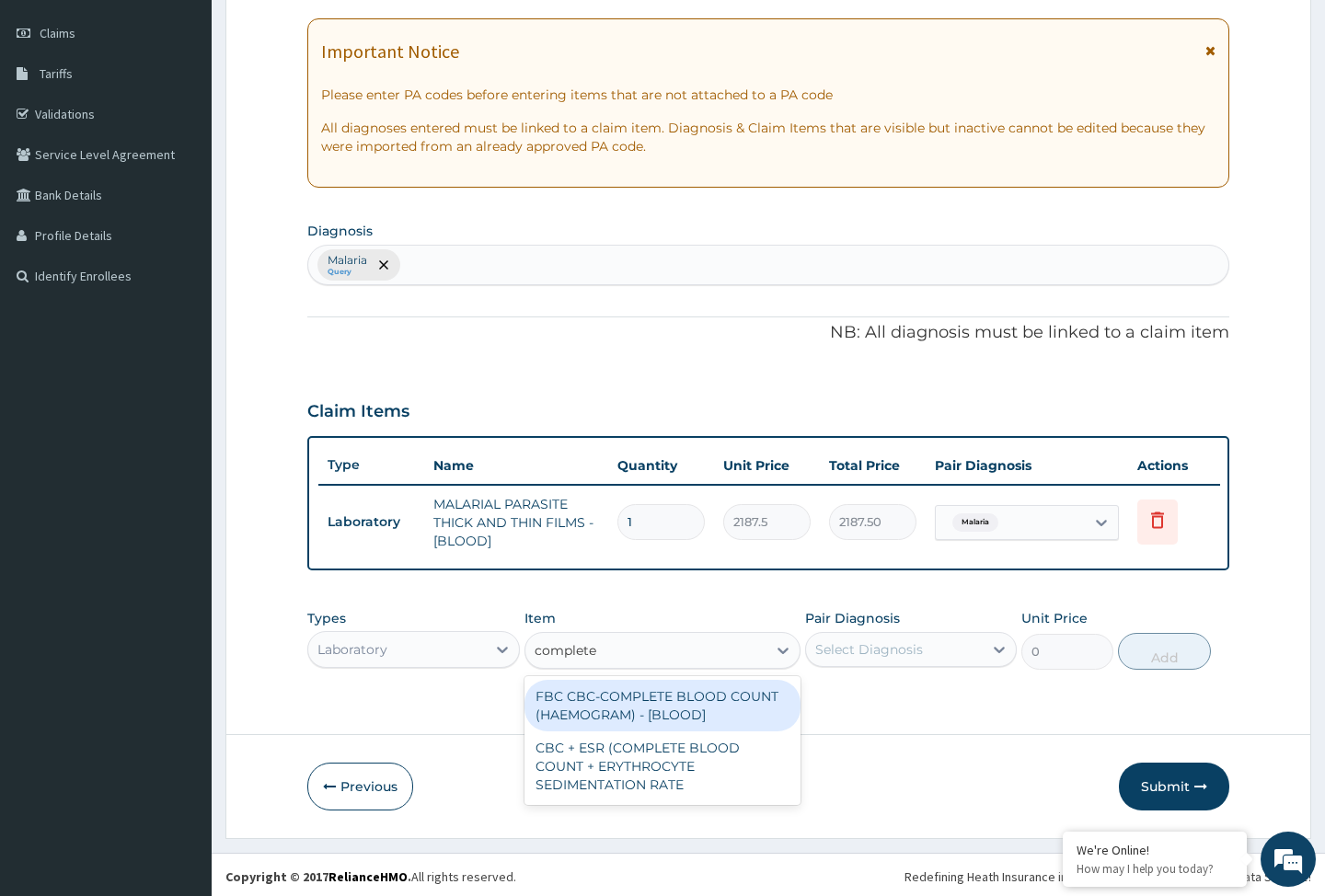 click on "FBC CBC-COMPLETE BLOOD COUNT (HAEMOGRAM) - [BLOOD]" at bounding box center (662, 706) 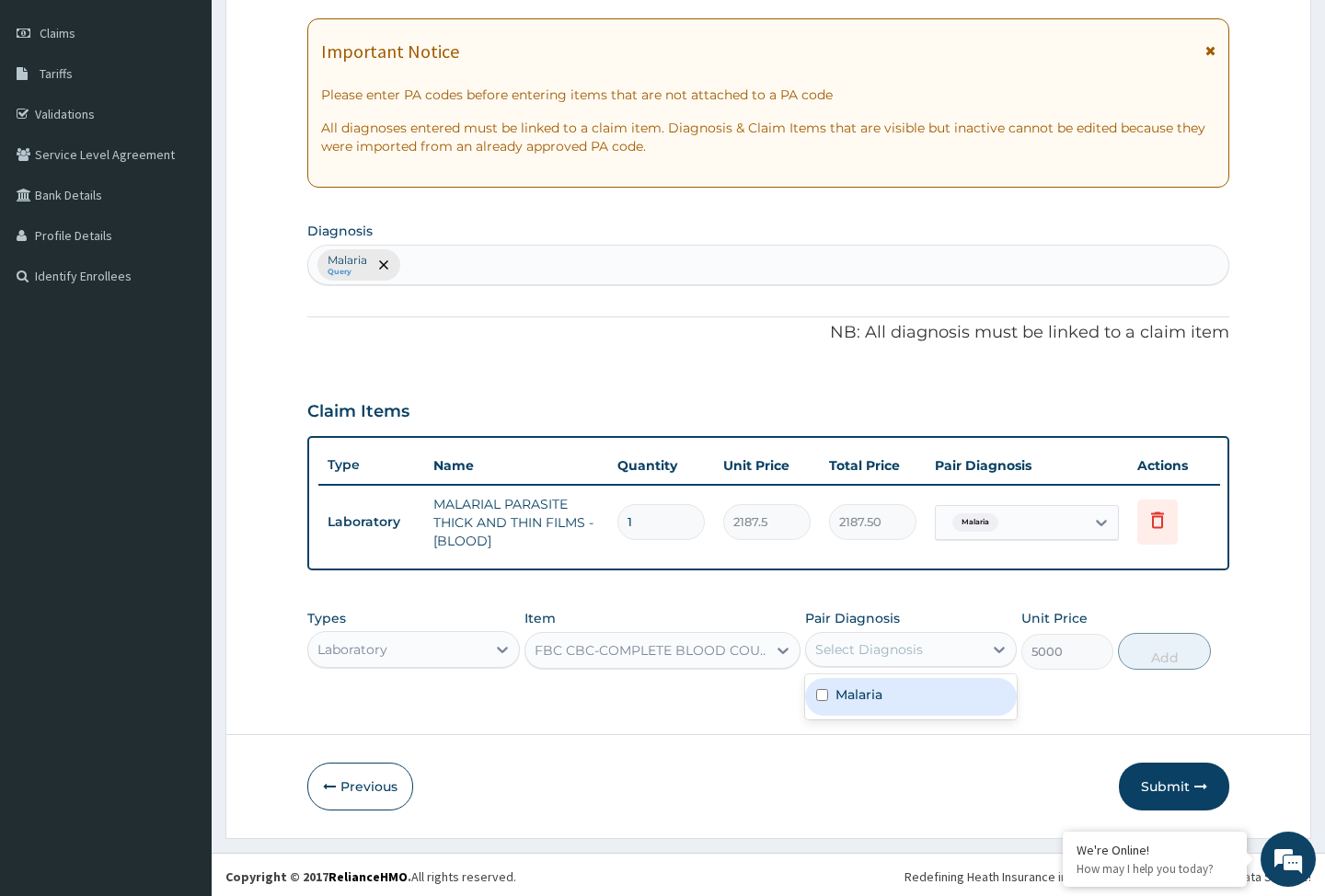 click on "Select Diagnosis" at bounding box center [869, 649] 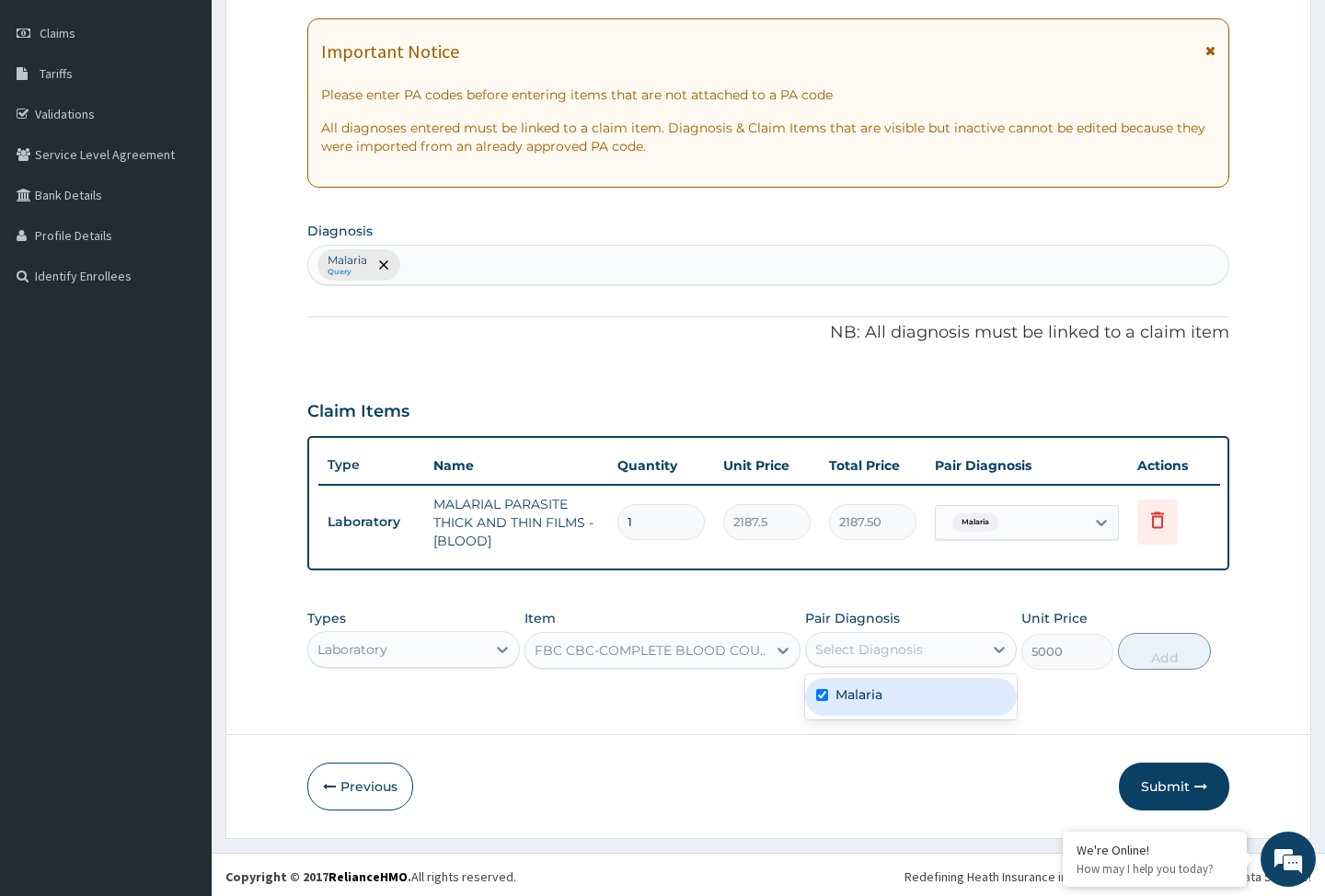 checkbox on "true" 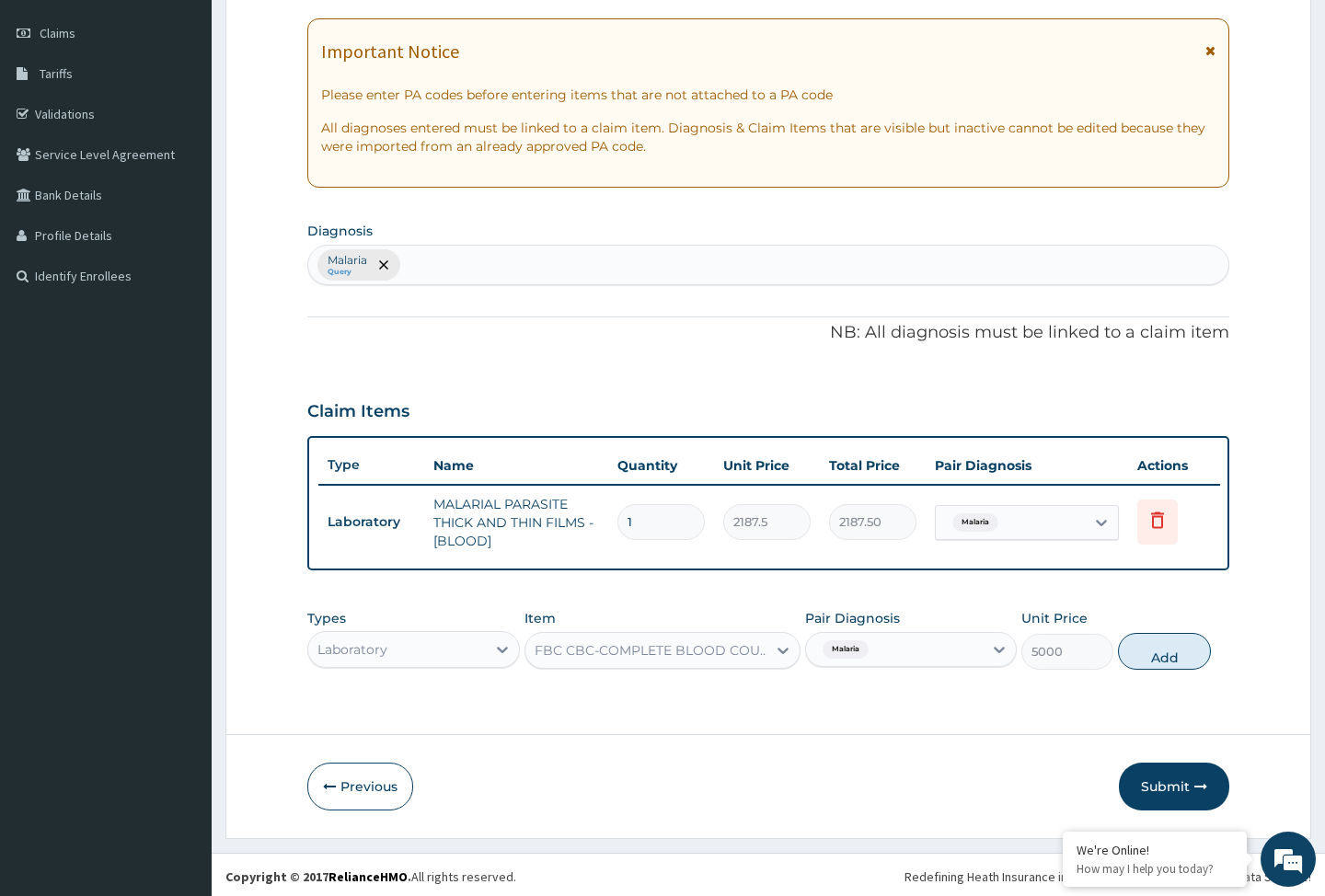 click on "Step  2  of 2 PA Code / Prescription Code Enter Code(Secondary Care Only) Encounter Date 24-07-2025 Important Notice Please enter PA codes before entering items that are not attached to a PA code   All diagnoses entered must be linked to a claim item. Diagnosis & Claim Items that are visible but inactive cannot be edited because they were imported from an already approved PA code. Diagnosis Malaria Query NB: All diagnosis must be linked to a claim item Claim Items Type Name Quantity Unit Price Total Price Pair Diagnosis Actions Laboratory MALARIAL PARASITE THICK AND THIN FILMS - [BLOOD] 1 2187.5 2187.50 Malaria Delete Types Laboratory Item FBC CBC-COMPLETE BLOOD COUNT (HAEMOGRAM) - [BLOOD] Pair Diagnosis Malaria Unit Price 5000 Add     Previous   Submit" at bounding box center [768, 343] 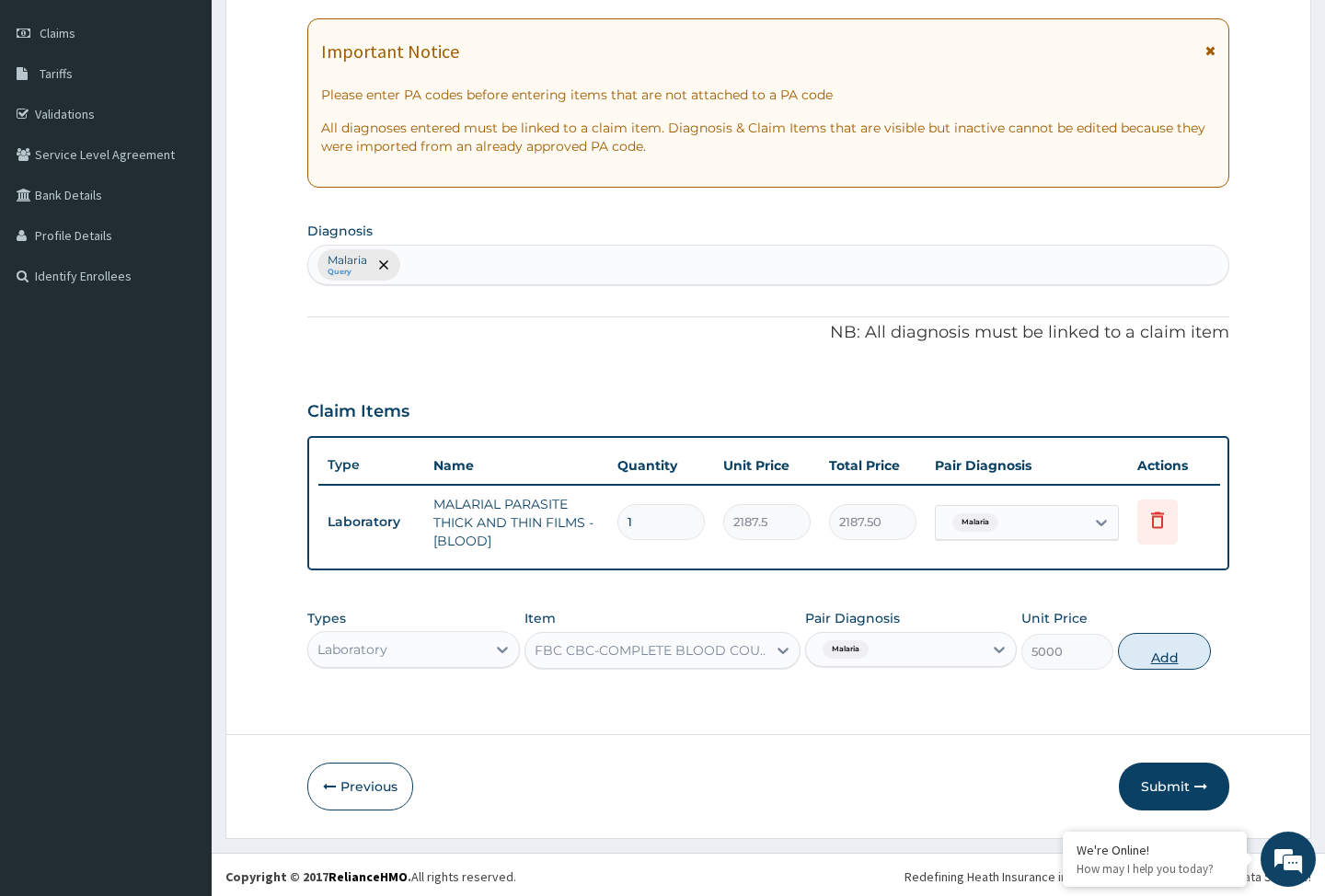 click on "Add" at bounding box center [1164, 651] 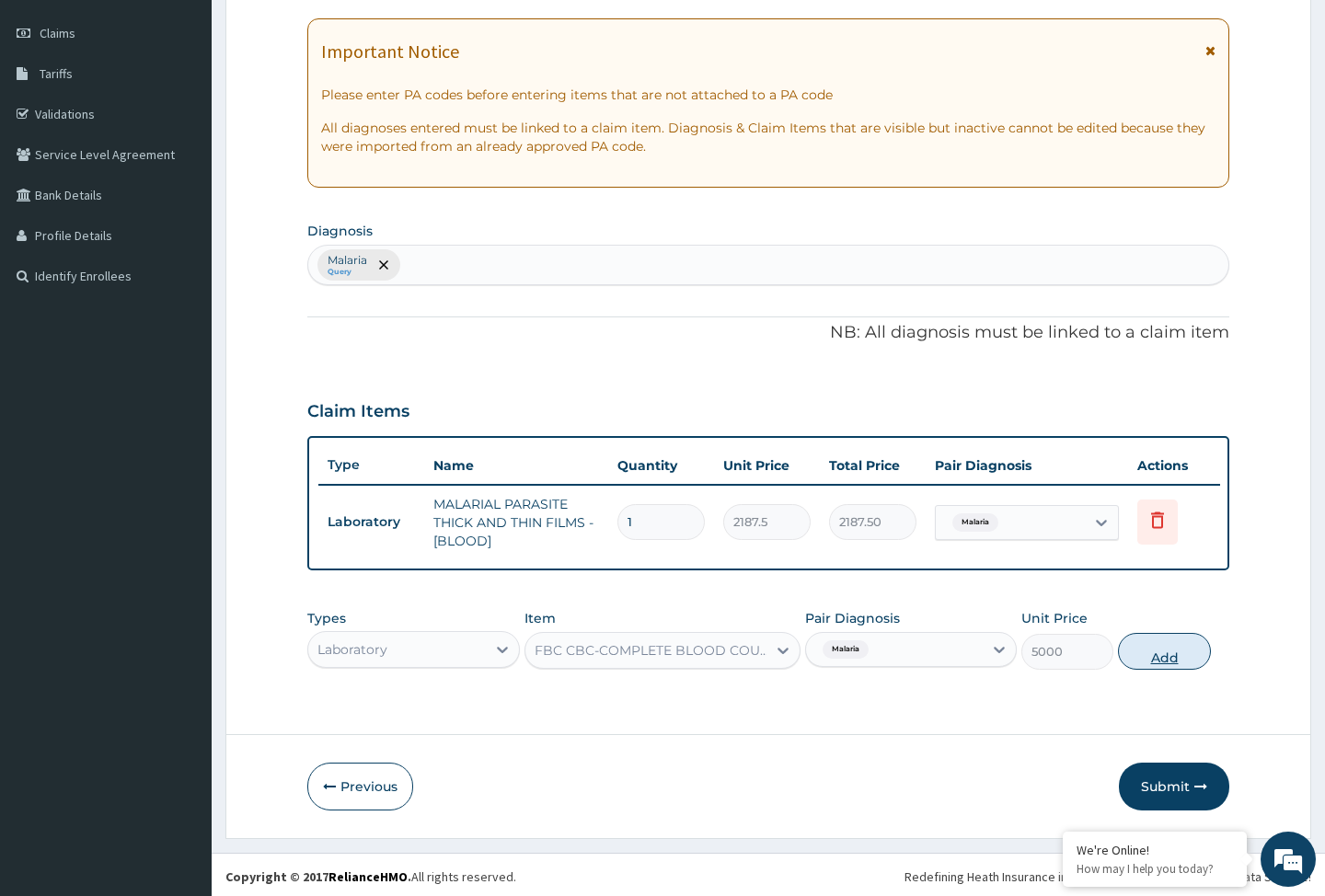 type on "0" 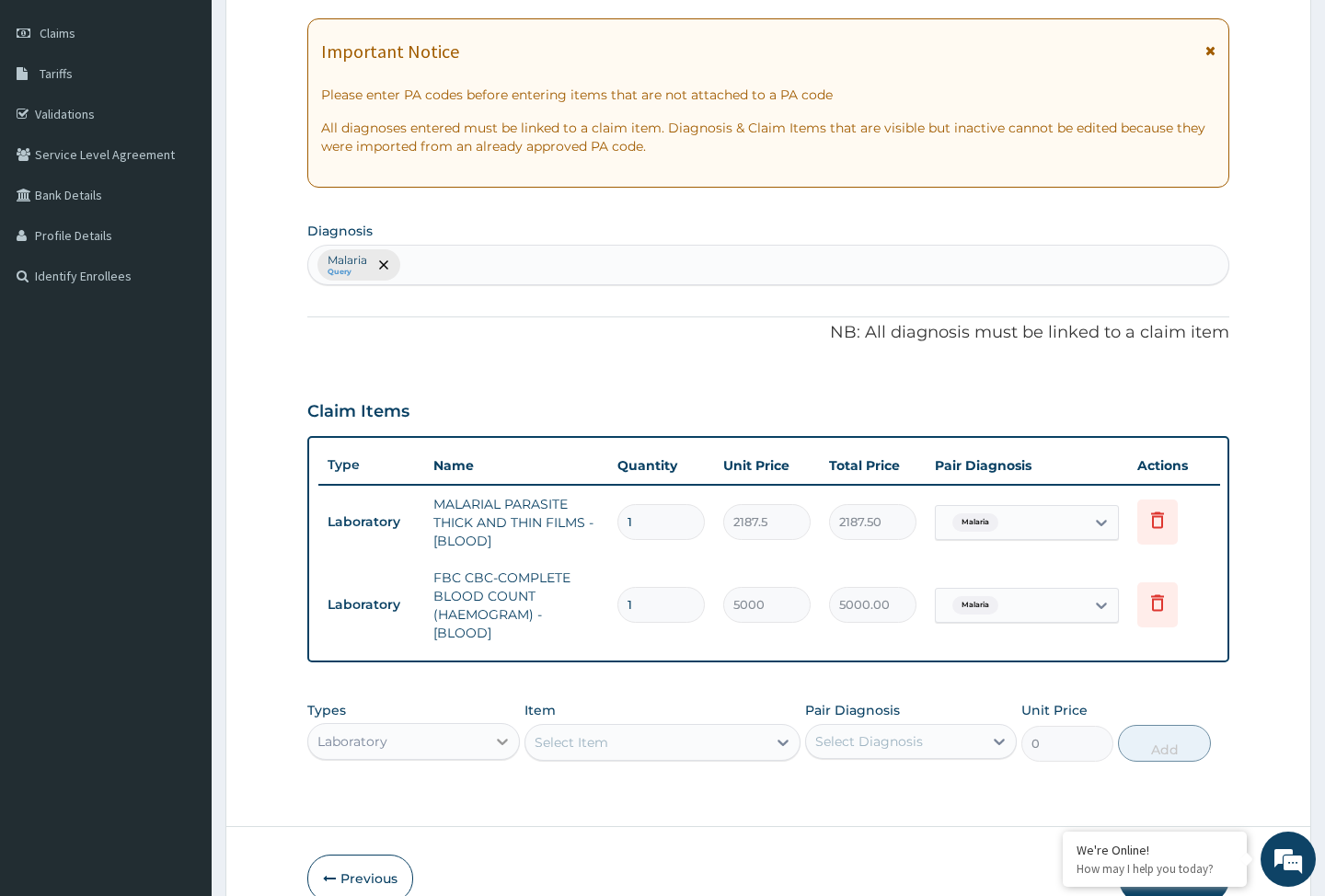 scroll, scrollTop: 52, scrollLeft: 0, axis: vertical 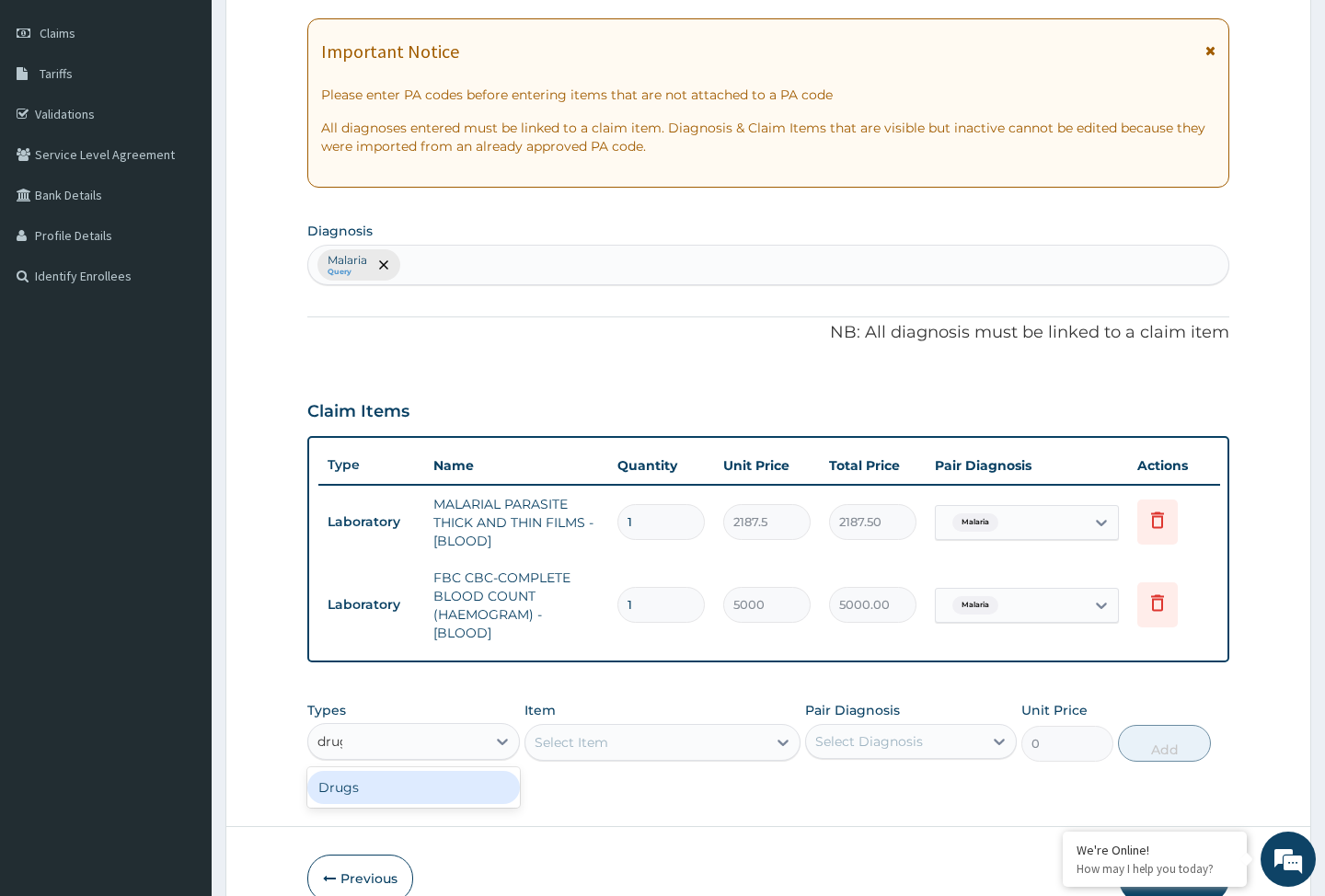 type on "drugs" 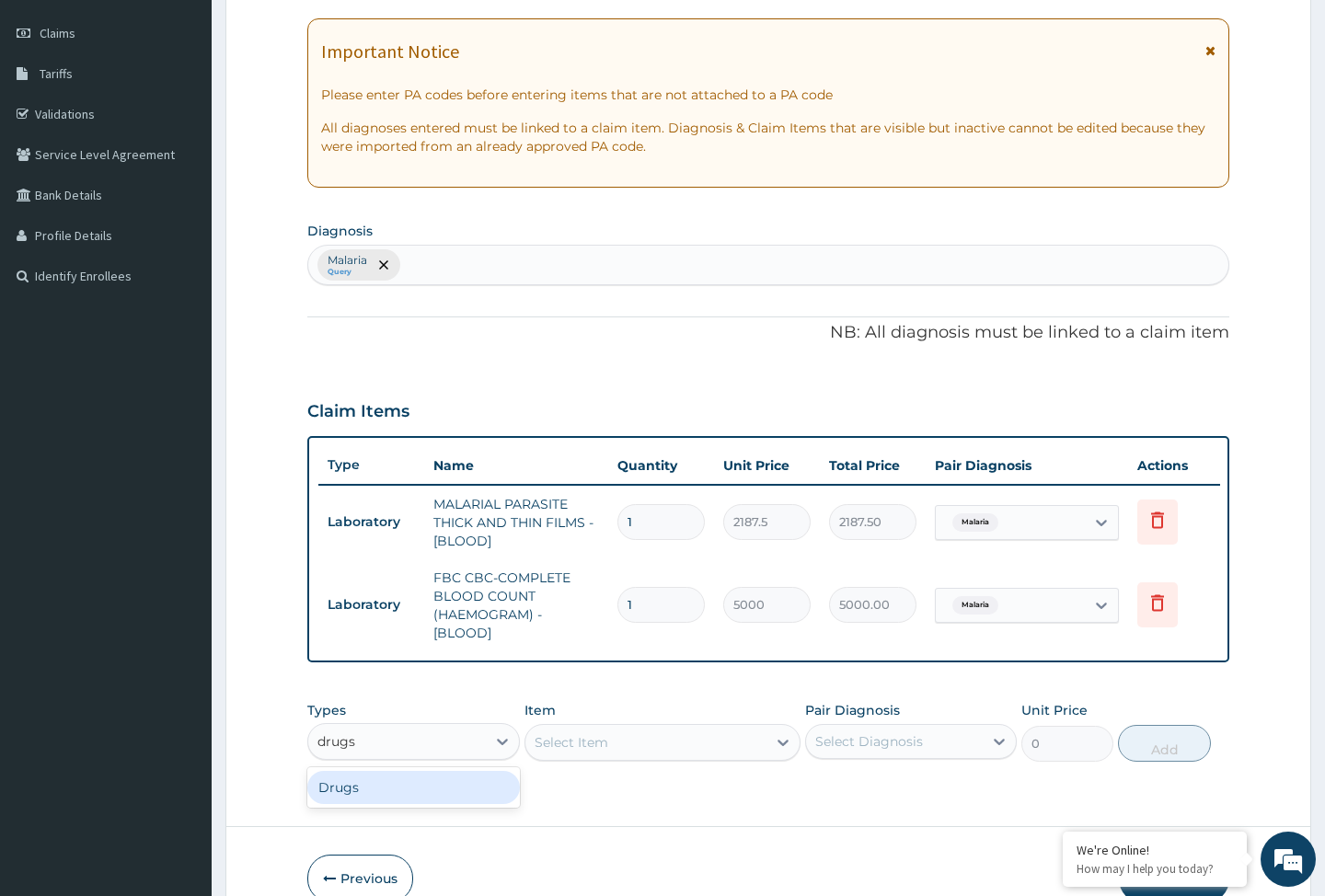 click on "Drugs" at bounding box center [413, 787] 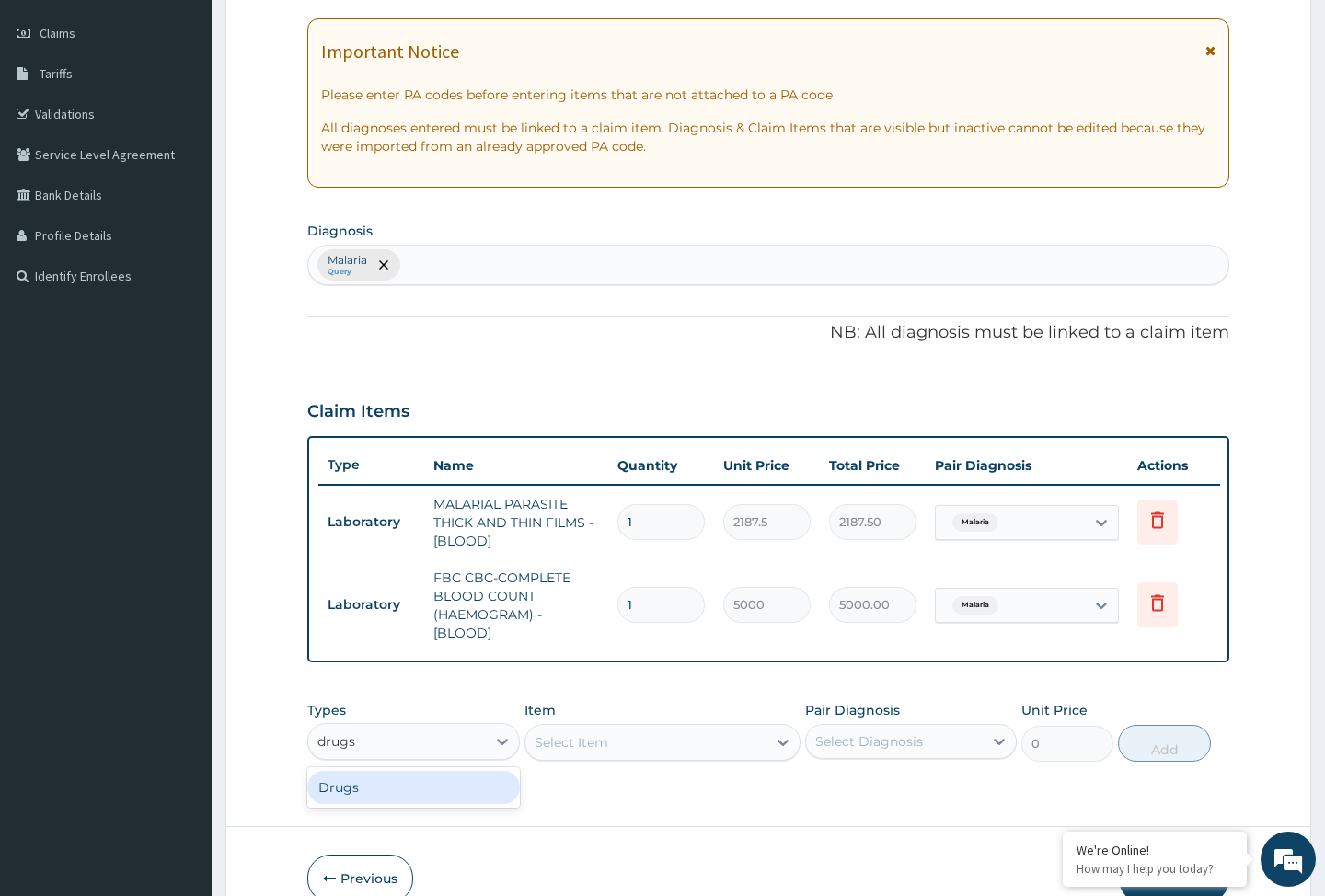 type 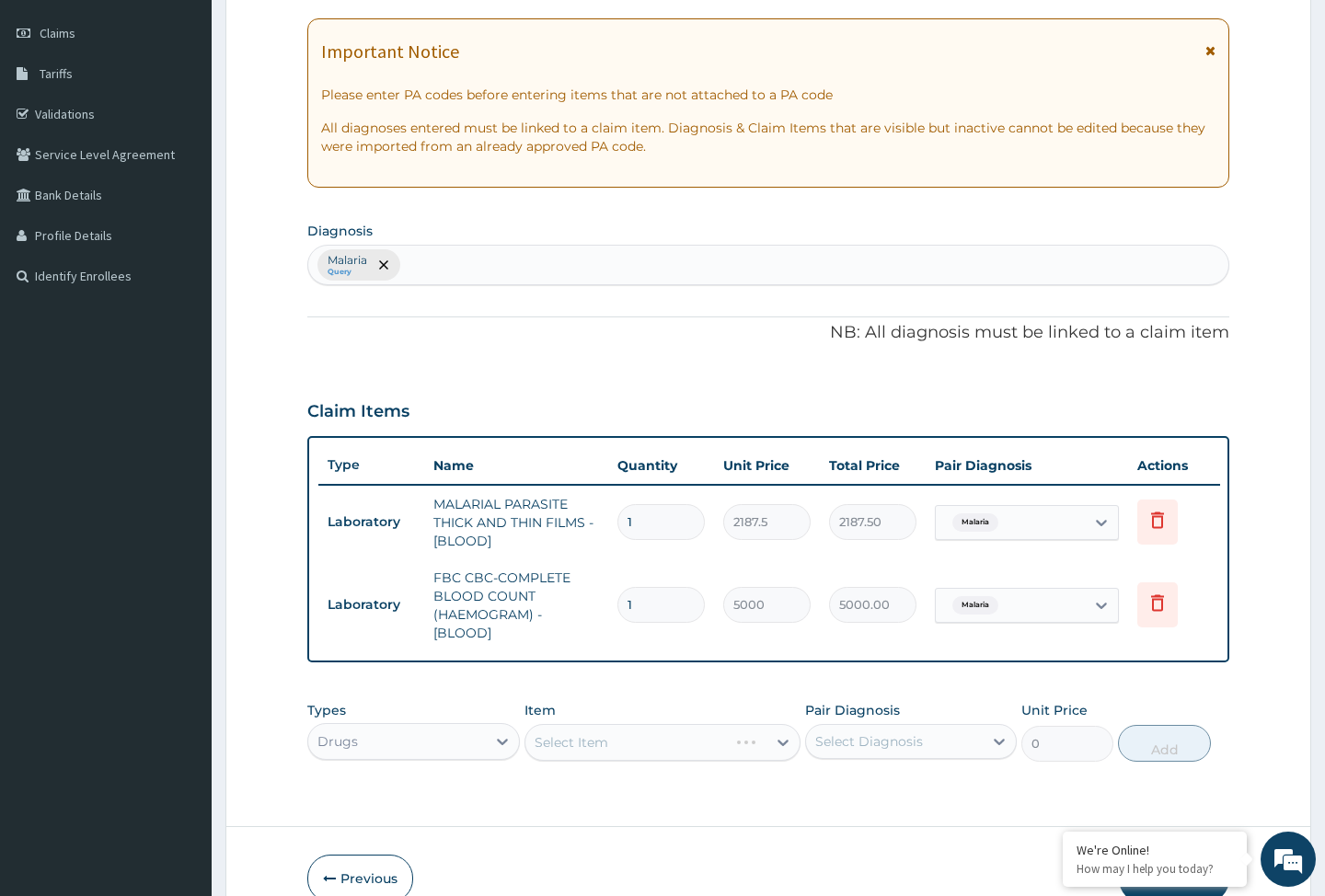 click on "Select Item" at bounding box center (662, 742) 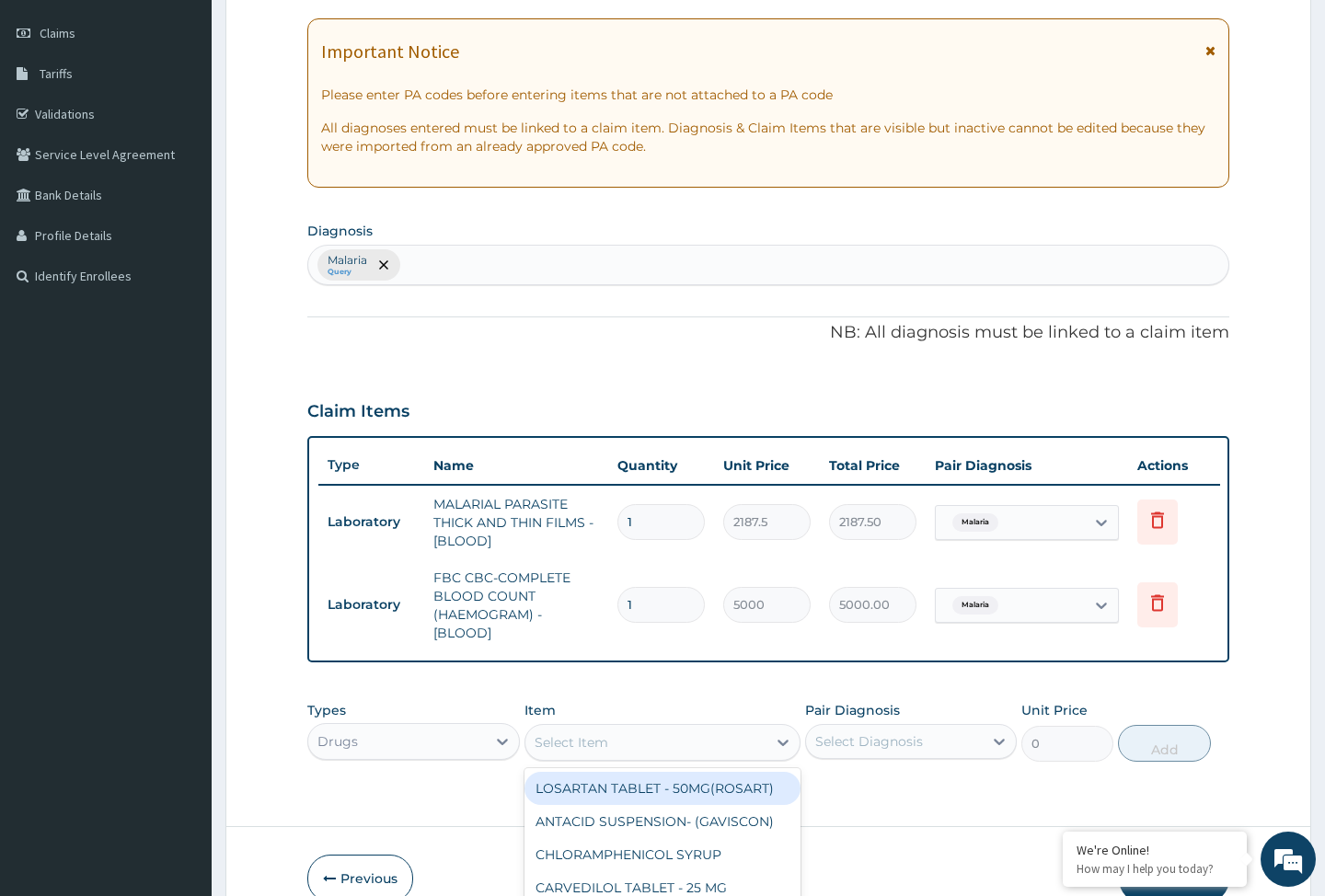 click on "option FBC CBC-COMPLETE BLOOD COUNT (HAEMOGRAM) - [BLOOD], selected. option LOSARTAN TABLET - 50MG(ROSART) focused, 1 of 868. 868 results available. Use Up and Down to choose options, press Enter to select the currently focused option, press Escape to exit the menu, press Tab to select the option and exit the menu. Select Item LOSARTAN TABLET - 50MG(ROSART) ANTACID SUSPENSION- (GAVISCON) CHLORAMPHENICOL SYRUP CARVEDILOL TABLET - 25 MG AMPICILLIN INJECTION - 500MG ARTEMETER + PIPERAQUINE PHOSPHATE TABLET - (P-ALAXIN) AMITRYTYLINE TABLET - 25MG (TRYPTIZOL) TIMOLOL EYE DROP - 0.5% (TIMOLOL) OFLOXACIN TABLET - 400MG ETONOGESTREL IMPLANT - 68MG(IMPLANON) CANNULAR - PINK BICALUTAMIDE TABLET - 50MG (CASODEX) ARTEMETER TABLET - (ARTHESUNATE)50MG ARTEMETER-100 + AMODIAQUINE-270 TAB. - (ARTEPLUS COMBI) CLOMIFENE CITRATE TABLET - 50MG  (CLOMID) SHOULDER/ARM SLING DEXAMATOSONE TABLET - 0.5MG (DEXAREL) CEFIXIME TABLET - 200MG(OCEFIX) HEMATINIC + MULTIVITAMIN CAPSULE - (OBRON - 6) NALIDAXIC ACID TABLET - 500MG (NALIDEX)" at bounding box center [662, 742] 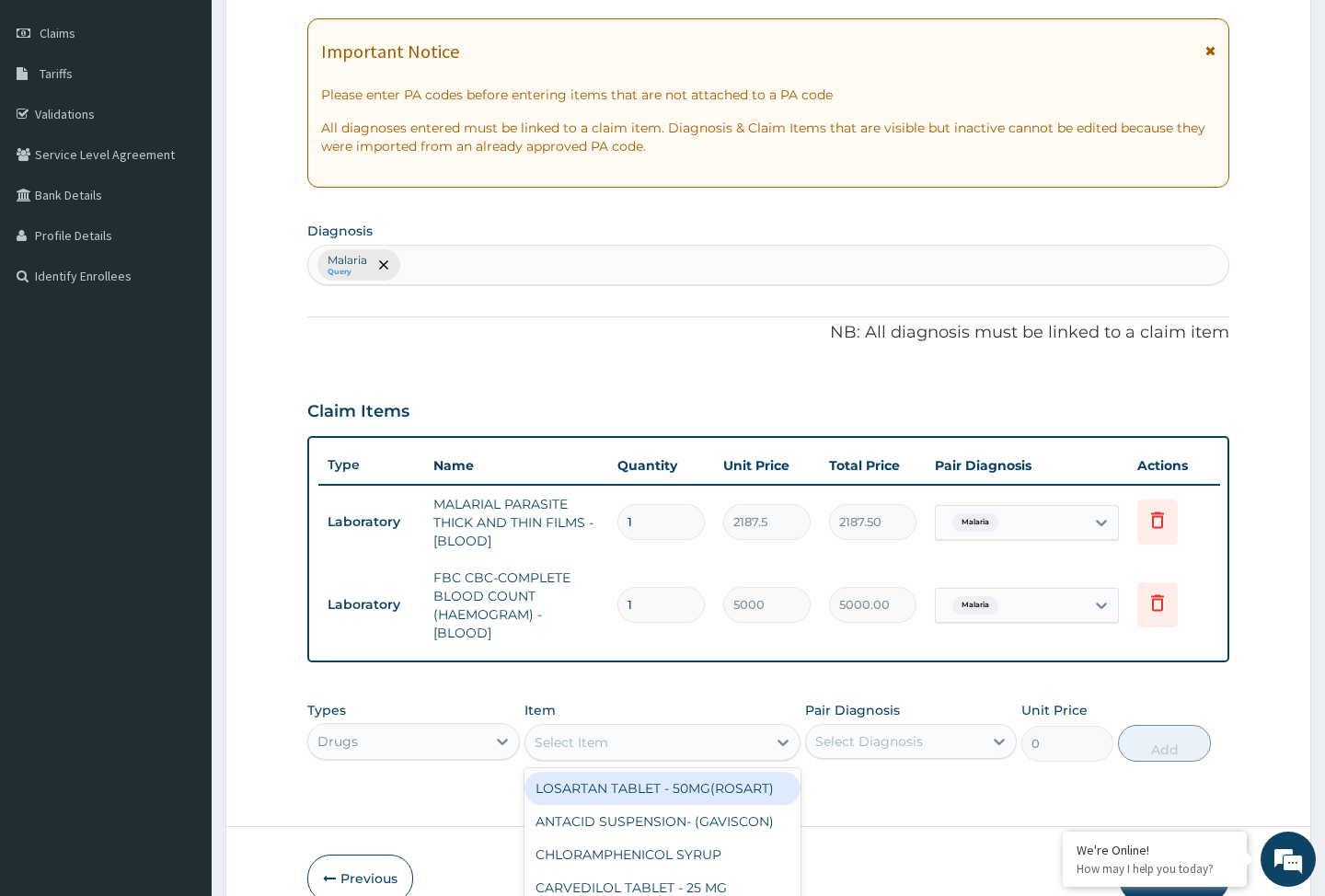 scroll, scrollTop: 52, scrollLeft: 0, axis: vertical 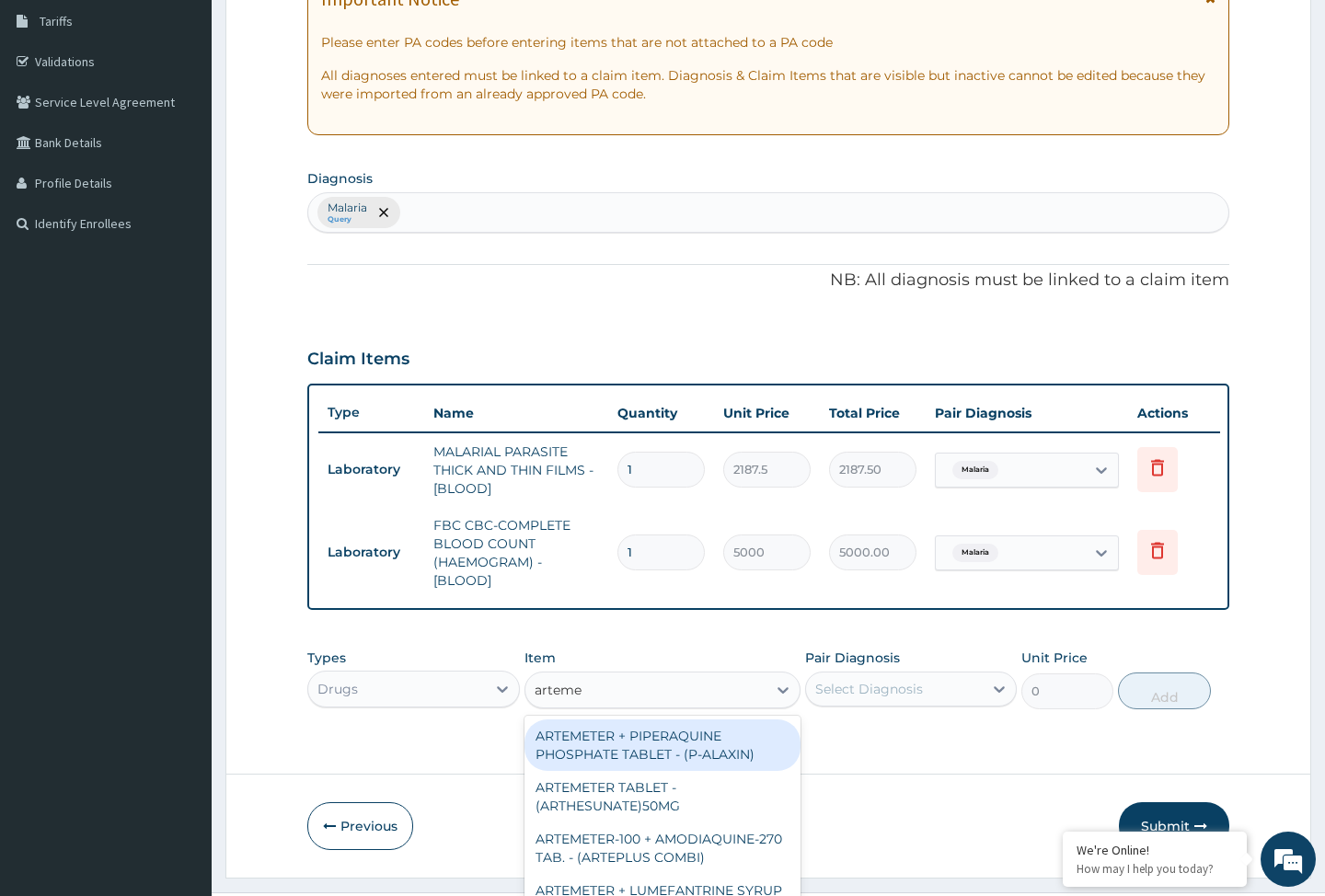 type on "artemet" 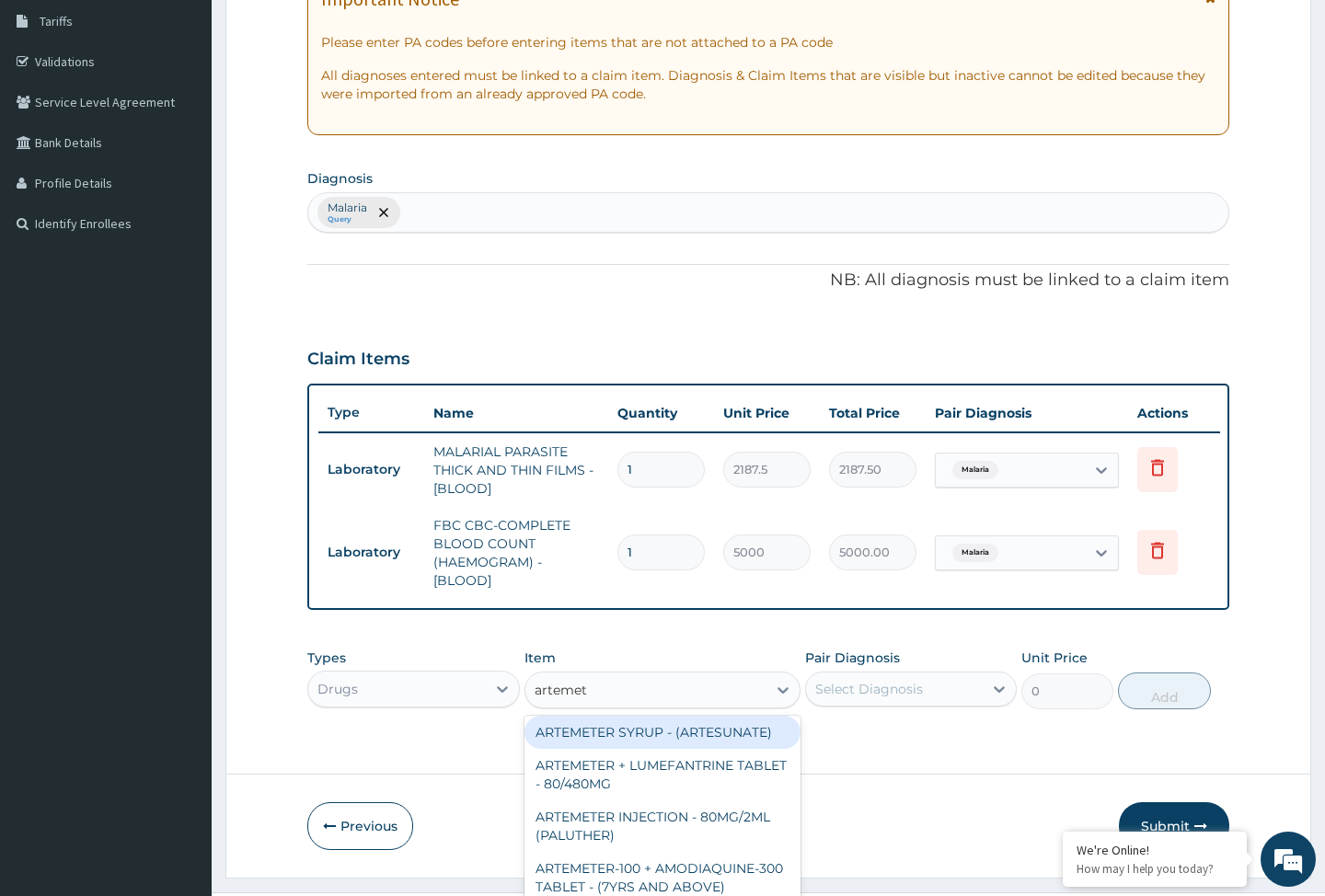 scroll, scrollTop: 710, scrollLeft: 0, axis: vertical 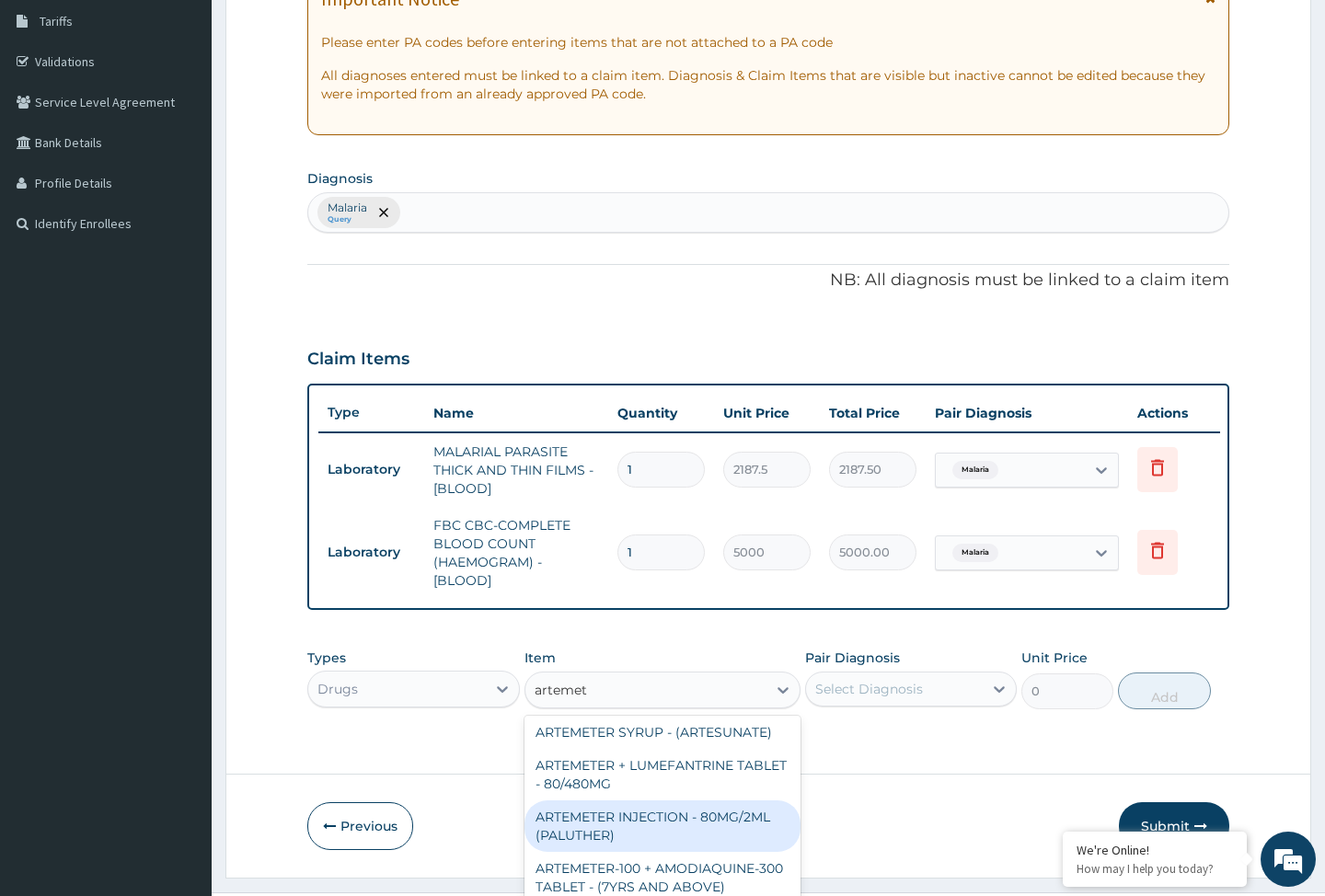click on "ARTEMETER INJECTION - 80MG/2ML (PALUTHER)" at bounding box center (662, 826) 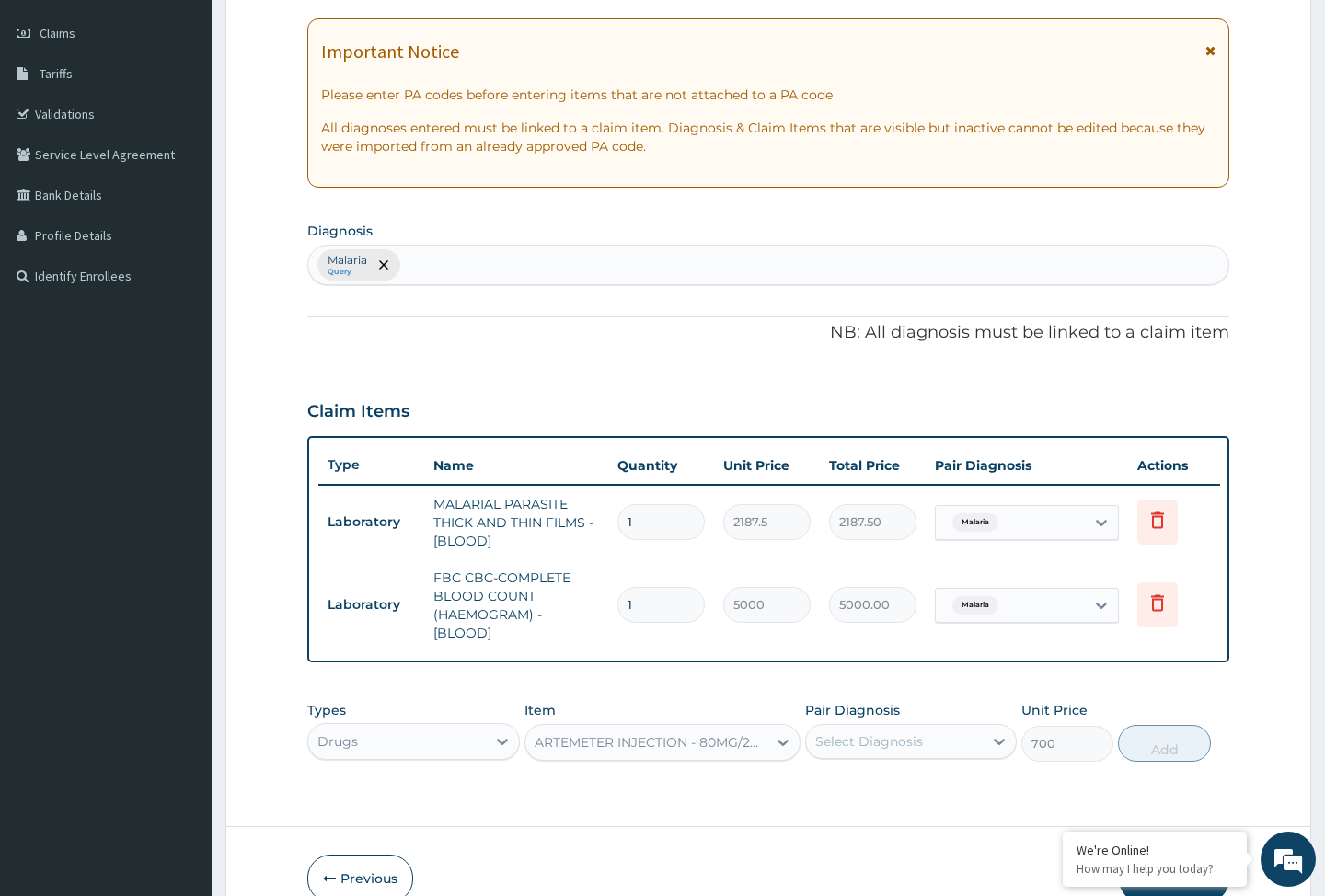 scroll, scrollTop: 0, scrollLeft: 0, axis: both 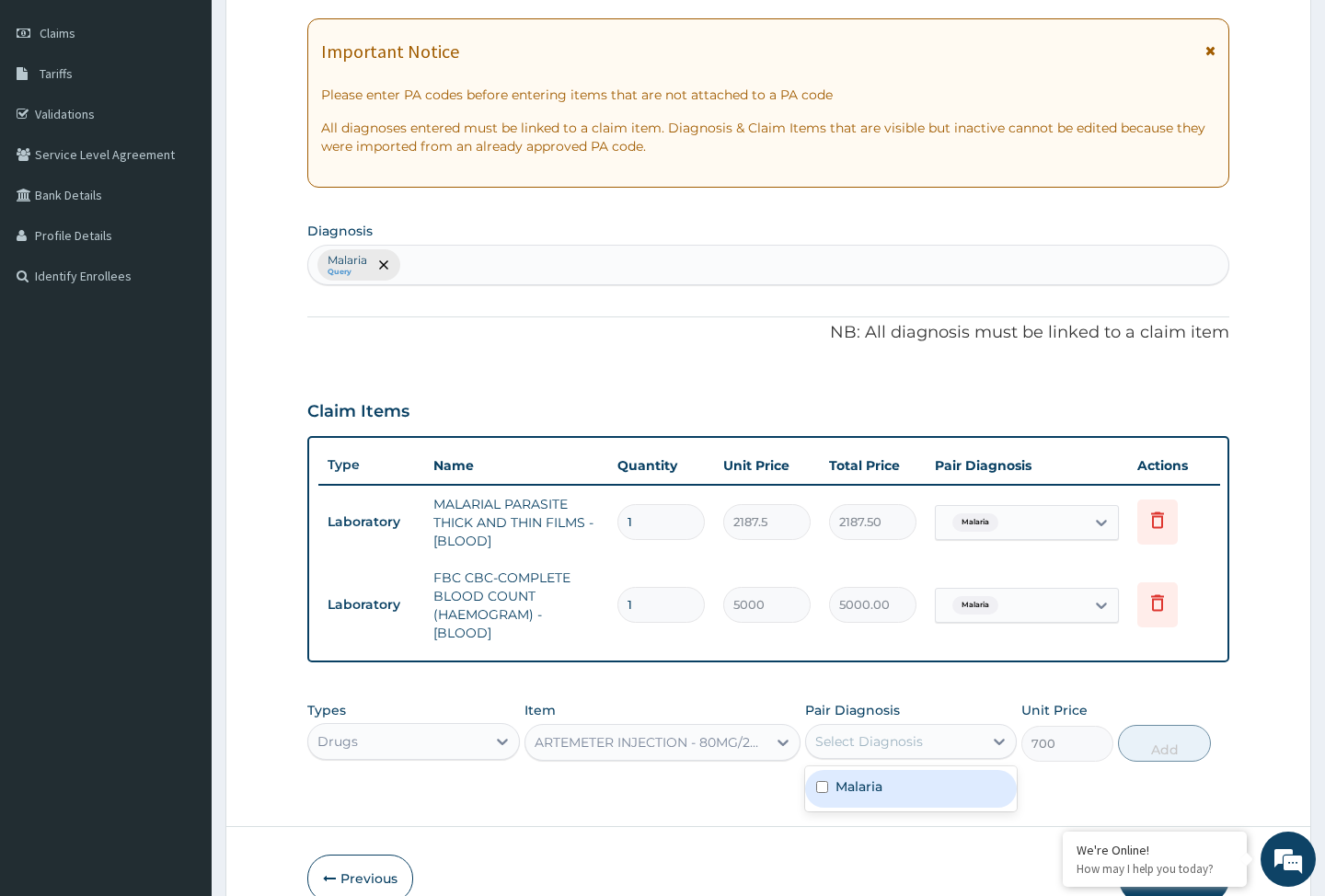 click on "Select Diagnosis" at bounding box center [869, 741] 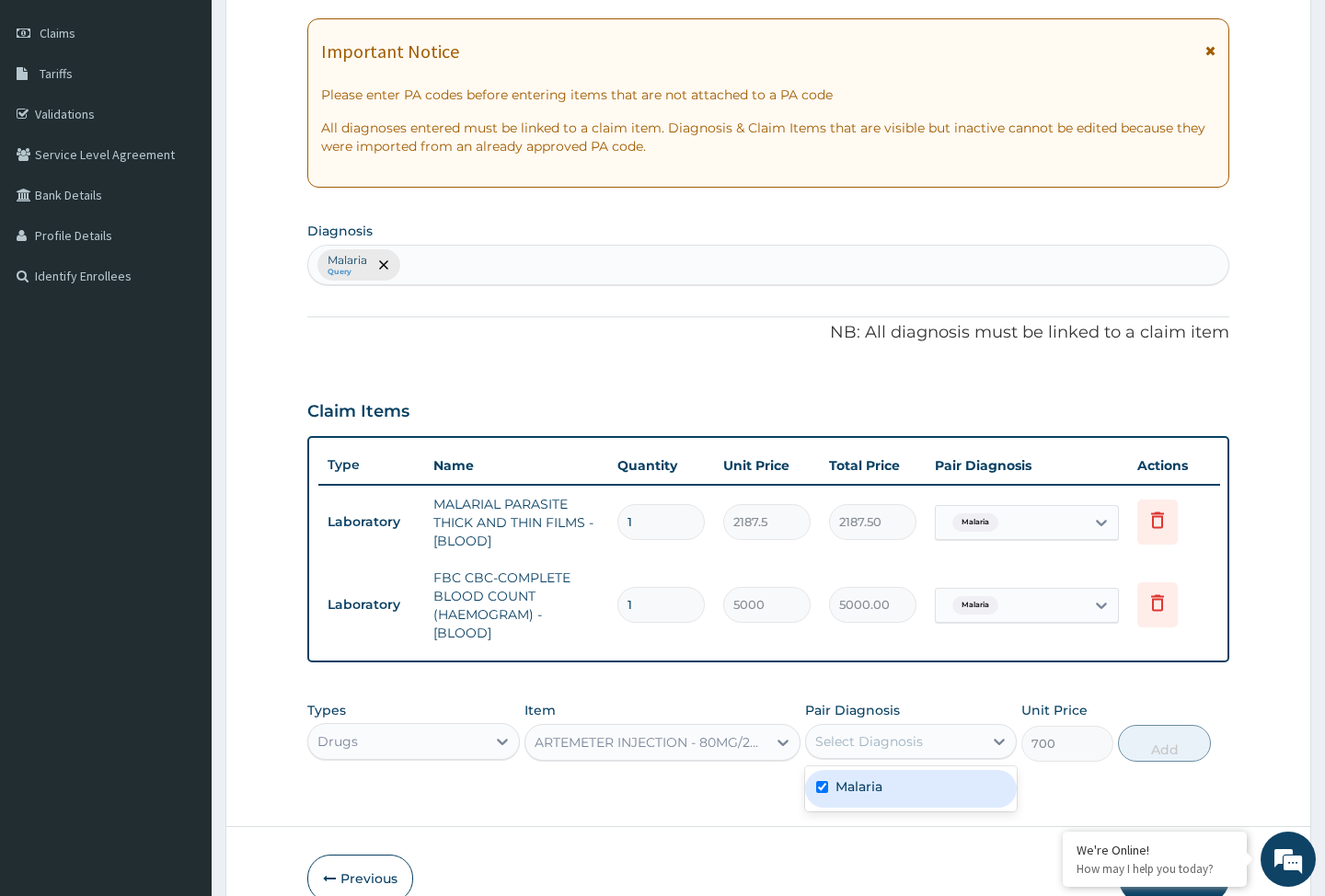 checkbox on "true" 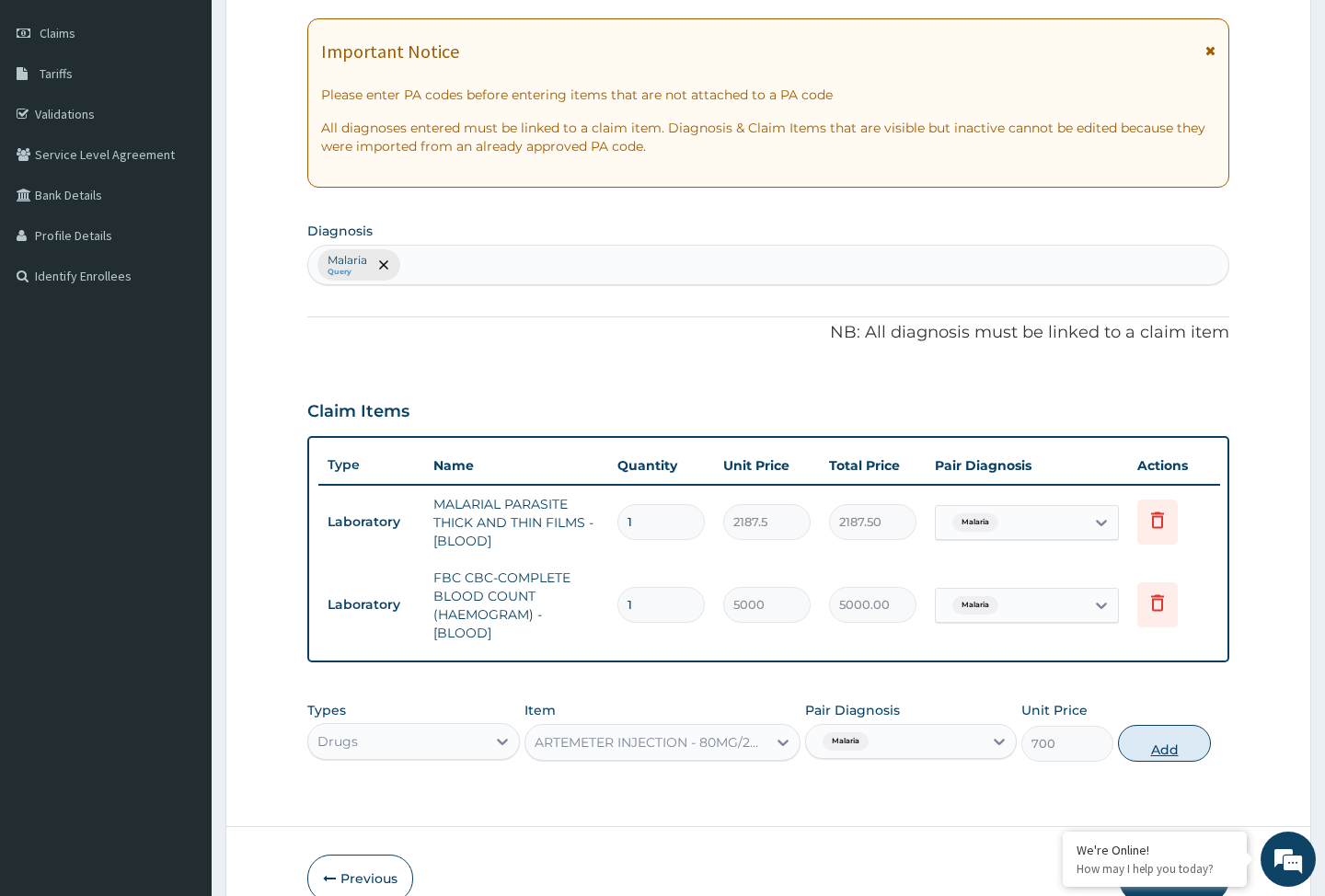click on "Add" at bounding box center (1164, 743) 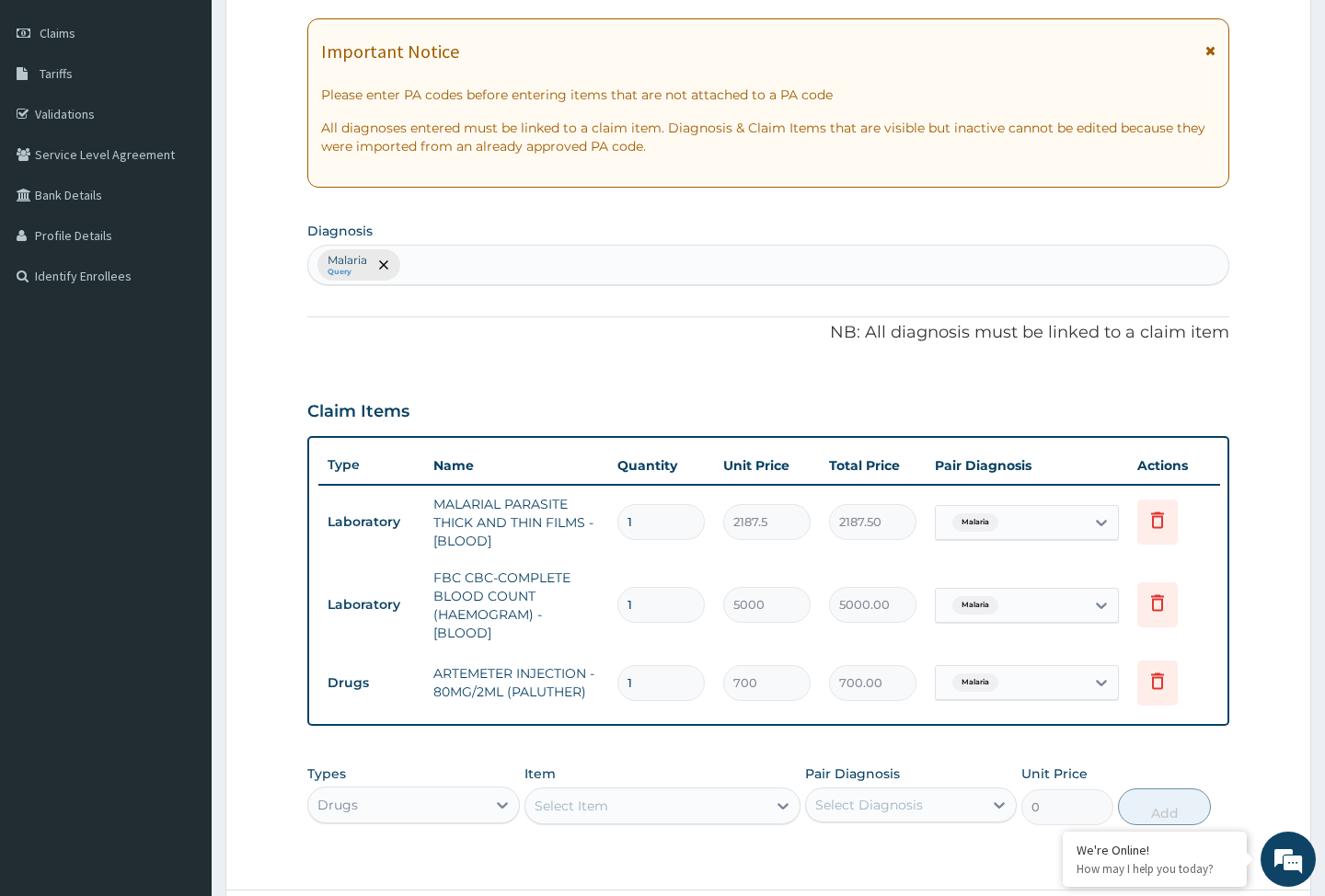 type 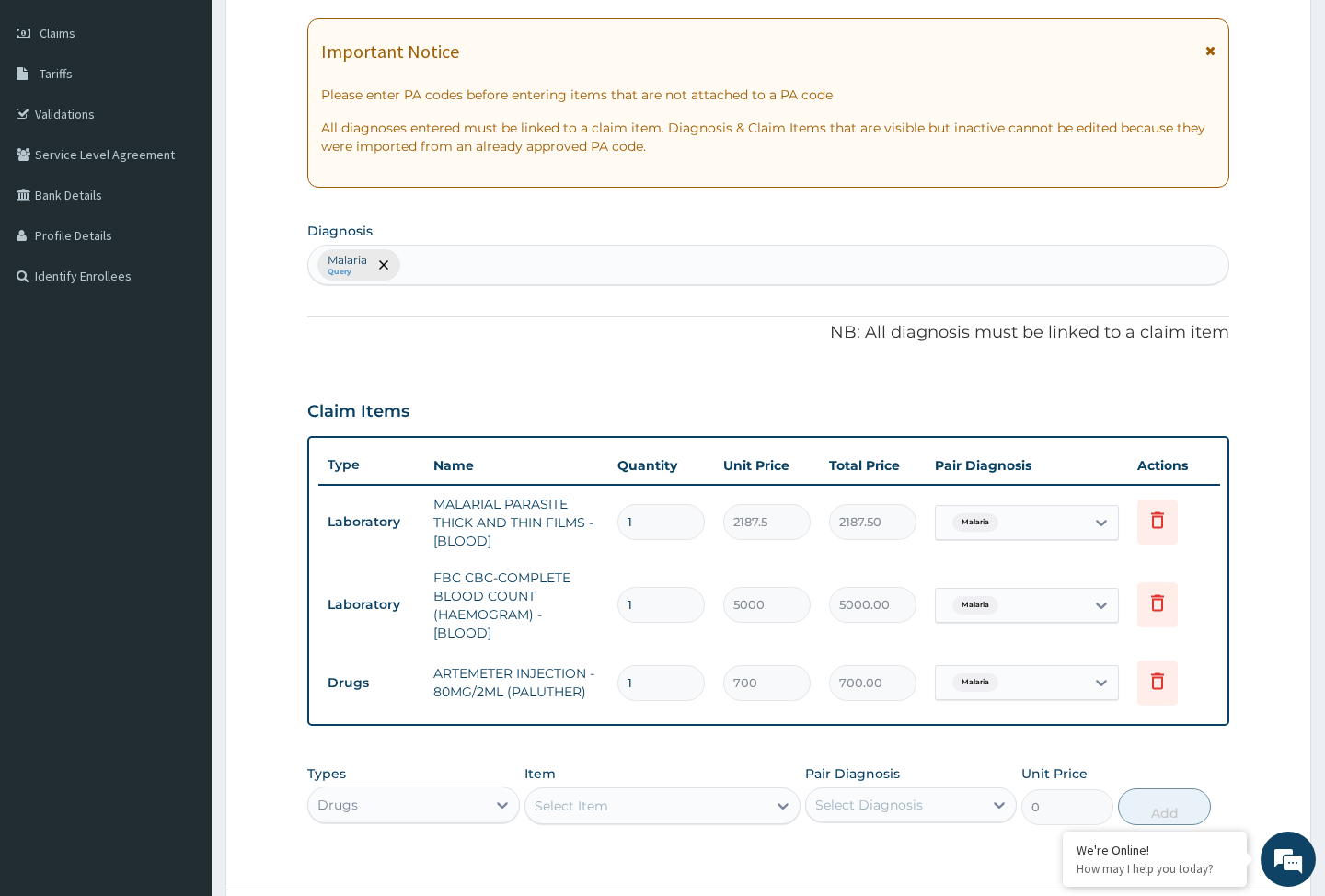 type on "0.00" 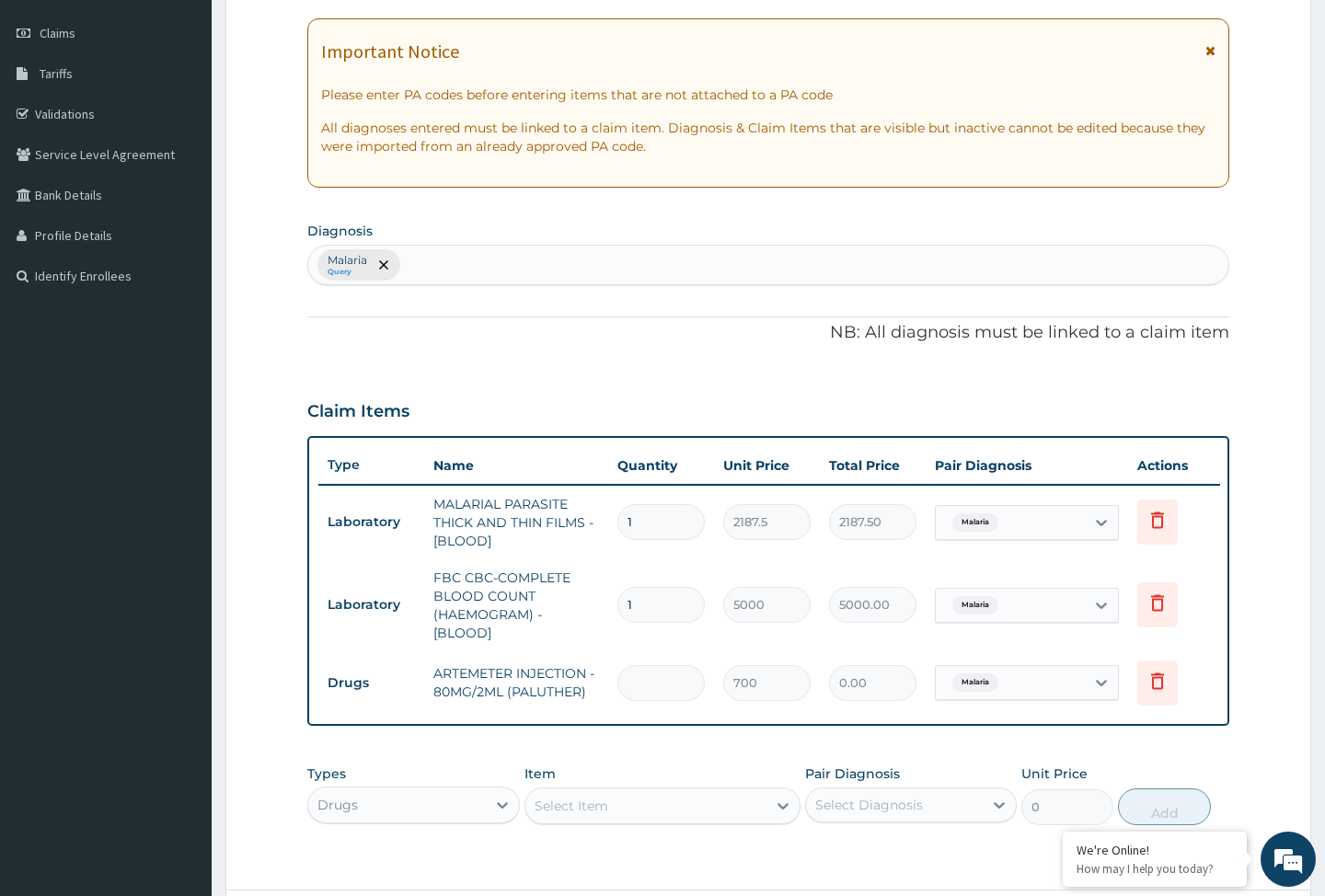 type on "6" 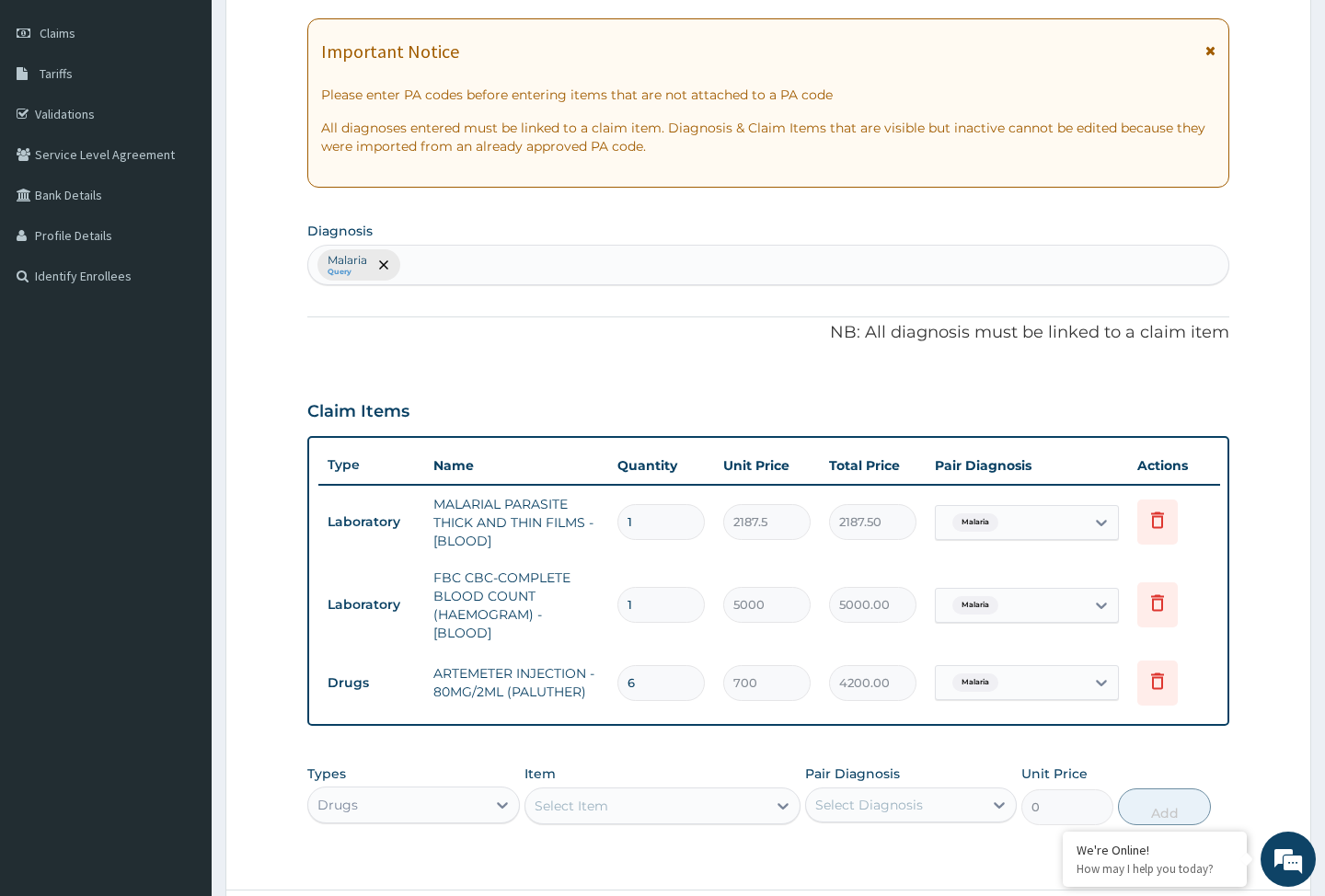 type on "6" 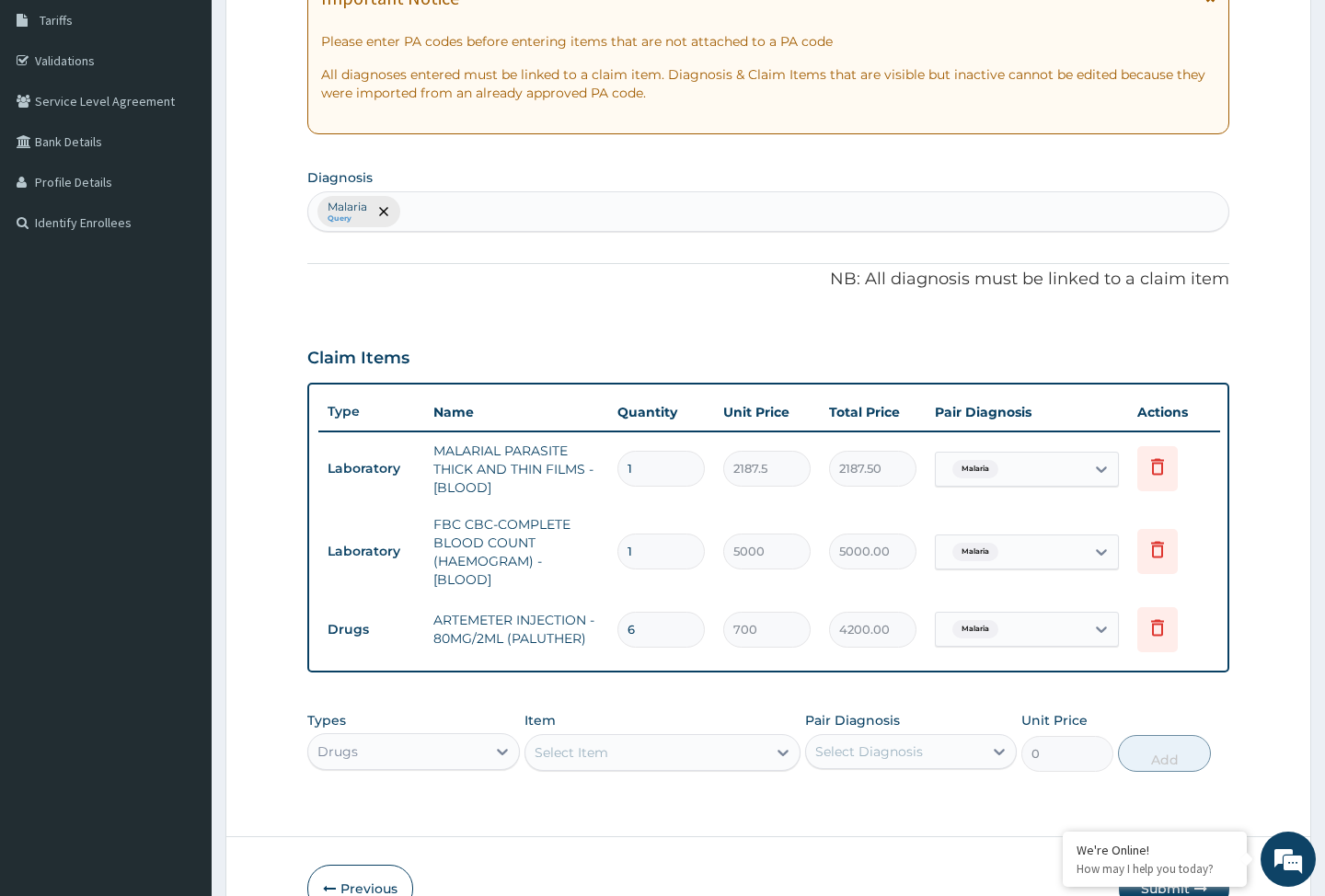 scroll, scrollTop: 308, scrollLeft: 0, axis: vertical 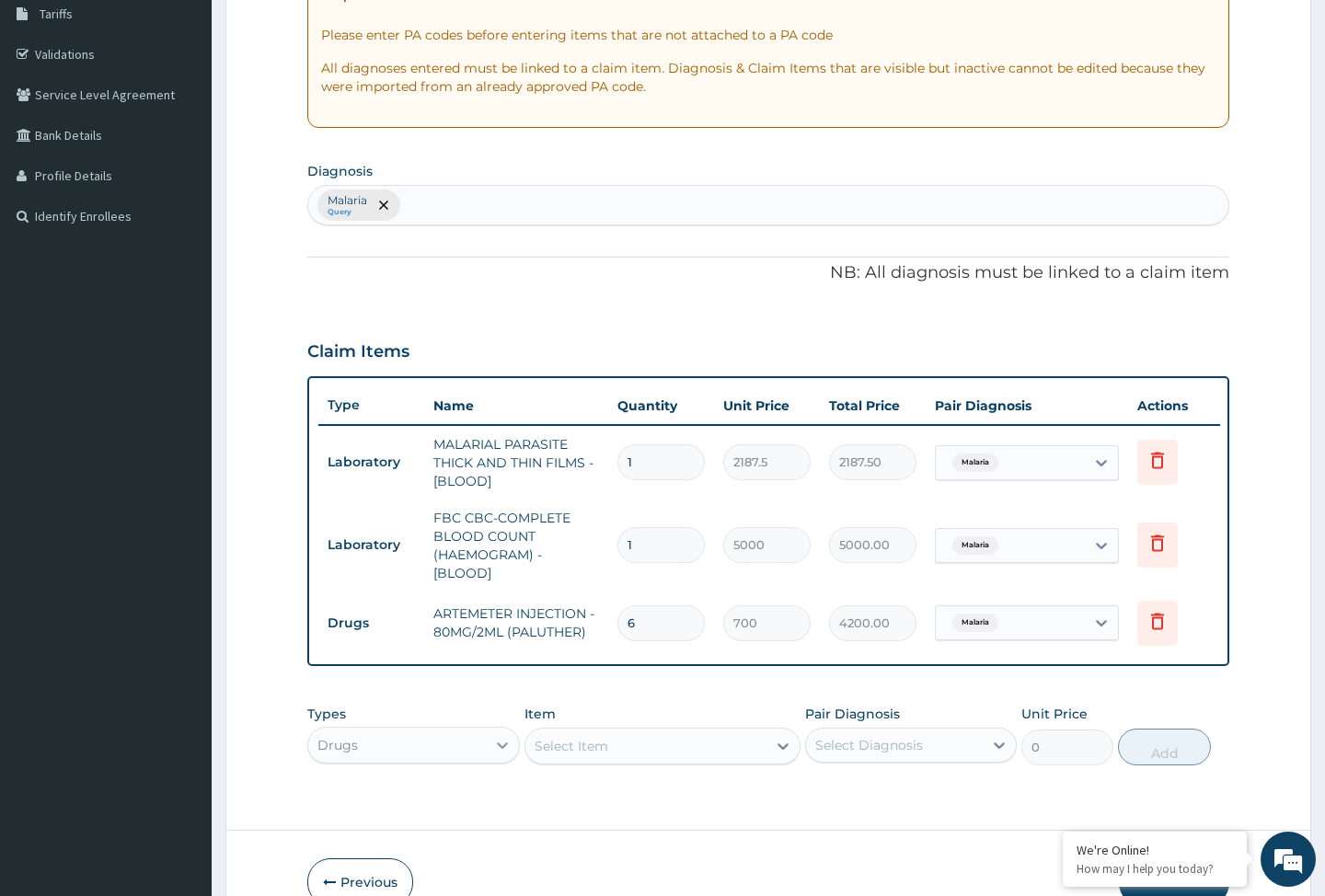 click on "Drugs" at bounding box center [413, 745] 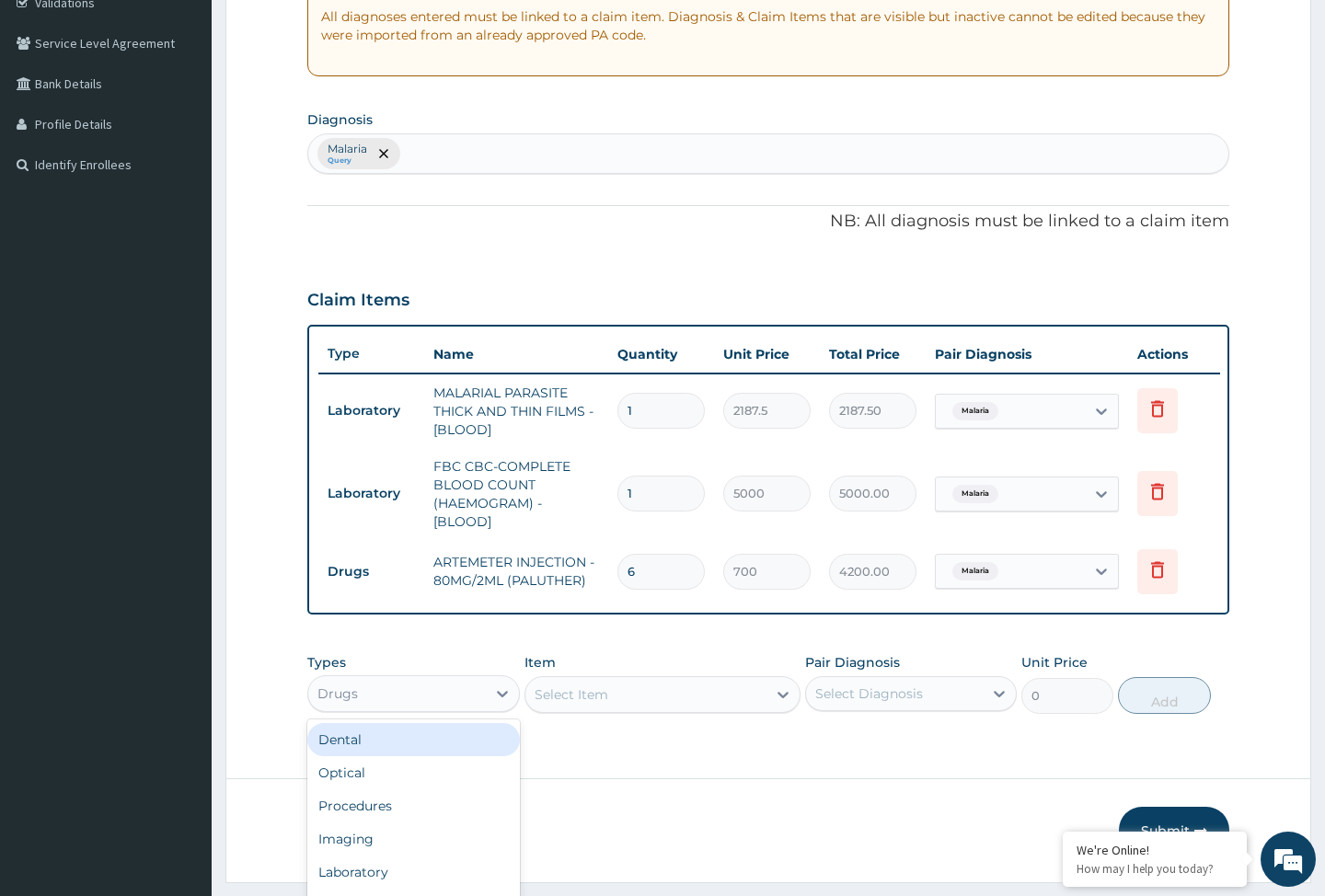 click on "Types option Drugs, selected. option Dental focused, 1 of 10. 10 results available. Use Up and Down to choose options, press Enter to select the currently focused option, press Escape to exit the menu, press Tab to select the option and exit the menu. Drugs Dental Optical Procedures Imaging Laboratory Spa Drugs Immunizations Others Gym Item Select Item Pair Diagnosis Select Diagnosis Unit Price 0 Add" at bounding box center [767, 697] 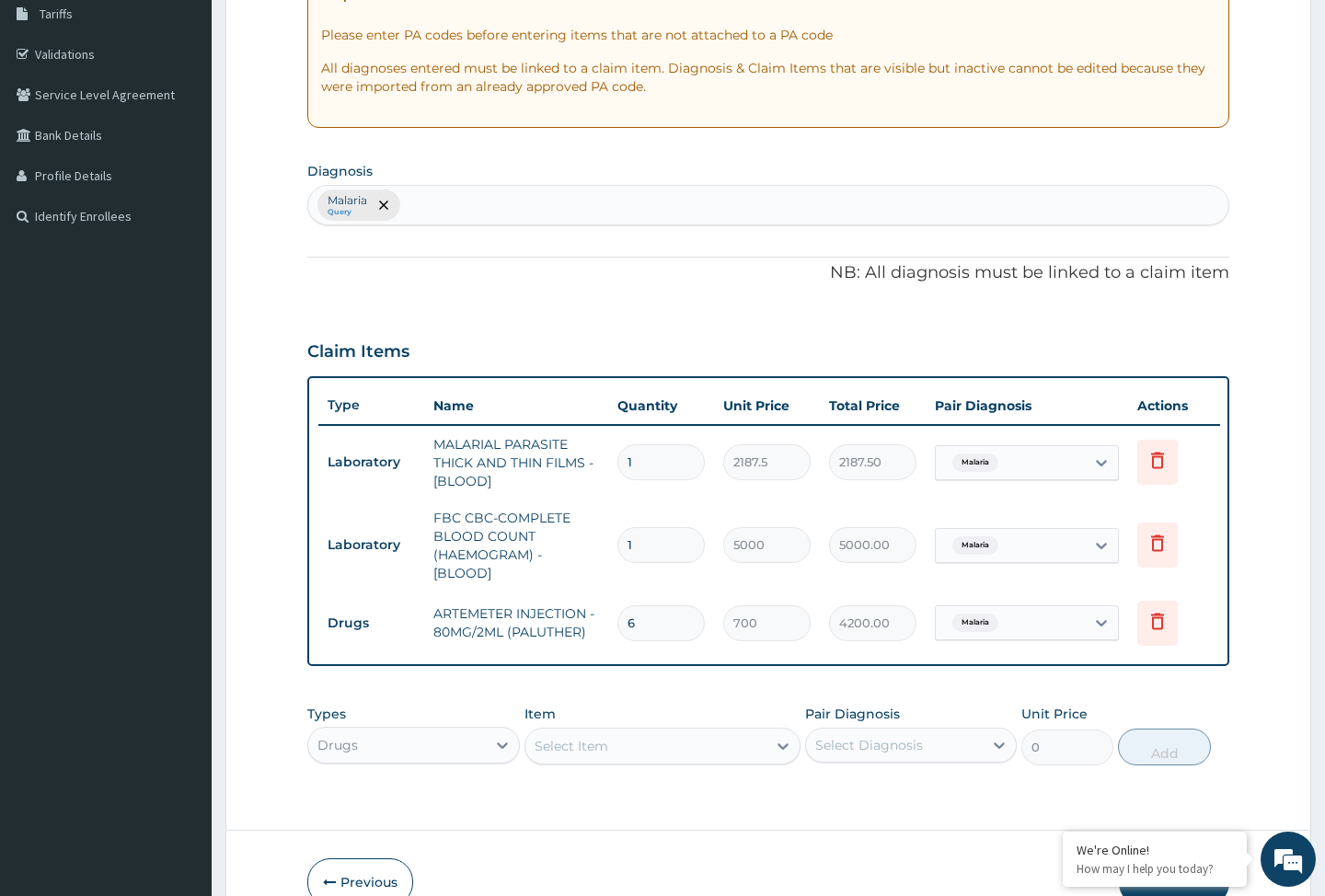 scroll, scrollTop: 0, scrollLeft: 0, axis: both 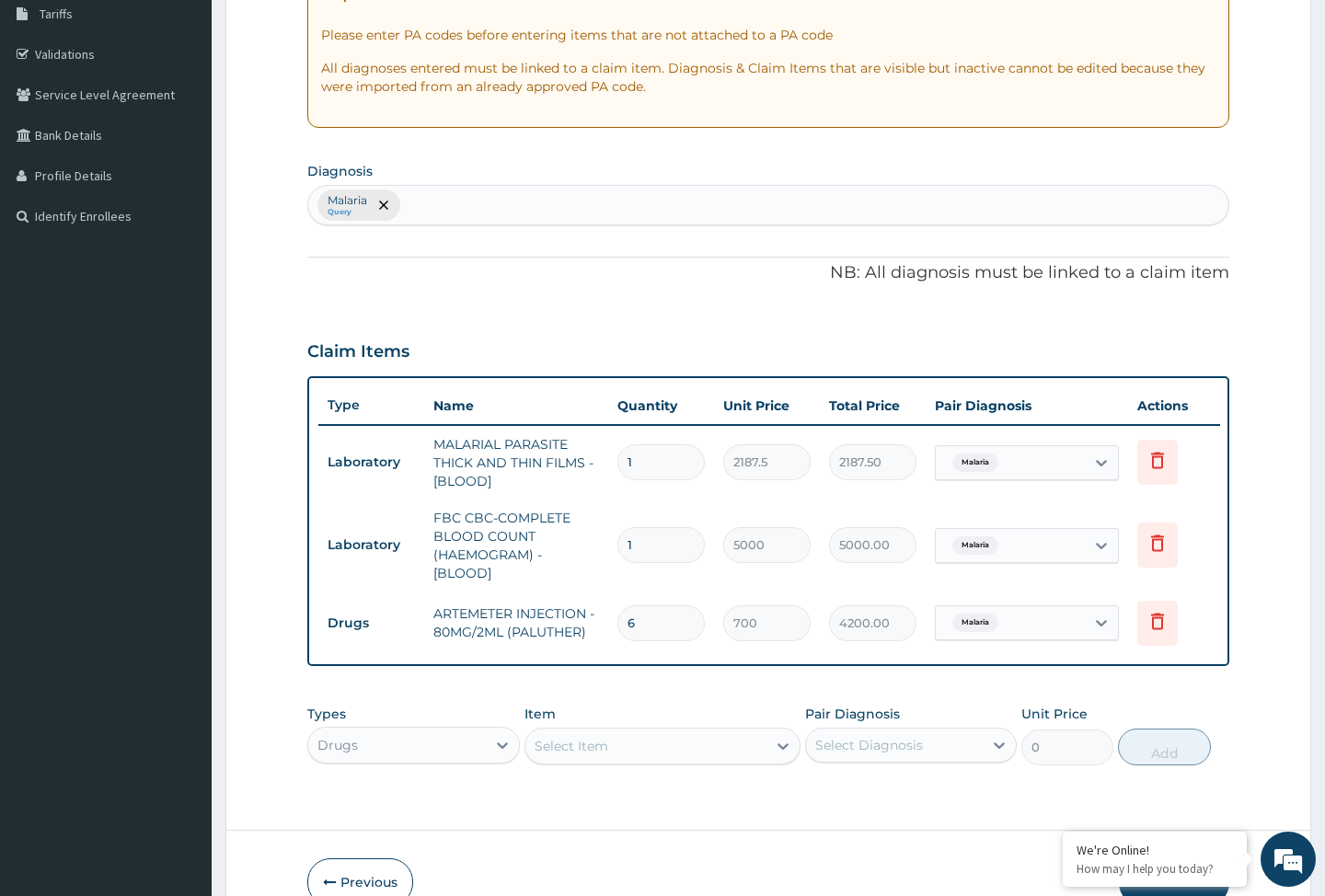 click on "PA Code / Prescription Code Enter Code(Secondary Care Only) Encounter Date 24-07-2025 Important Notice Please enter PA codes before entering items that are not attached to a PA code   All diagnoses entered must be linked to a claim item. Diagnosis & Claim Items that are visible but inactive cannot be edited because they were imported from an already approved PA code. Diagnosis Malaria Query NB: All diagnosis must be linked to a claim item Claim Items Type Name Quantity Unit Price Total Price Pair Diagnosis Actions Laboratory MALARIAL PARASITE THICK AND THIN FILMS - [BLOOD] 1 2187.5 2187.50 Malaria Delete Laboratory FBC CBC-COMPLETE BLOOD COUNT (HAEMOGRAM) - [BLOOD] 1 5000 5000.00 Malaria Delete Drugs ARTEMETER INJECTION - 80MG/2ML (PALUTHER) 6 700 4200.00 Malaria Delete Types Drugs Item Select Item Pair Diagnosis Select Diagnosis Unit Price 0 Add" at bounding box center [767, 334] 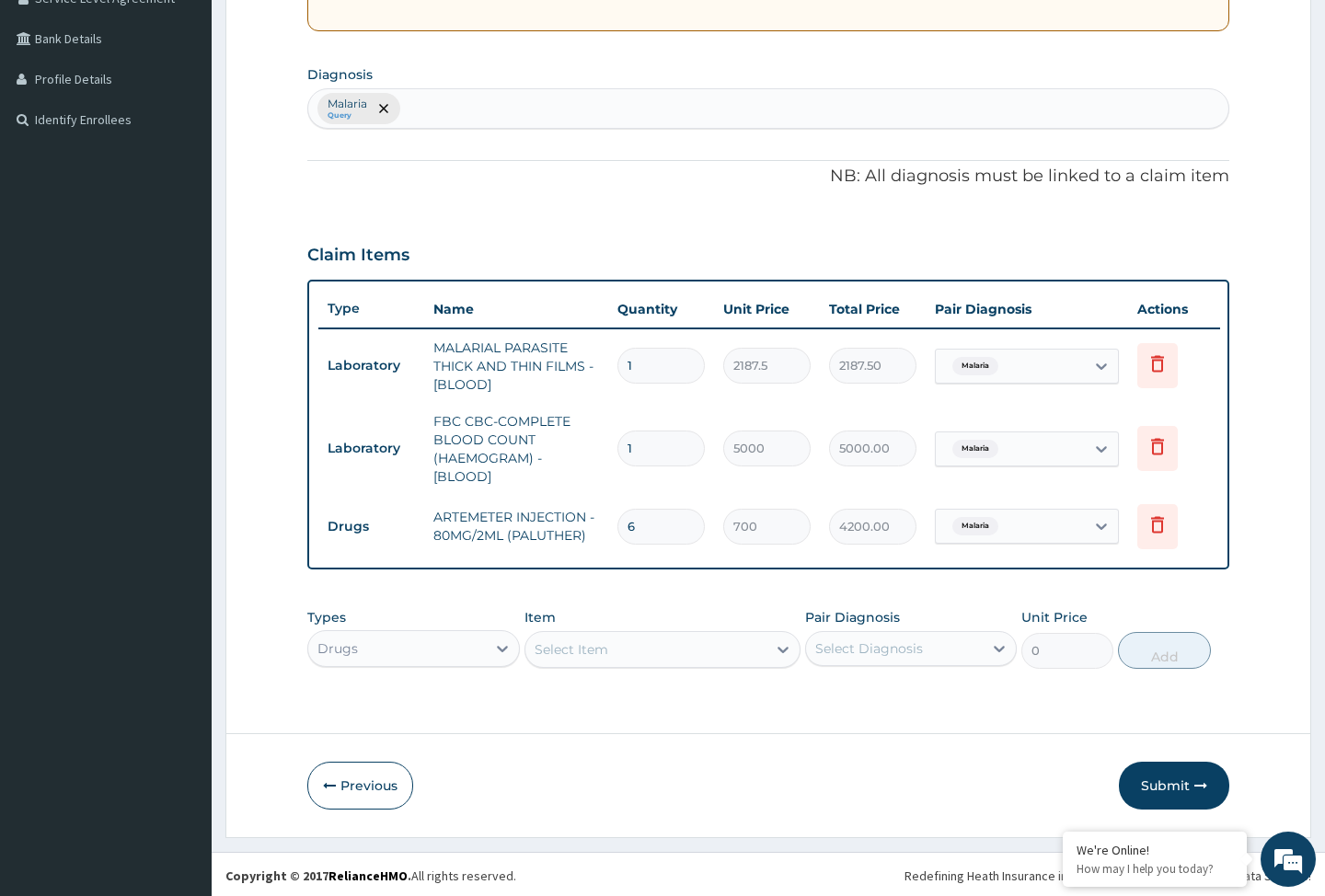 scroll, scrollTop: 404, scrollLeft: 0, axis: vertical 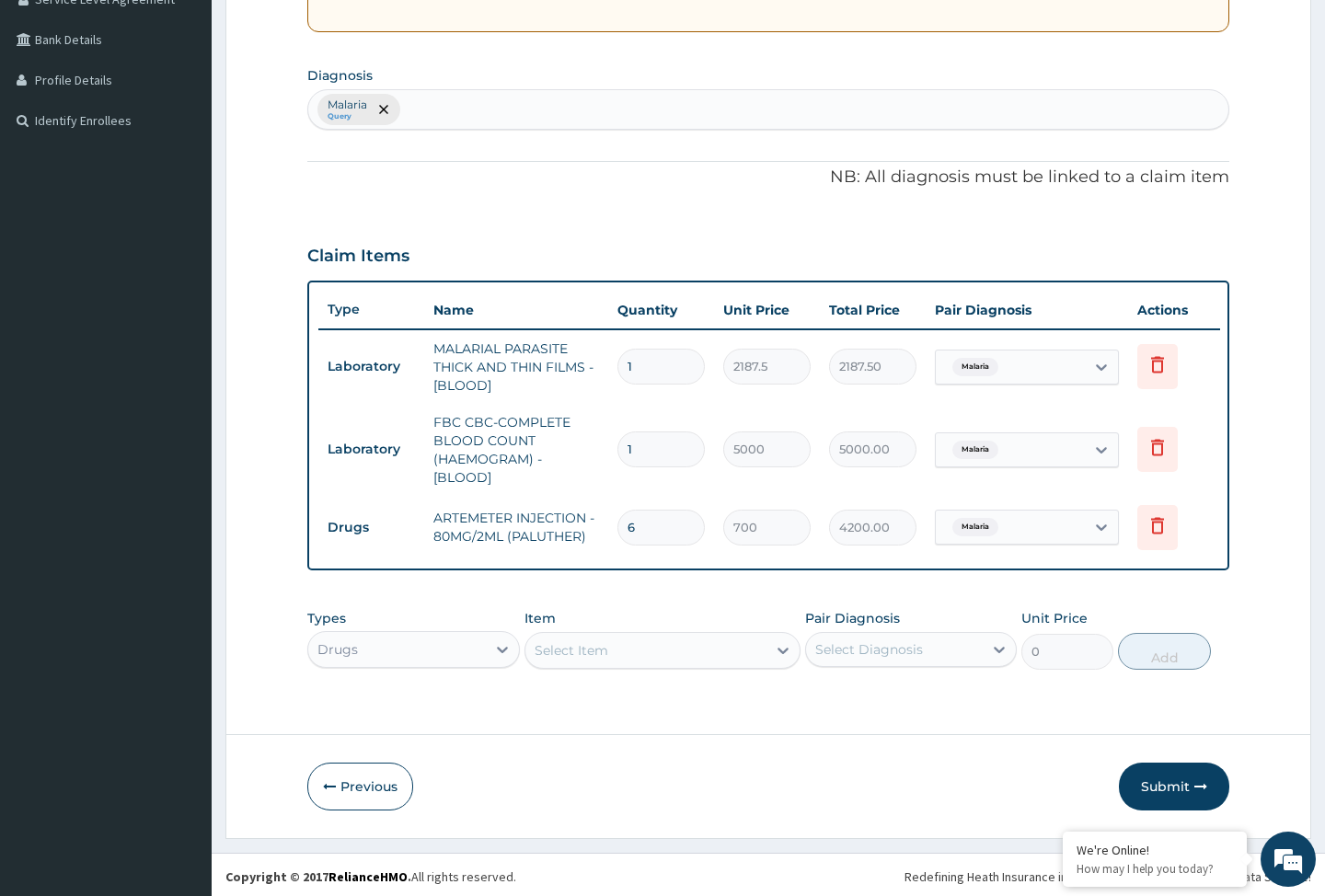 click on "Select Item" at bounding box center [646, 650] 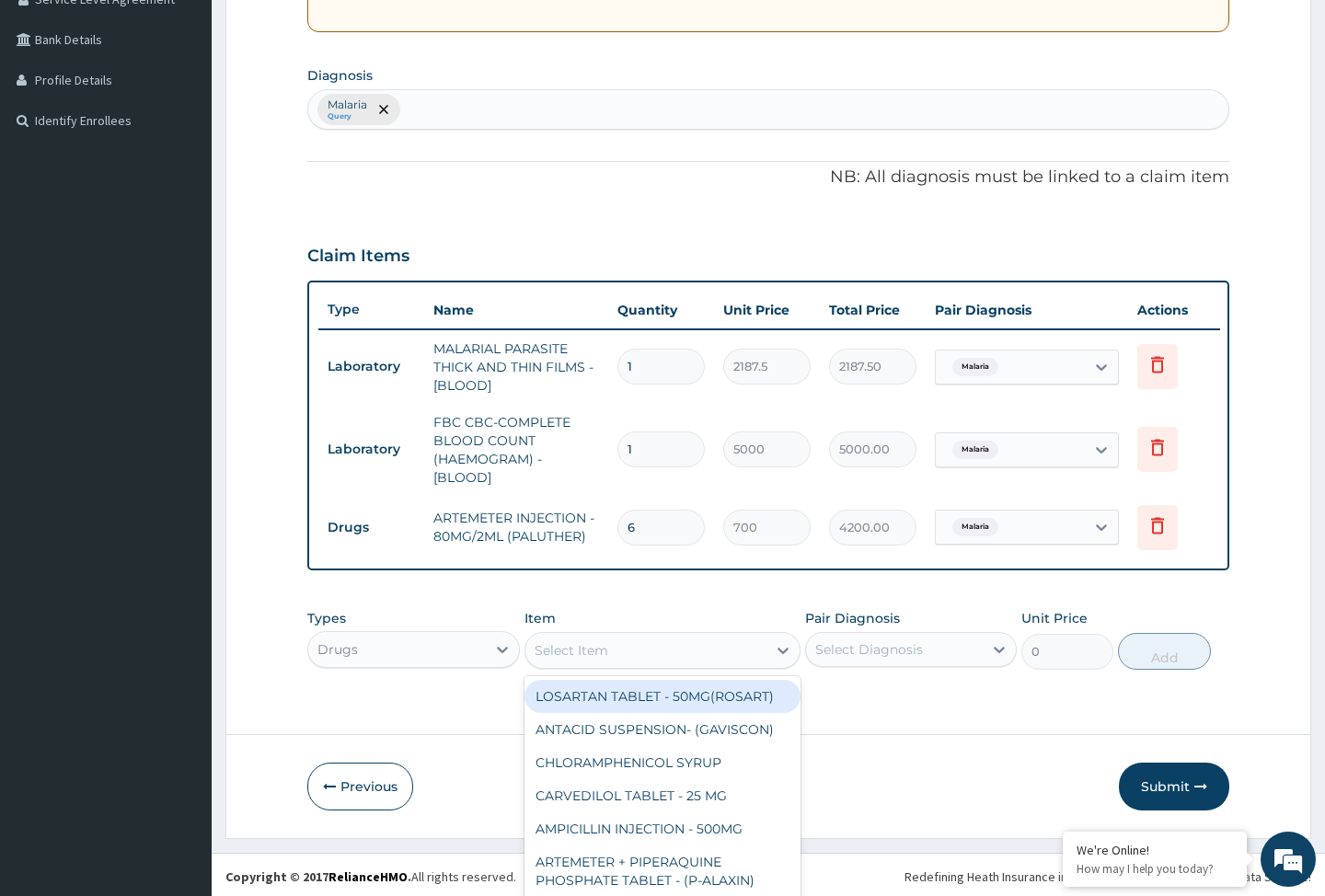 scroll, scrollTop: 52, scrollLeft: 0, axis: vertical 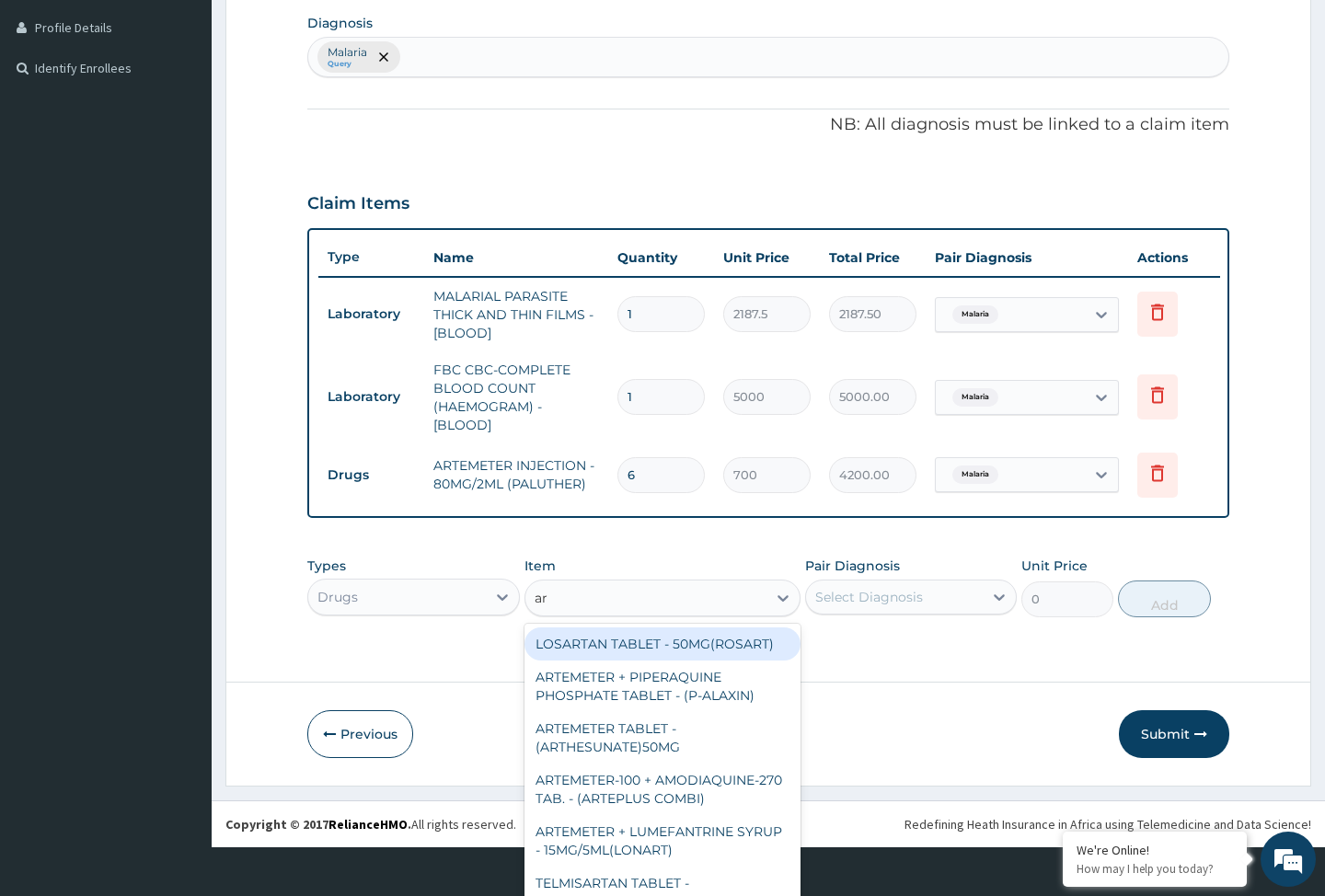 type on "a" 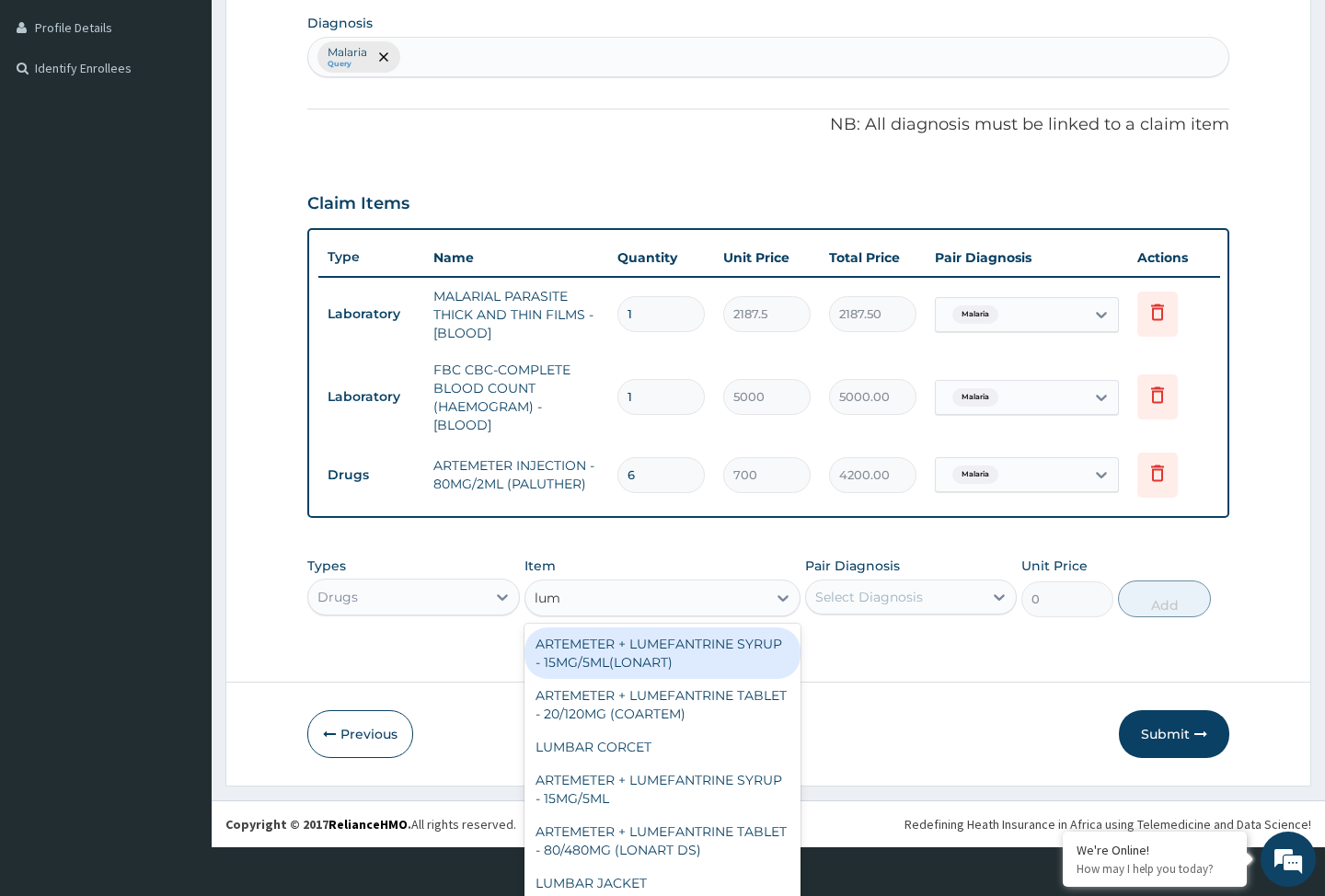 type on "lume" 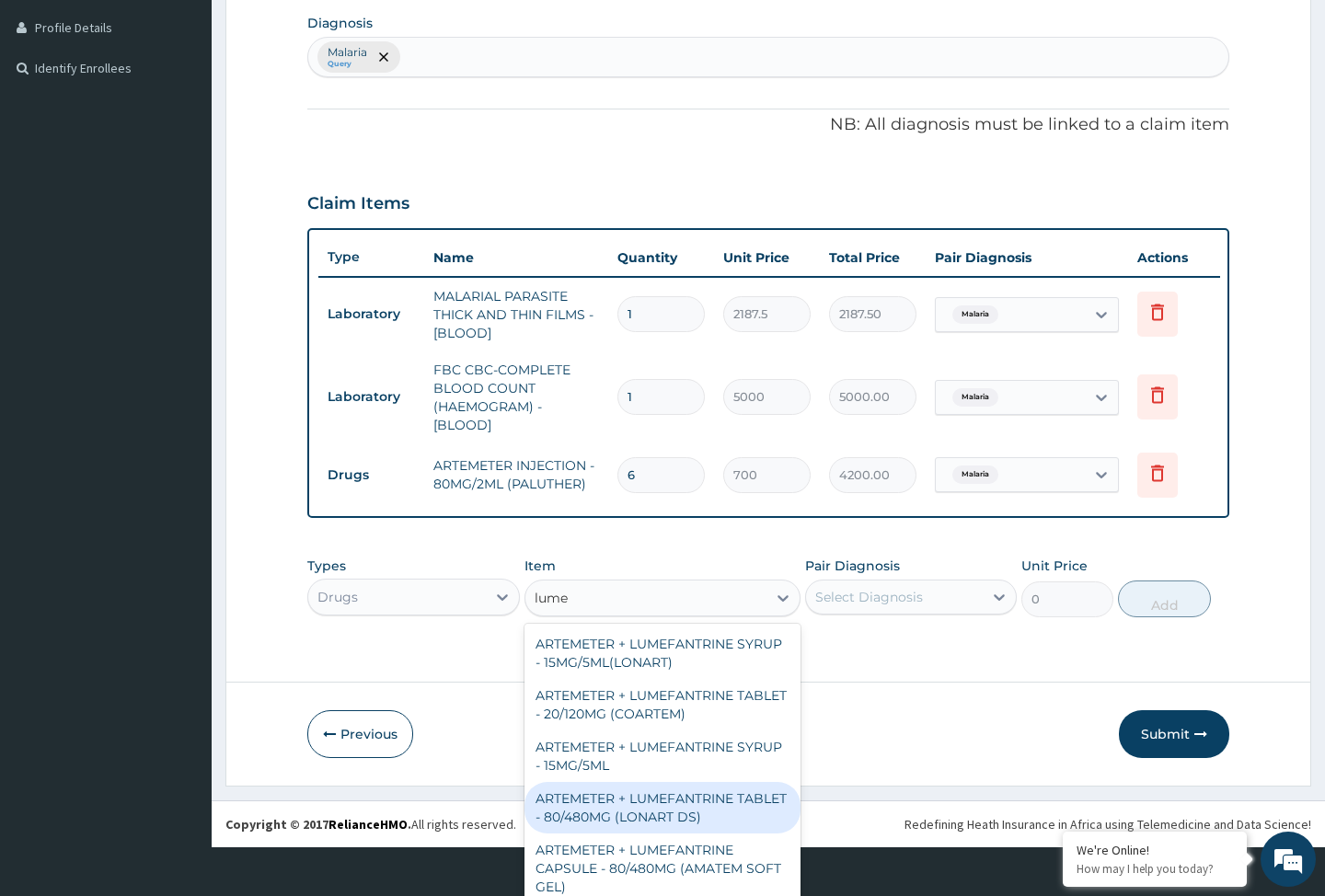 click on "ARTEMETER + LUMEFANTRINE TABLET -  80/480MG (LONART DS)" at bounding box center [662, 808] 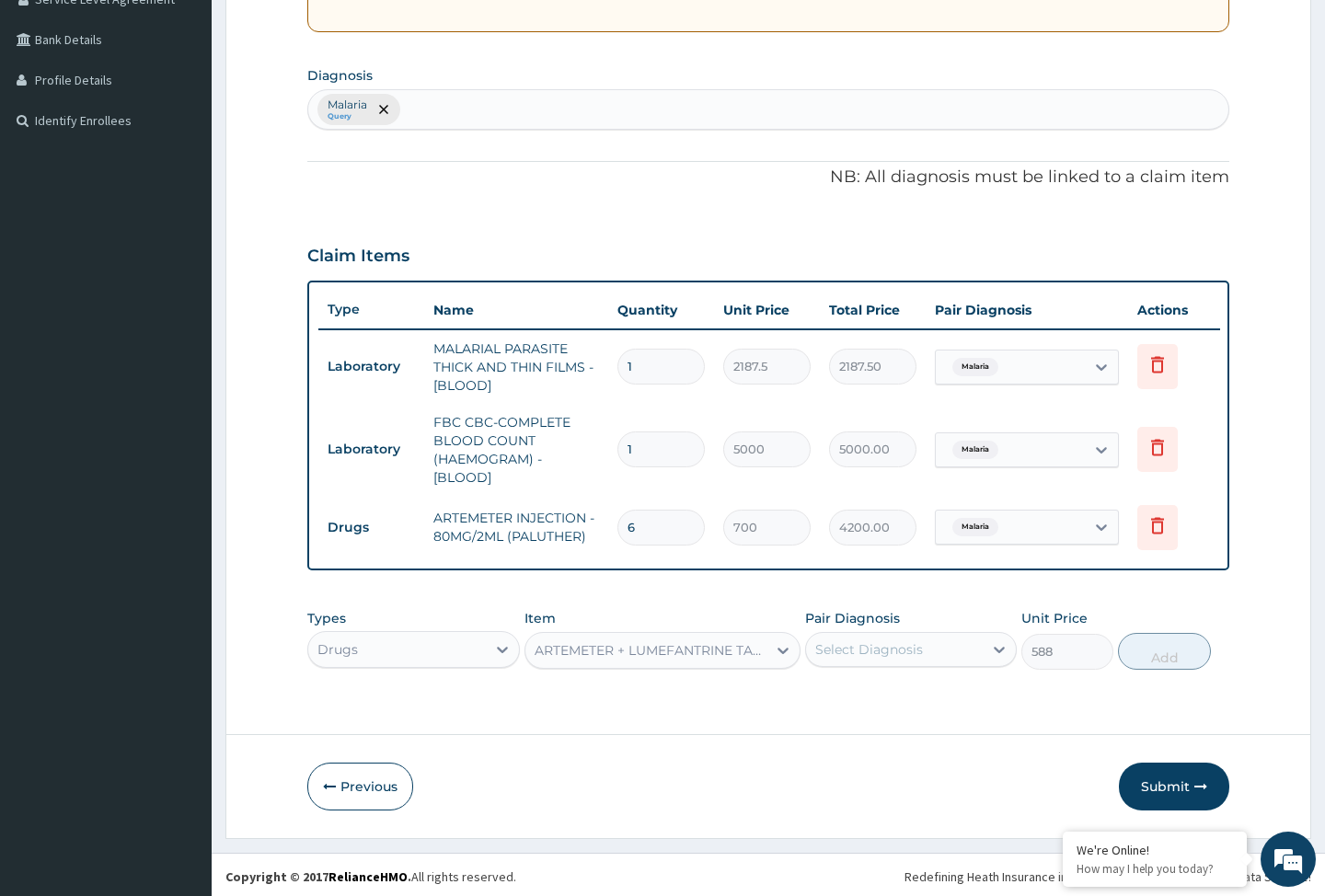 scroll, scrollTop: 0, scrollLeft: 0, axis: both 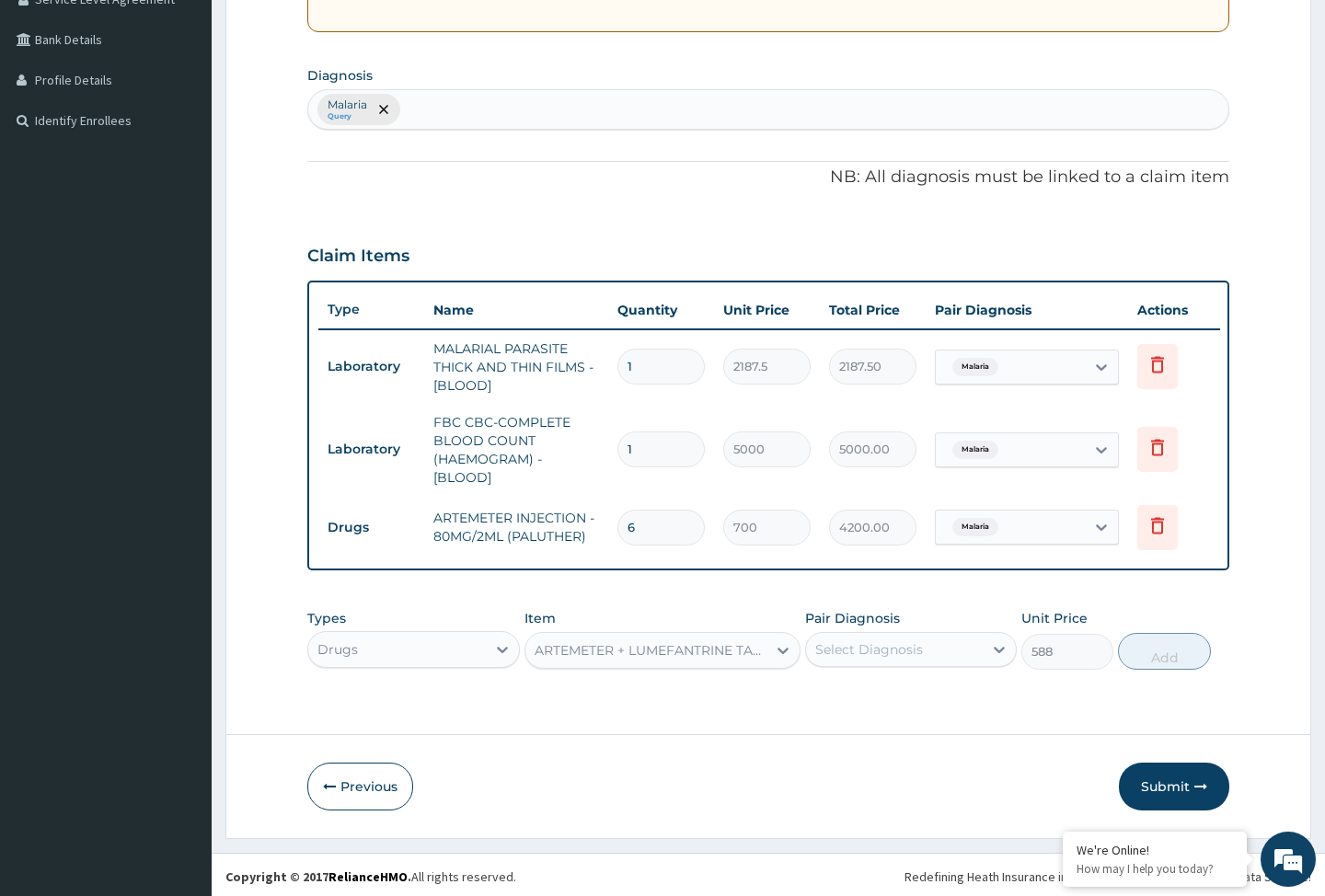 click on "Select Diagnosis" at bounding box center (869, 649) 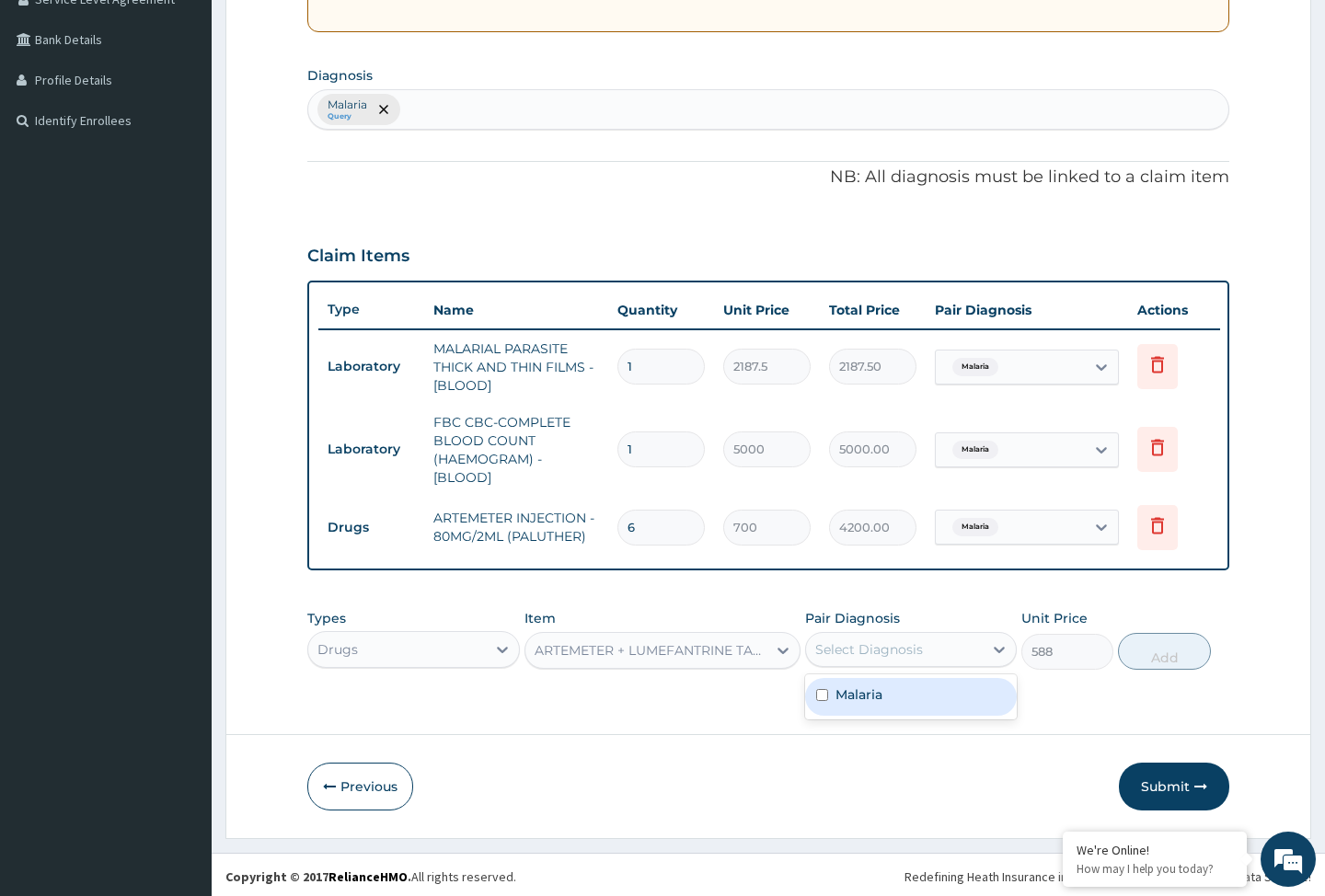 click on "Malaria" at bounding box center (911, 696) 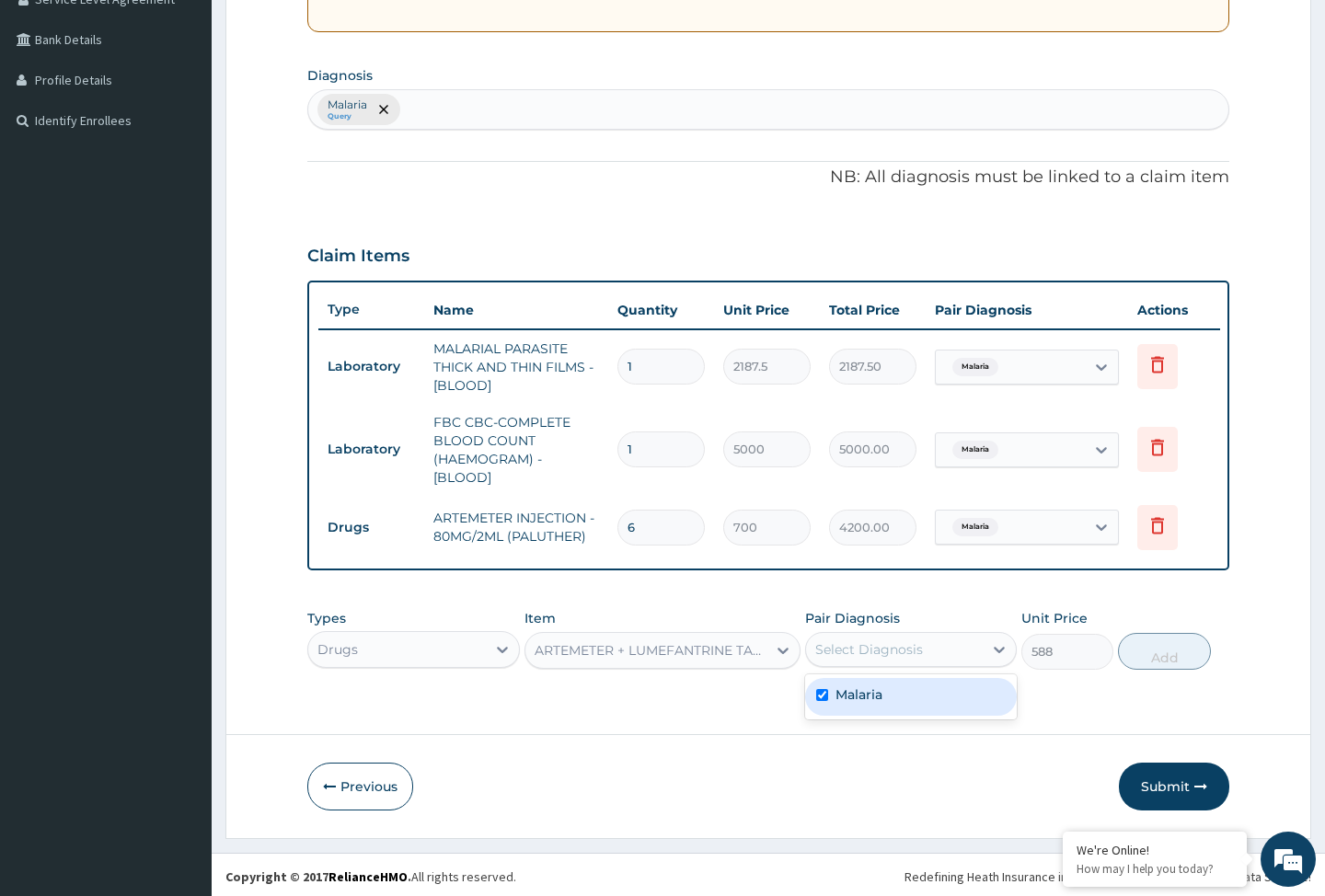 checkbox on "true" 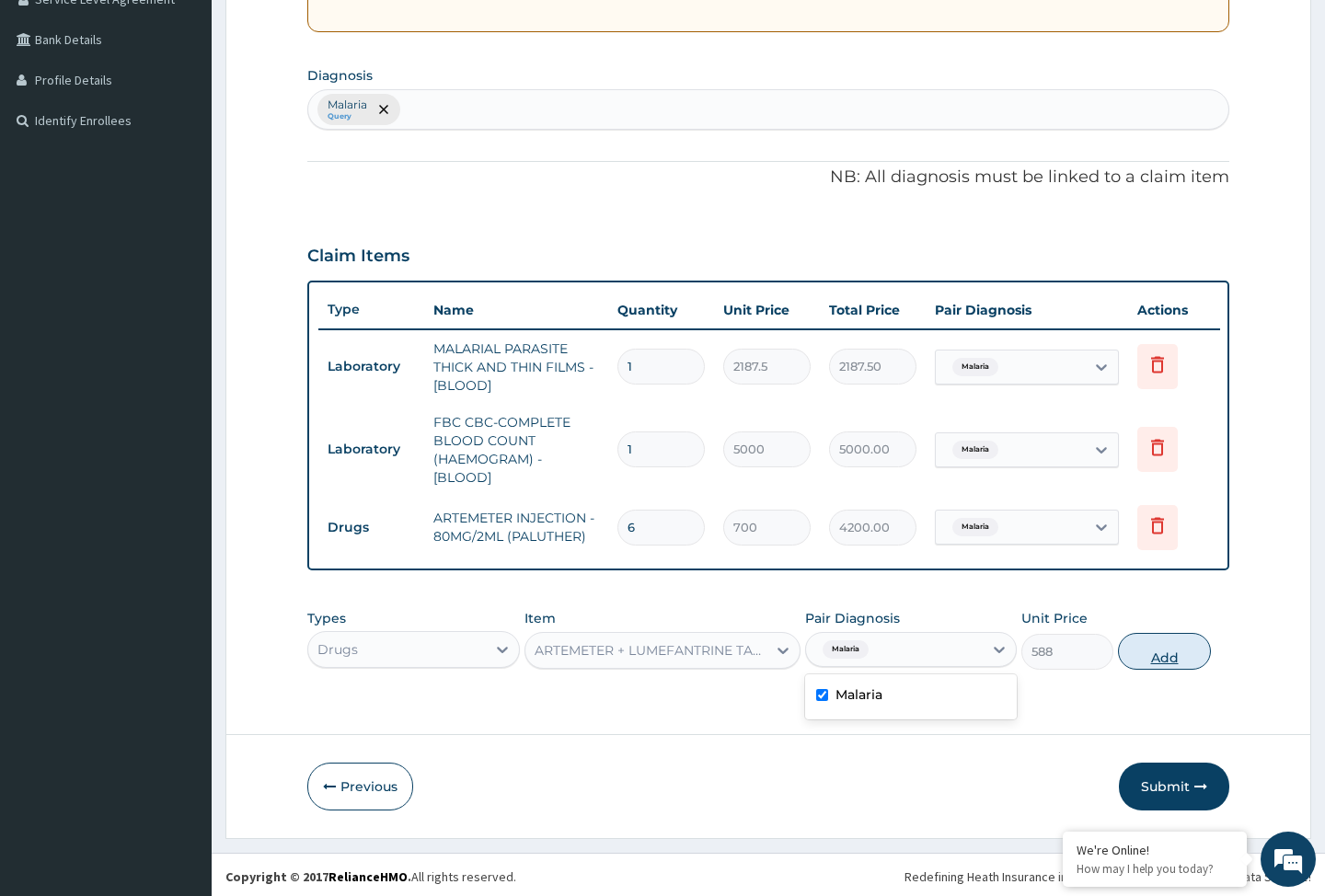 click on "Add" at bounding box center [1164, 651] 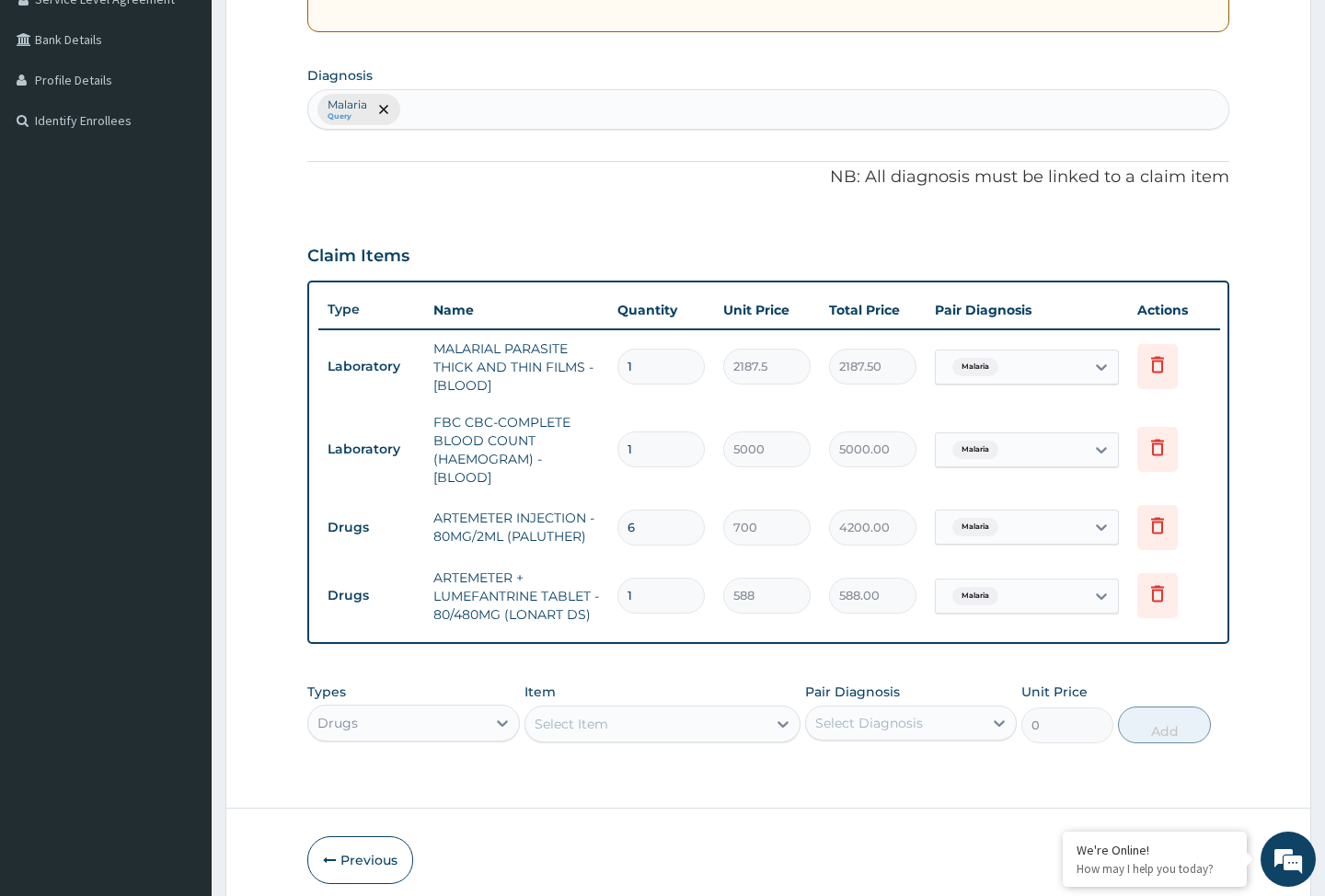 type 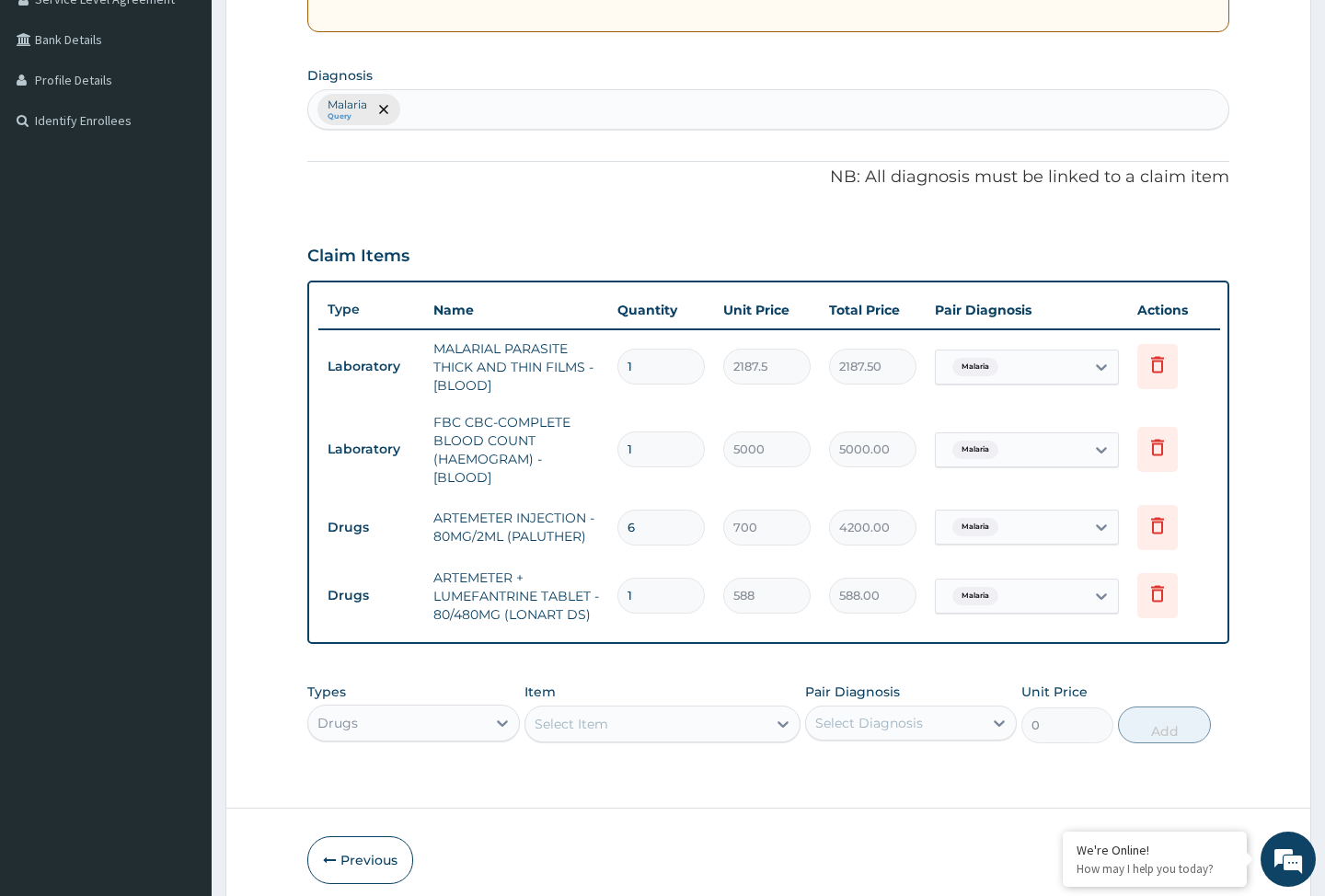 type on "0.00" 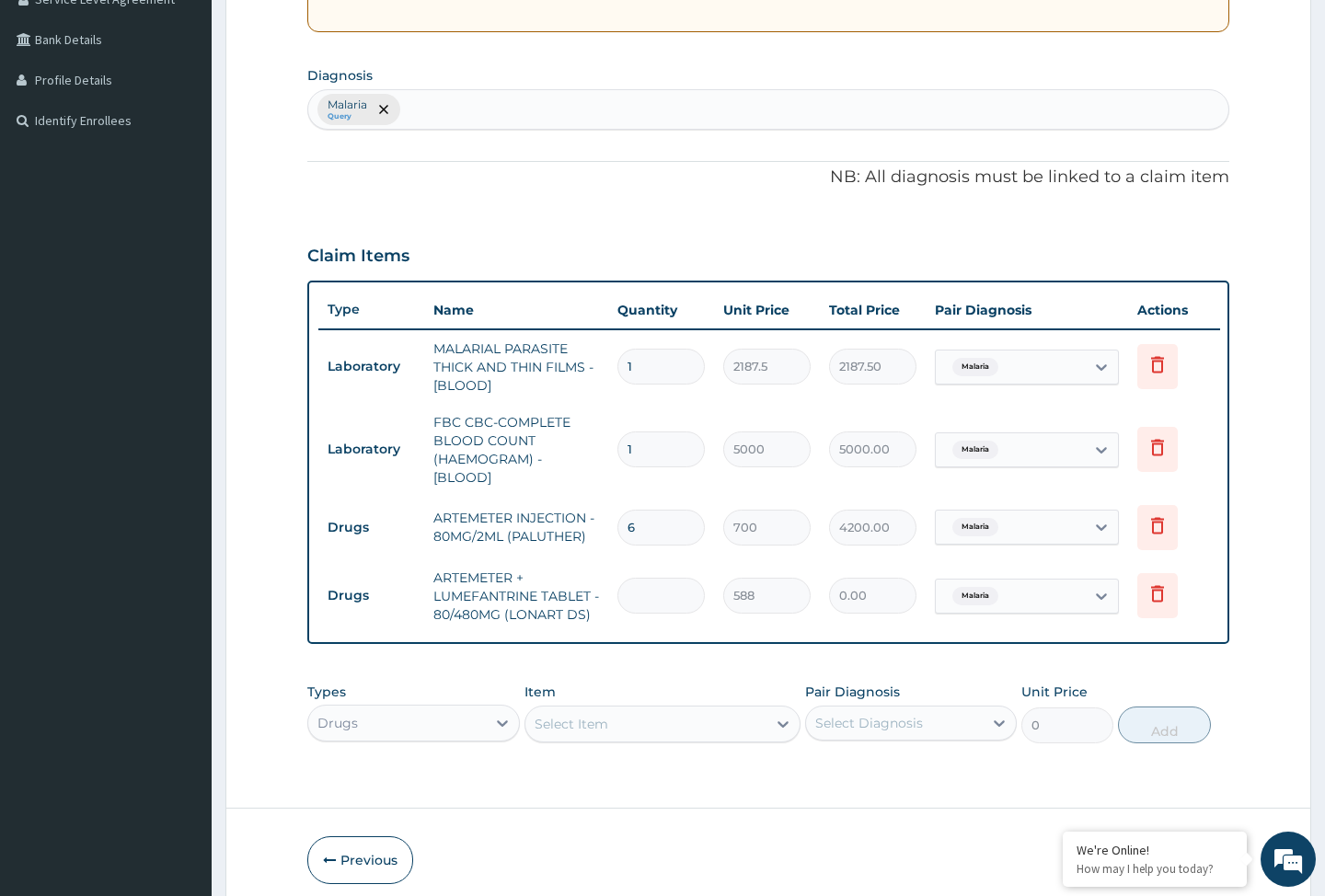 type on "6" 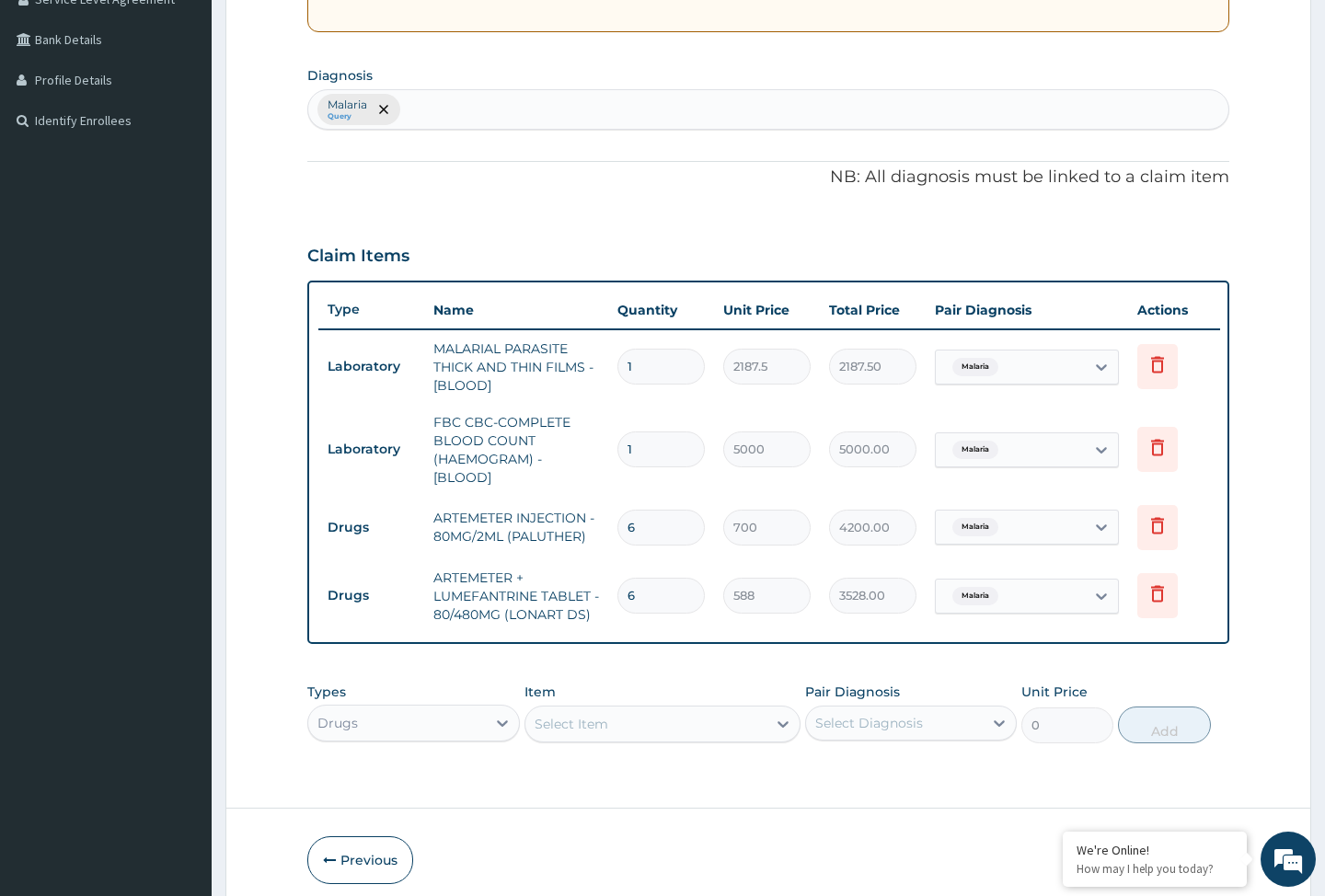 type on "6" 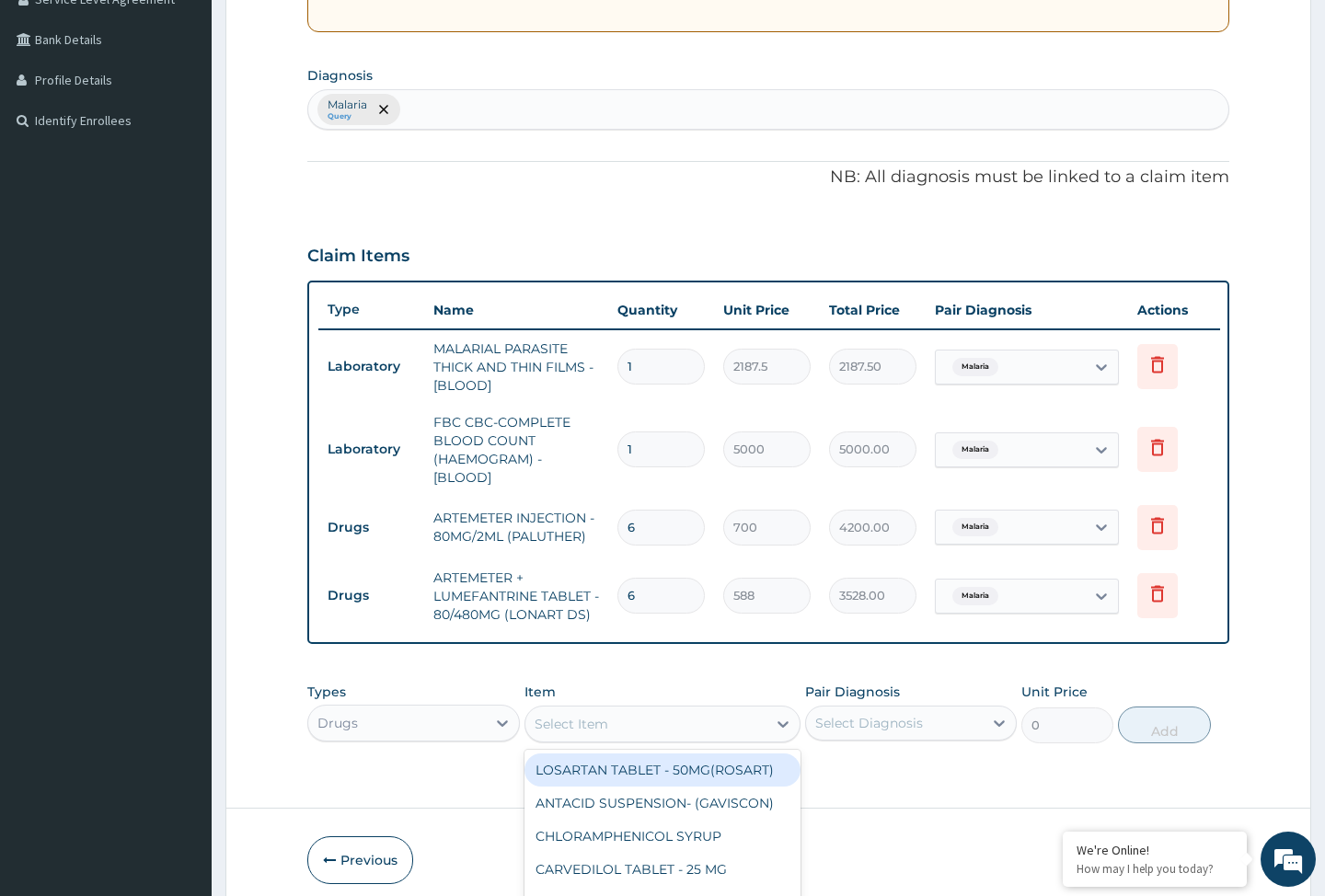scroll, scrollTop: 52, scrollLeft: 0, axis: vertical 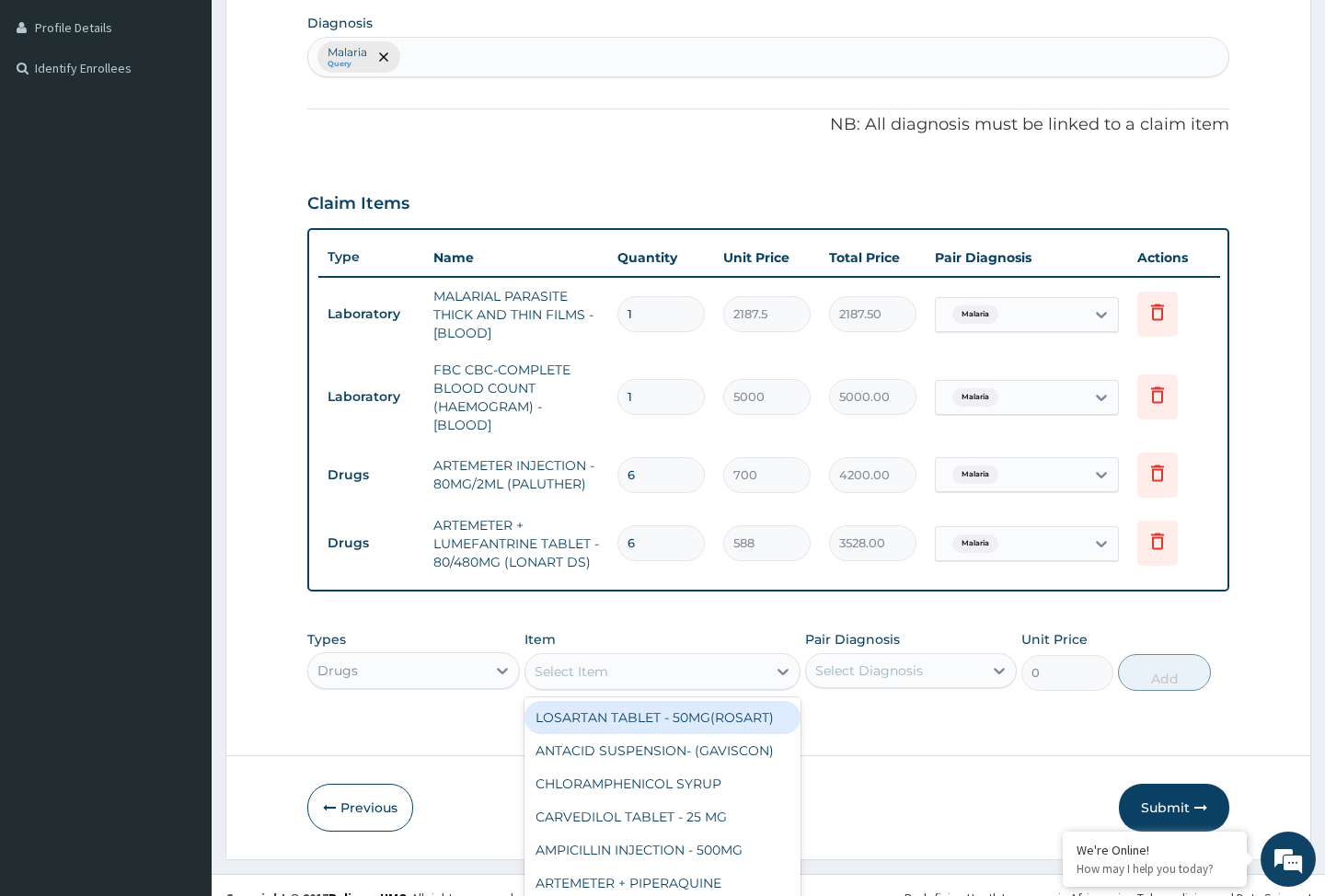 click on "LOSARTAN TABLET - 50MG(ROSART)" at bounding box center [662, 718] 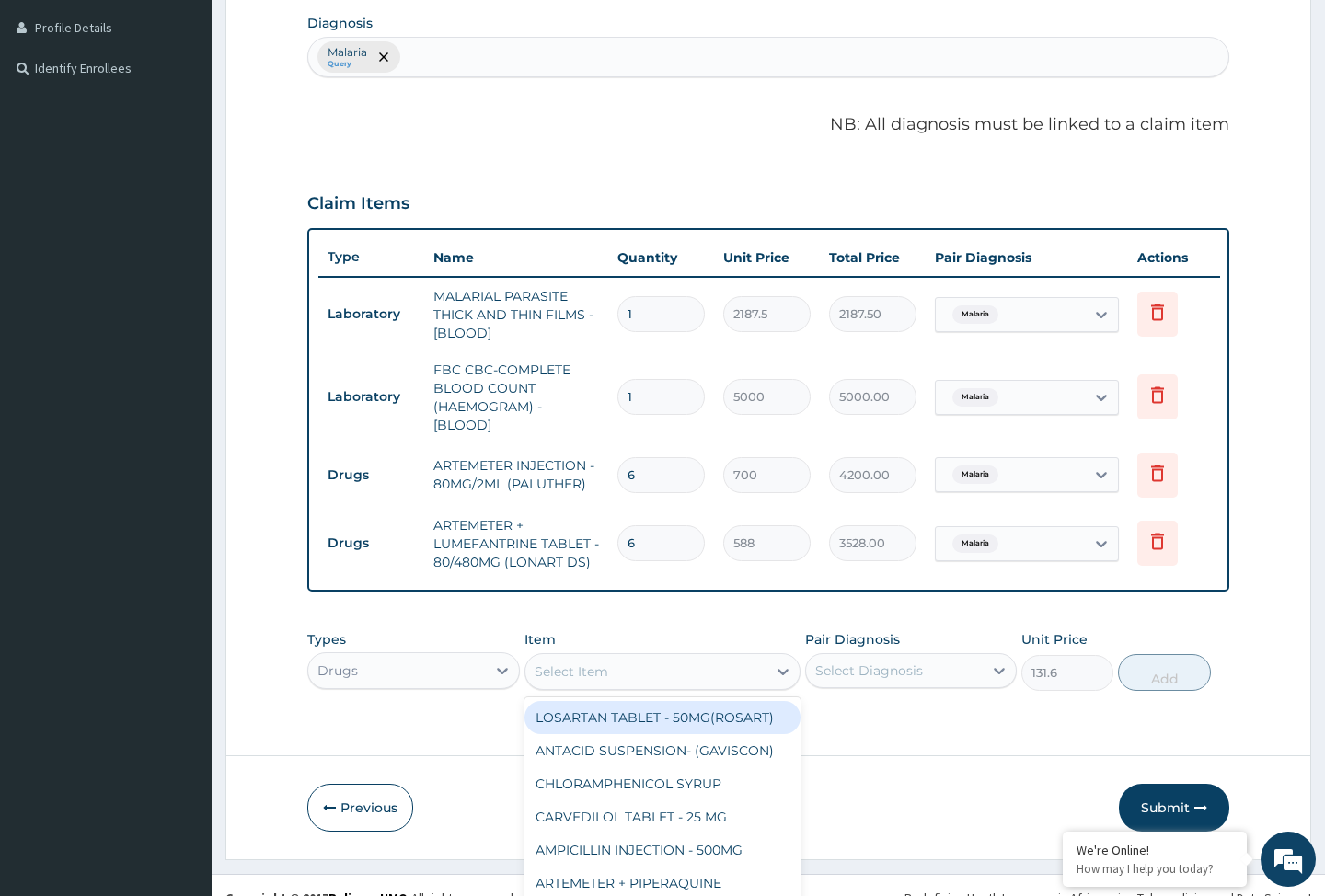 scroll, scrollTop: 0, scrollLeft: 0, axis: both 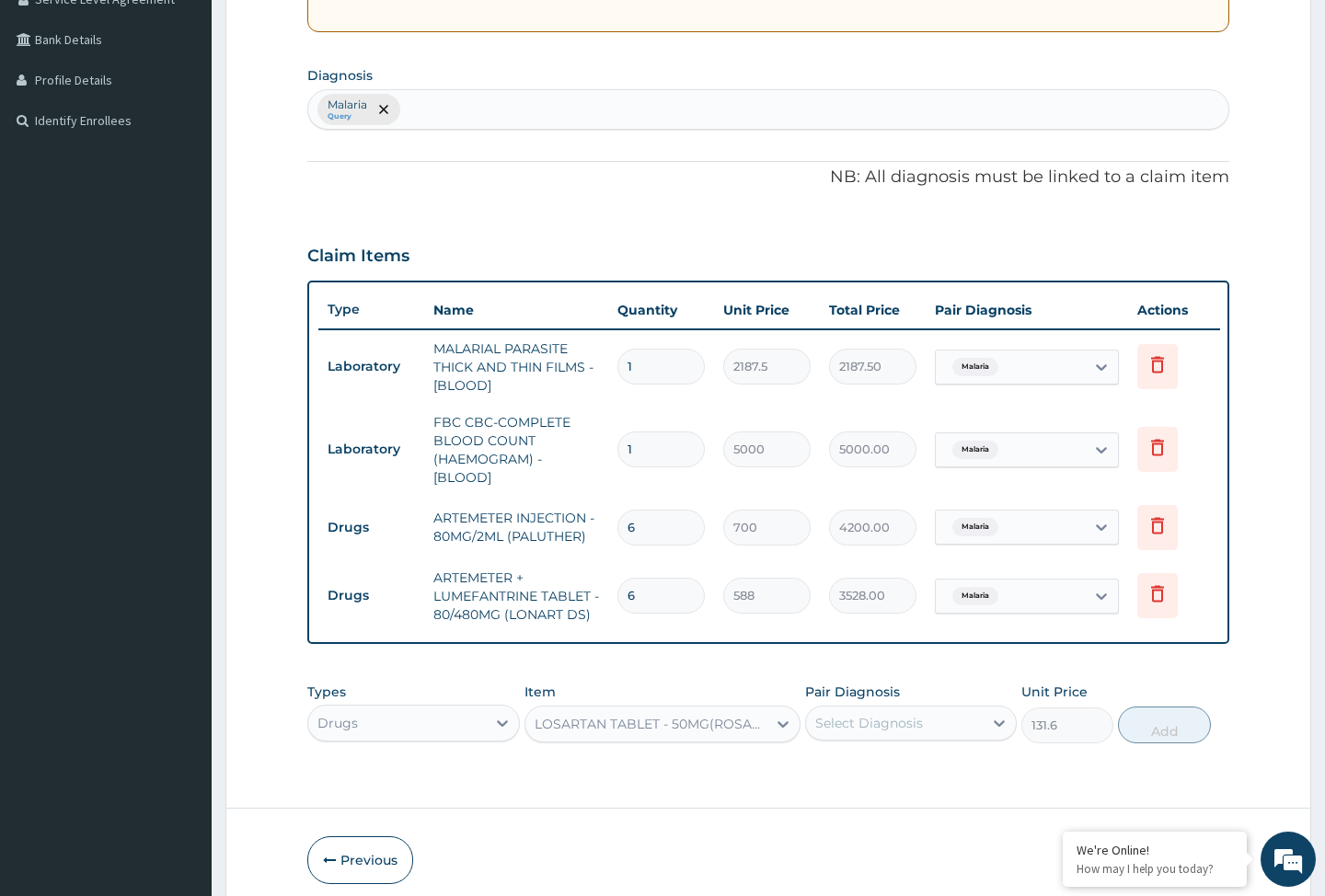 click on "Item option LOSARTAN TABLET - 50MG(ROSART), selected.   Select is focused ,type to refine list, press Down to open the menu,  LOSARTAN TABLET - 50MG(ROSART)" at bounding box center [662, 713] 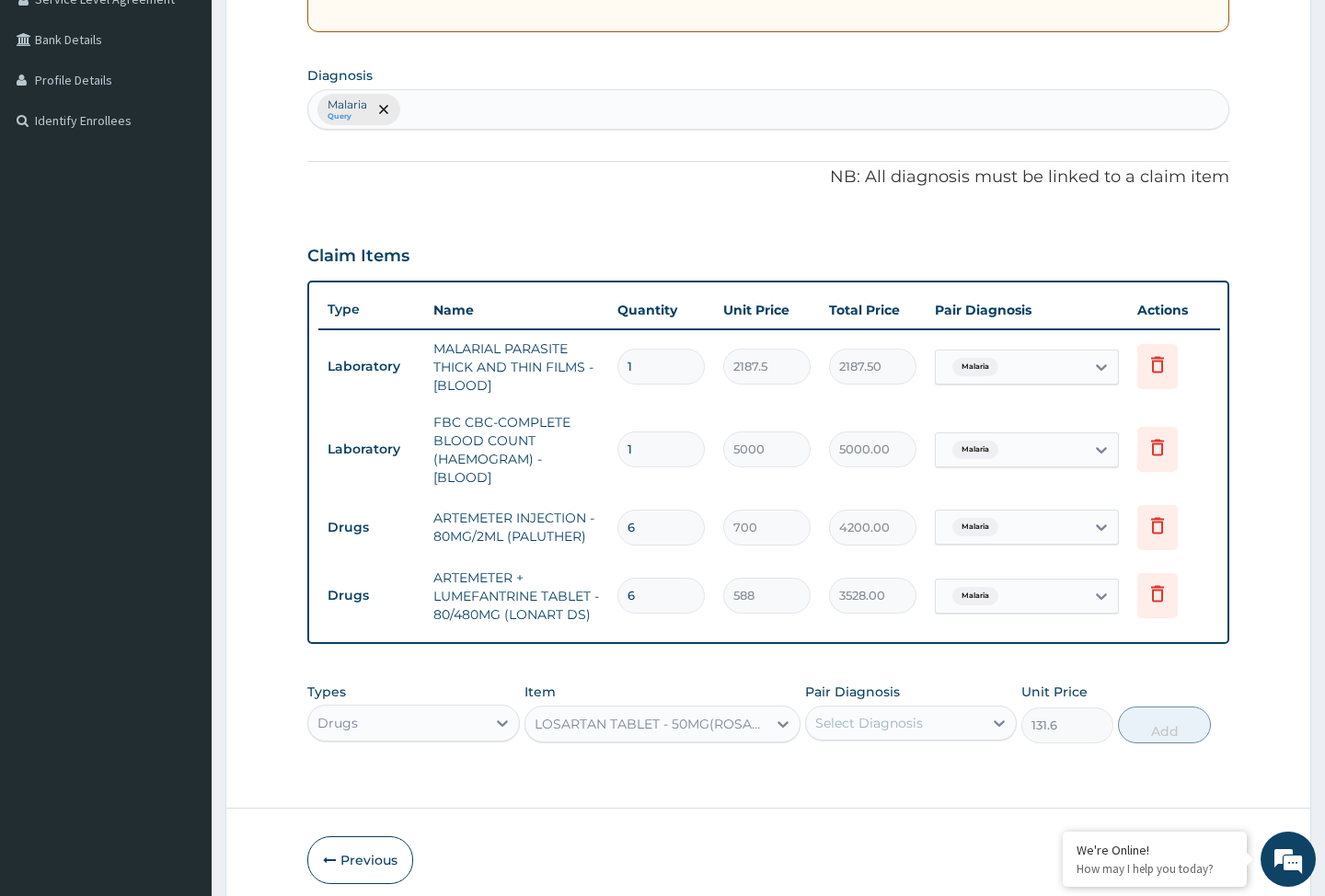 scroll, scrollTop: 52, scrollLeft: 0, axis: vertical 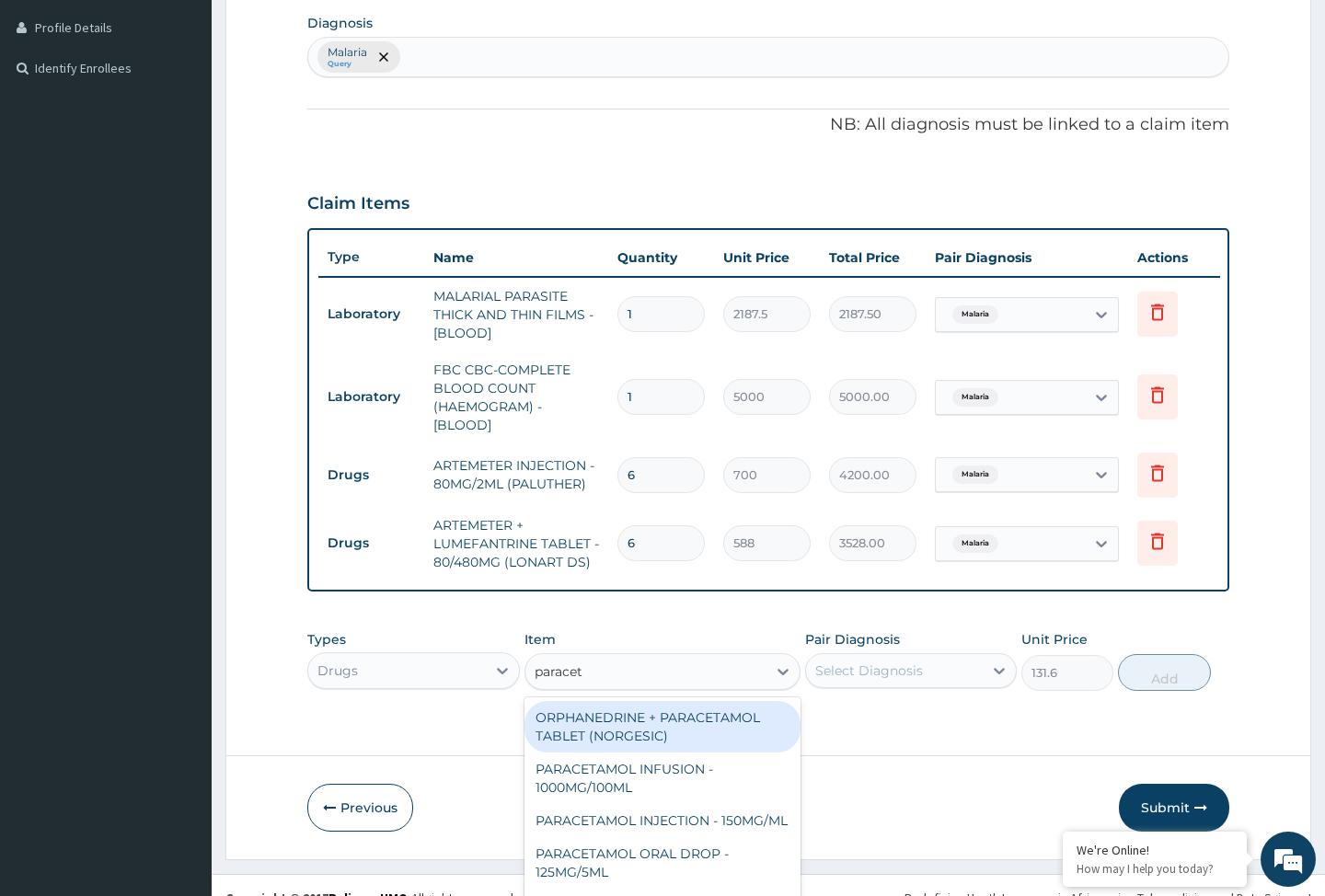 type on "paraceta" 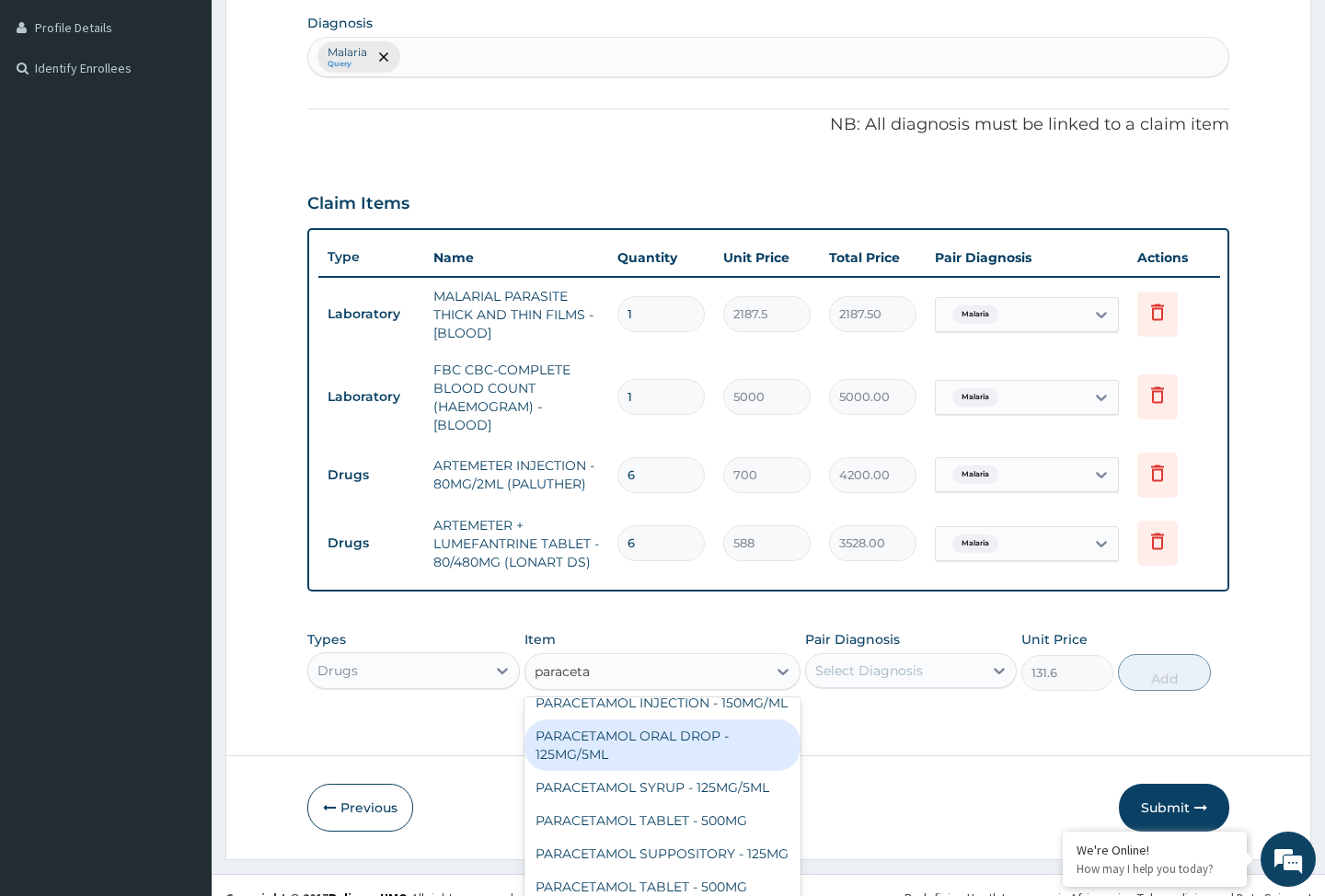 scroll, scrollTop: 121, scrollLeft: 0, axis: vertical 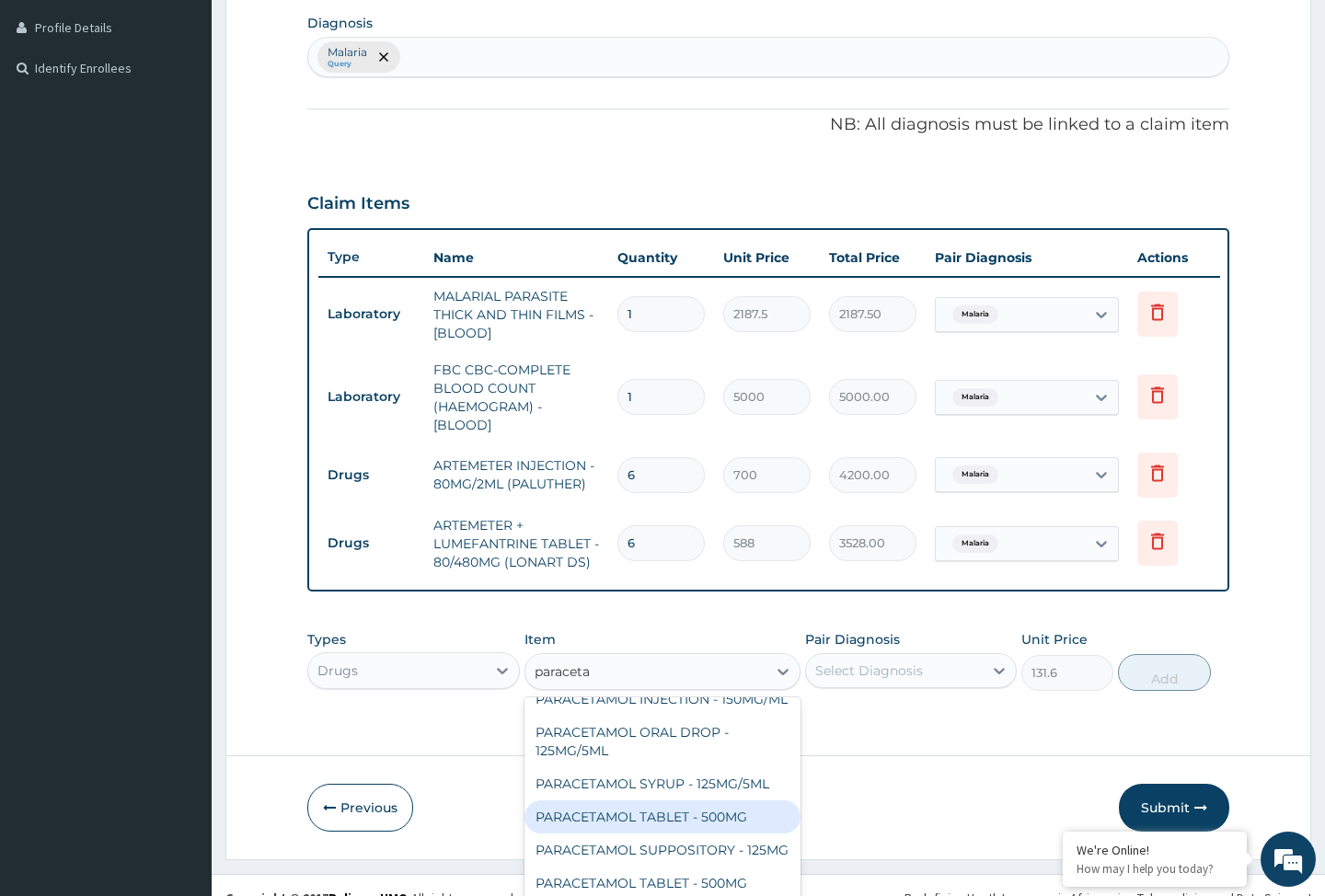 click on "PARACETAMOL TABLET - 500MG" at bounding box center (662, 817) 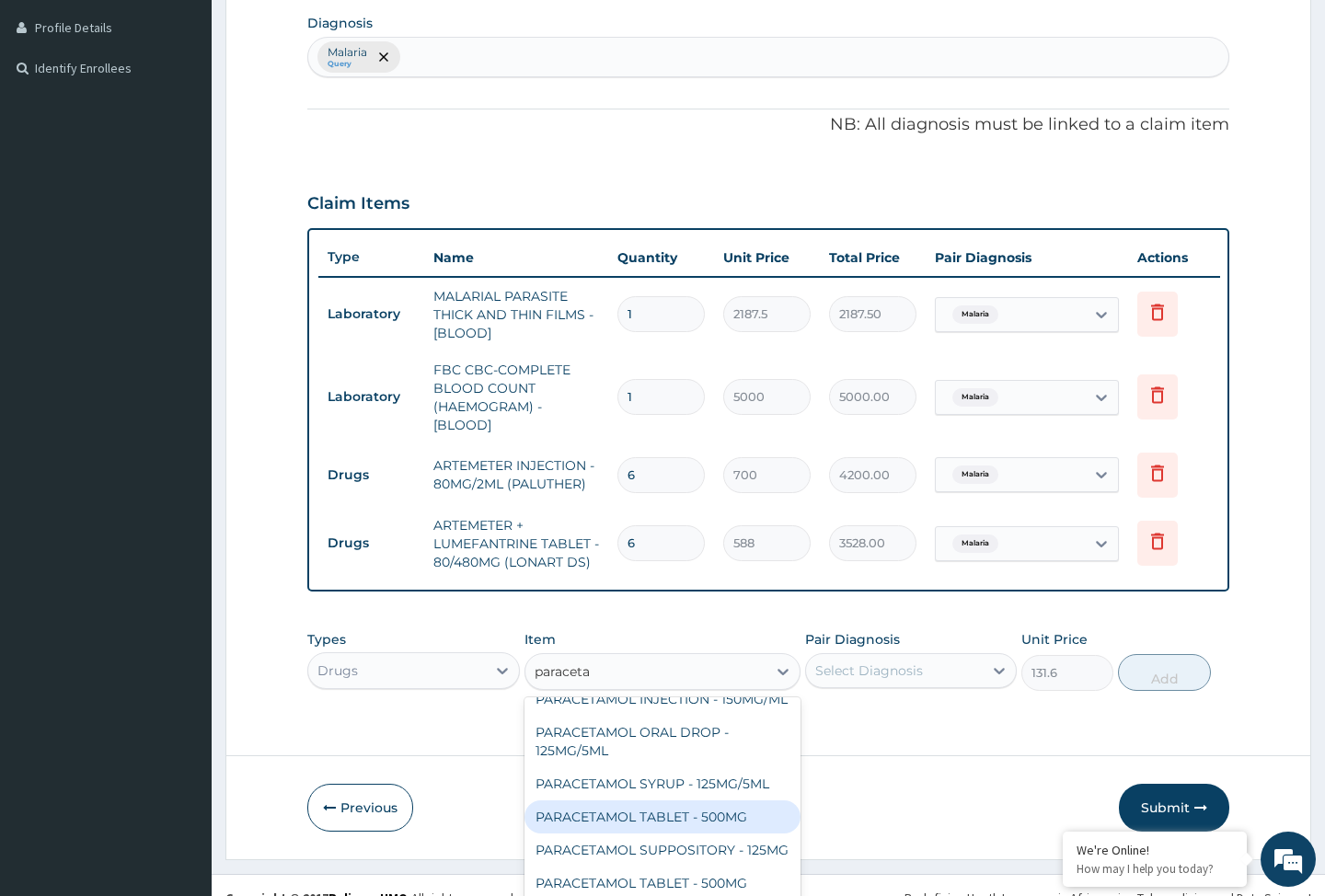 type 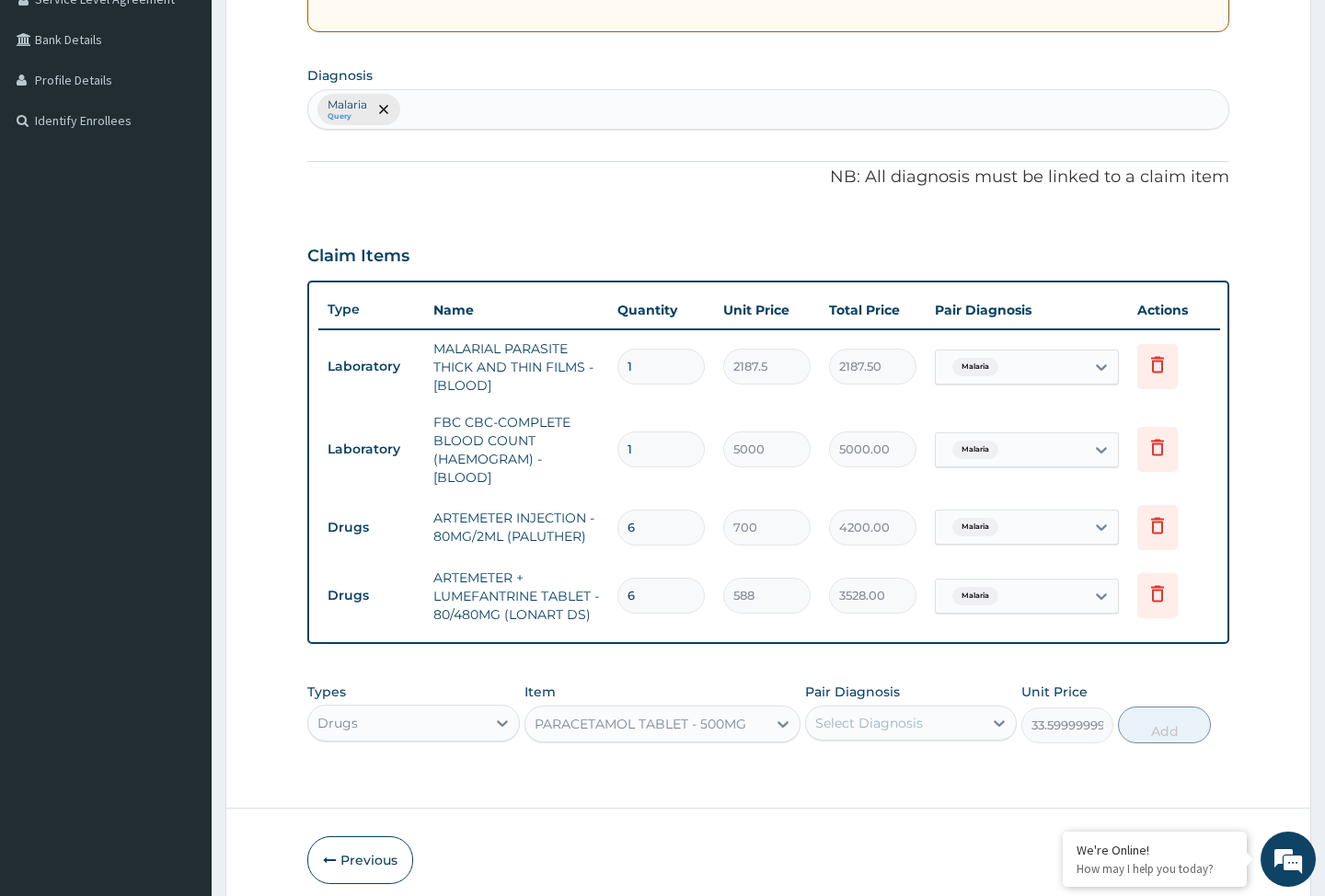 scroll, scrollTop: 0, scrollLeft: 0, axis: both 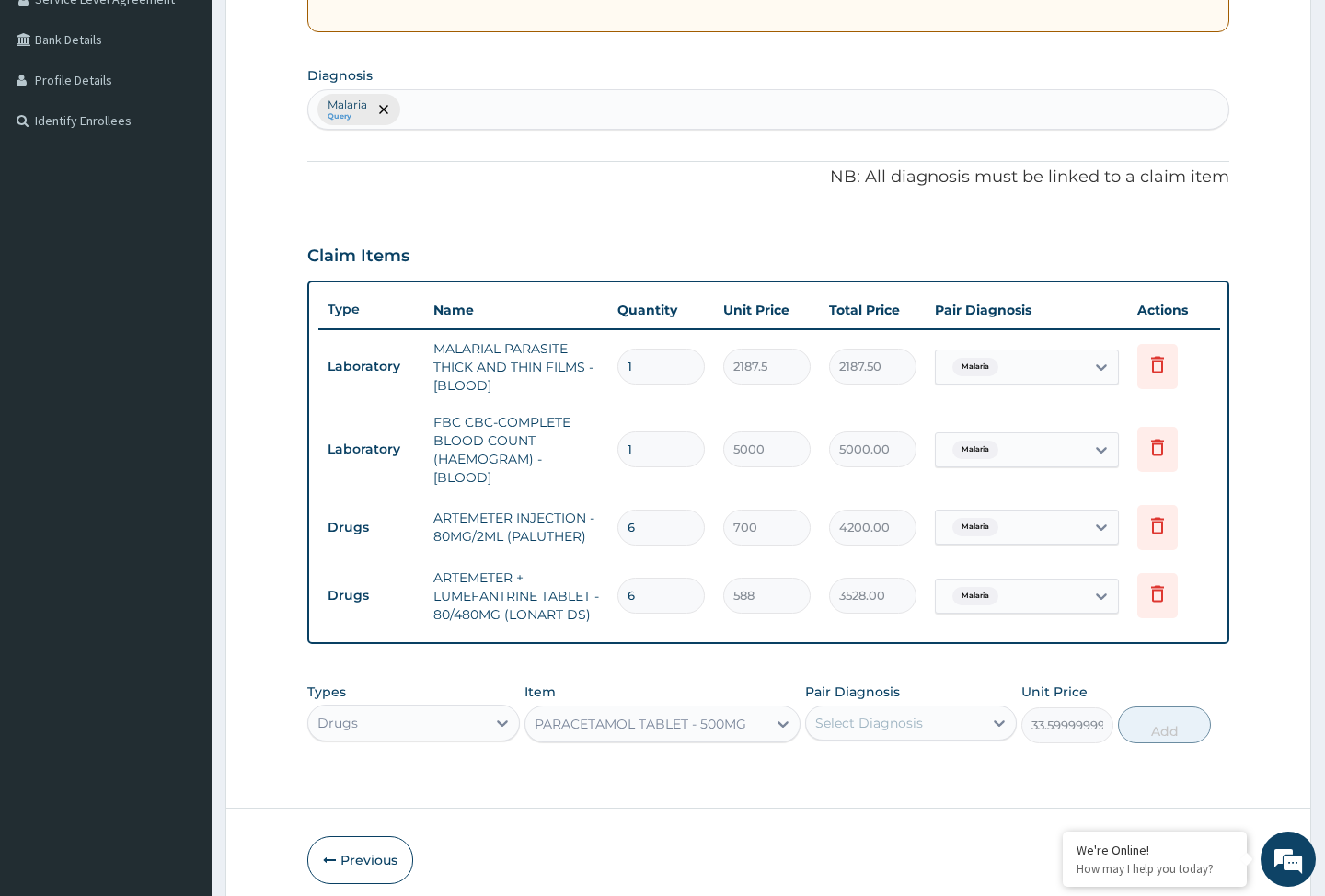 click on "Select Diagnosis" at bounding box center [869, 723] 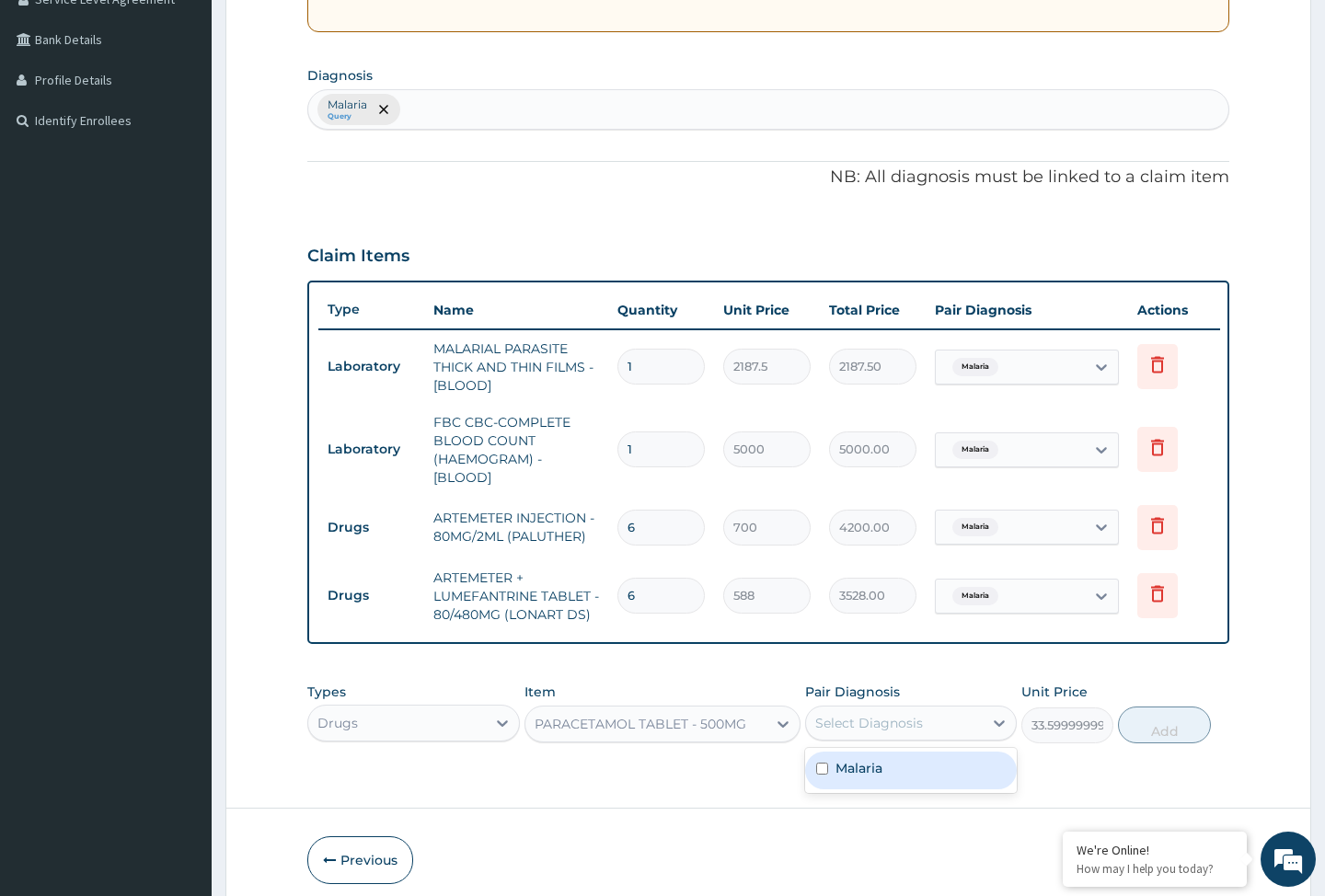 click on "Malaria" at bounding box center (858, 768) 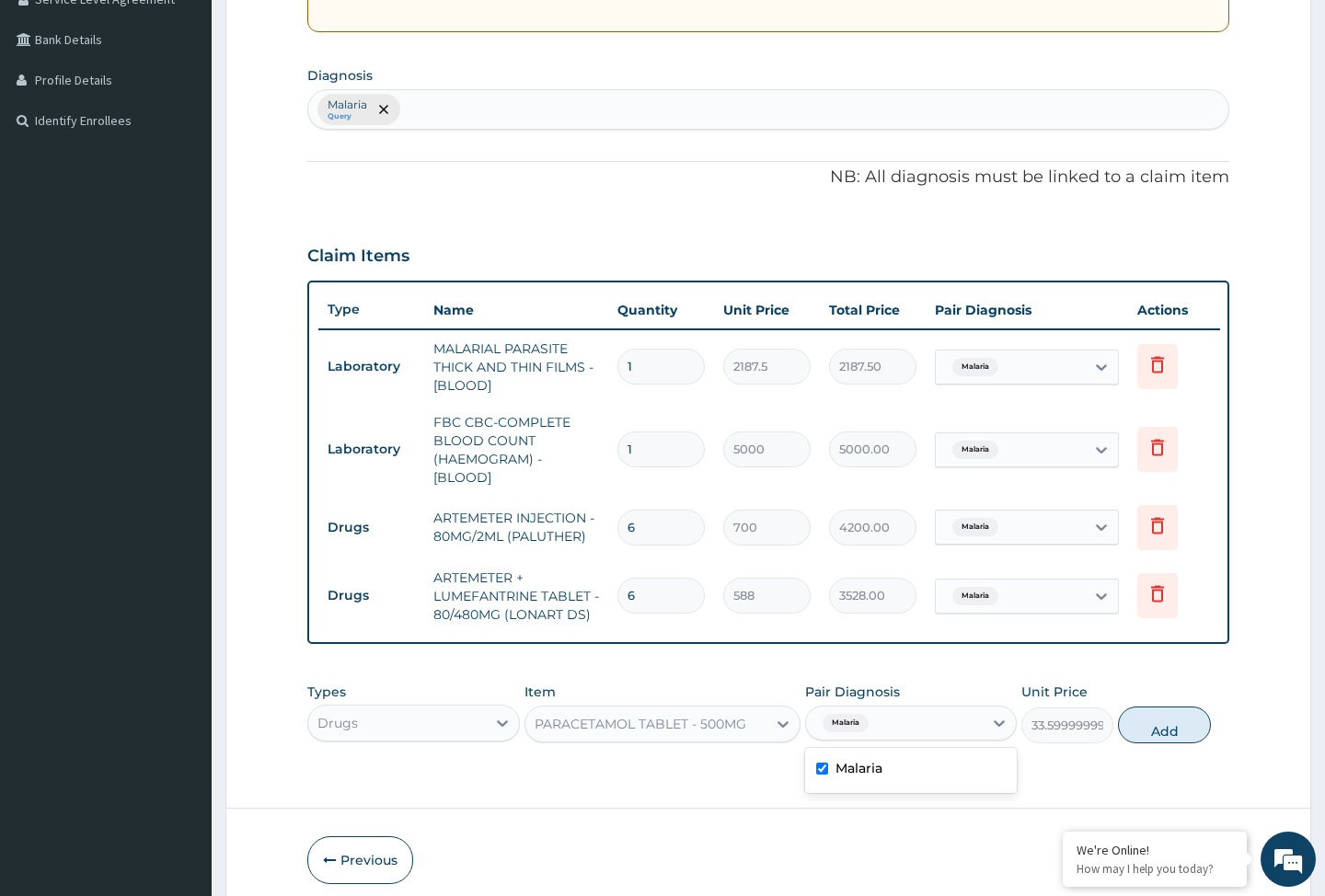 click on "Malaria" at bounding box center [911, 770] 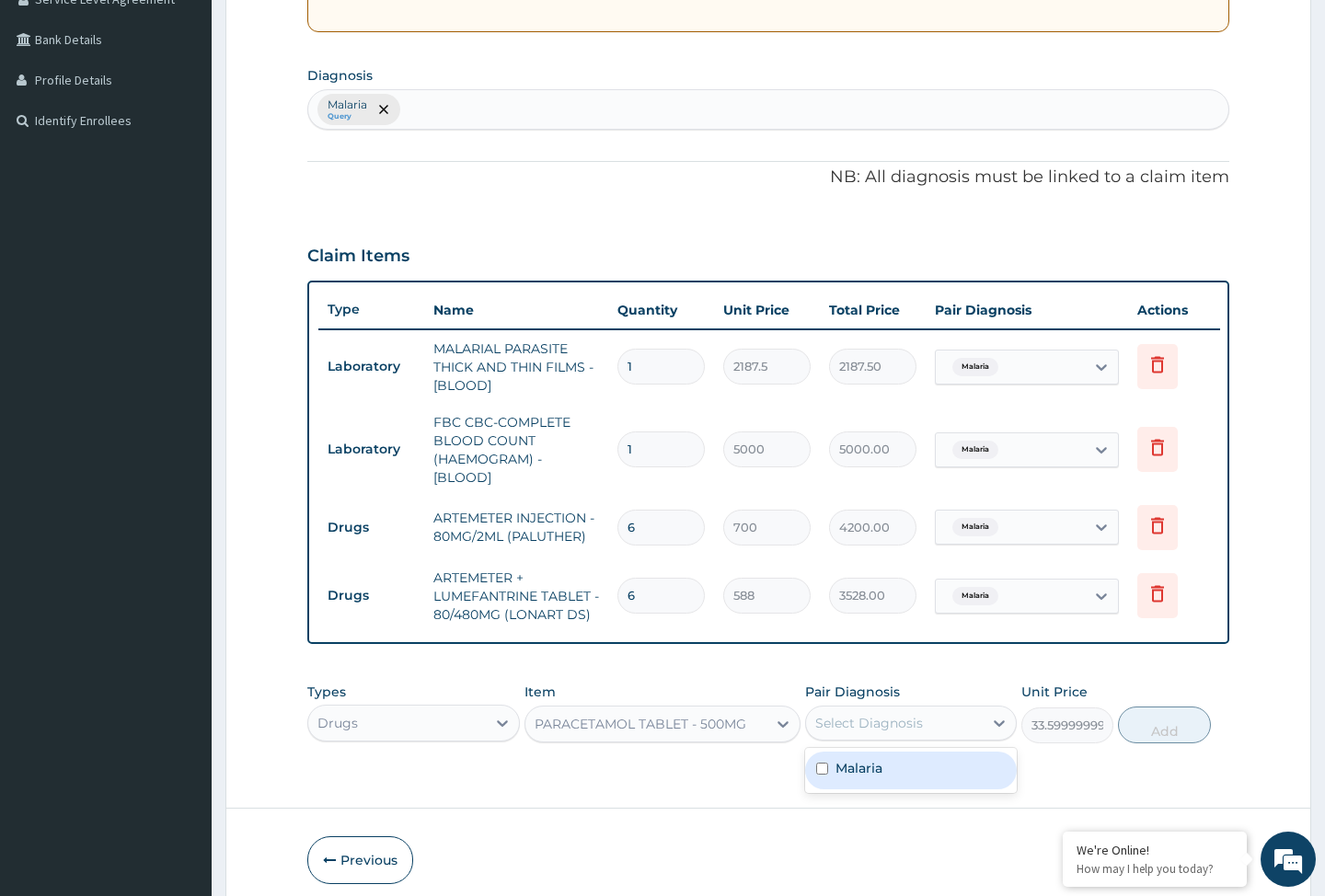 click on "Malaria" at bounding box center [911, 770] 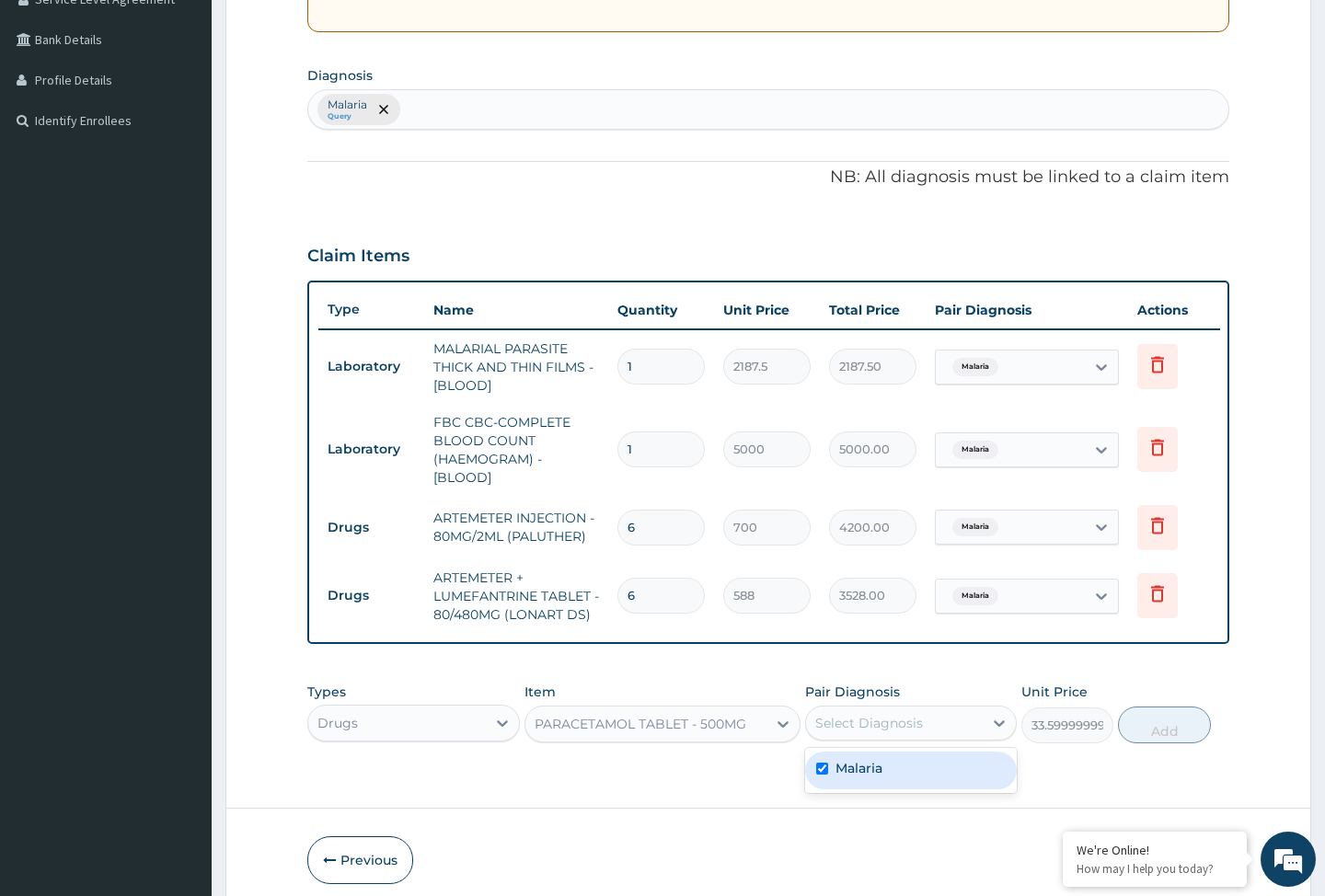 checkbox on "true" 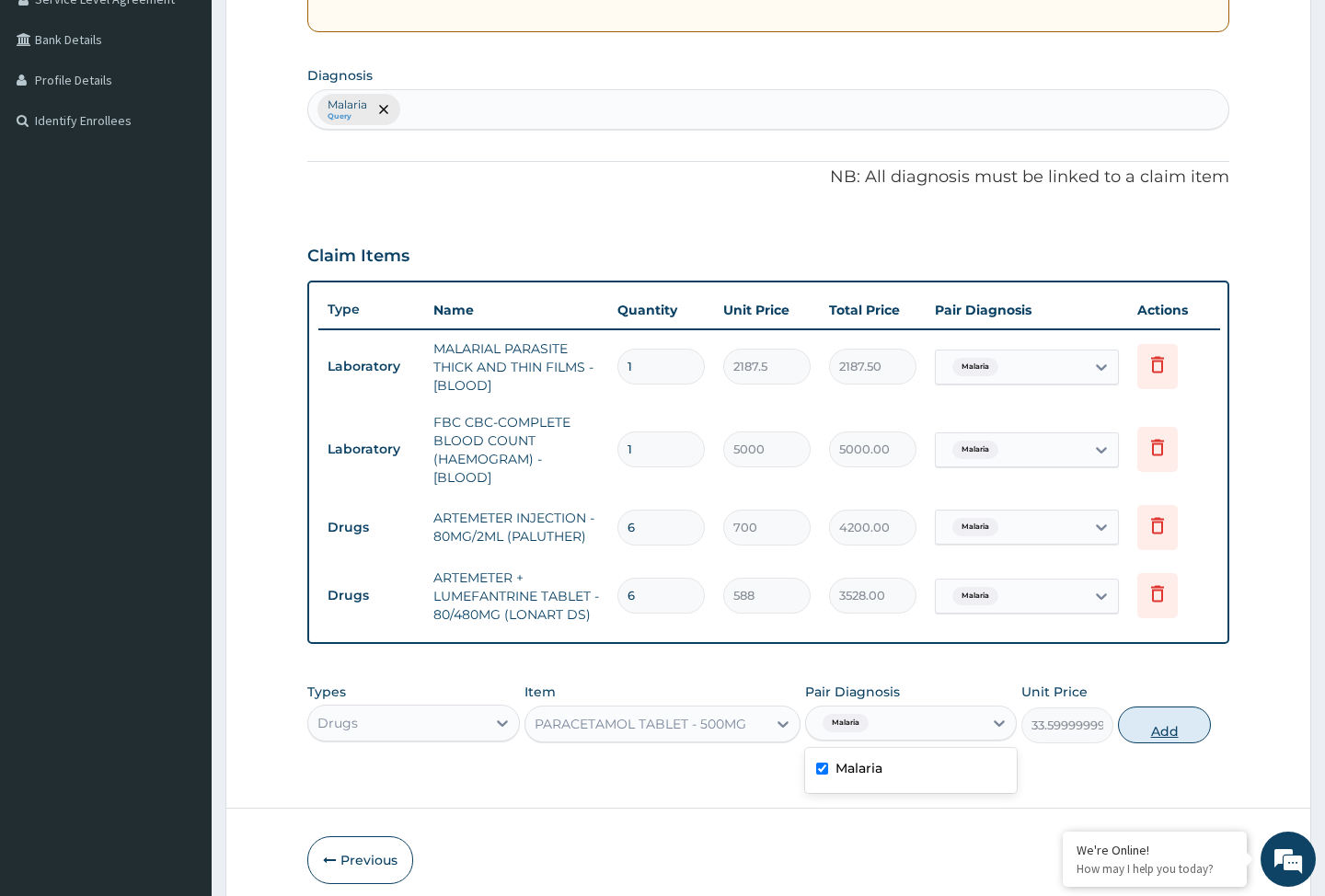 click on "Add" at bounding box center [1164, 725] 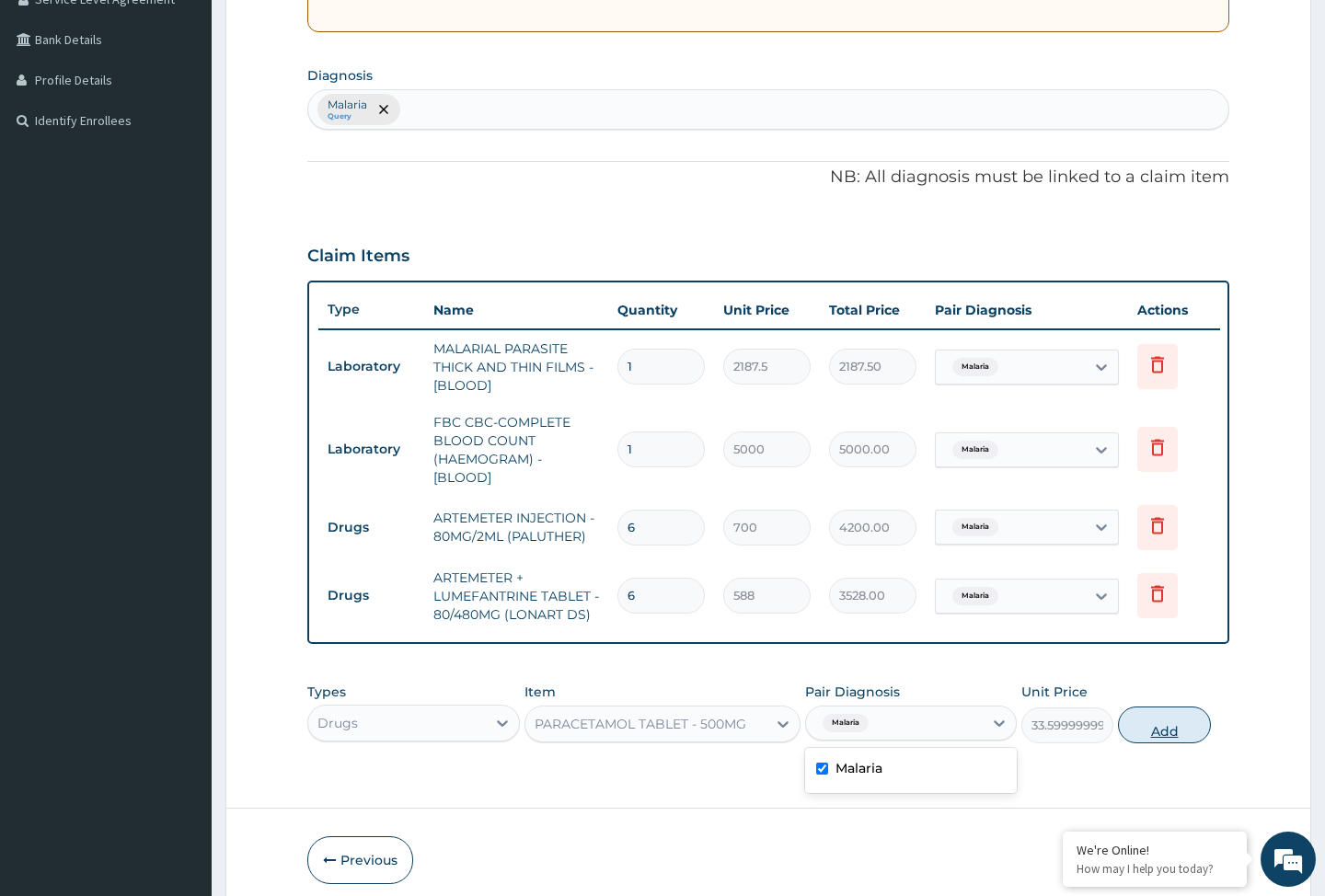 type on "0" 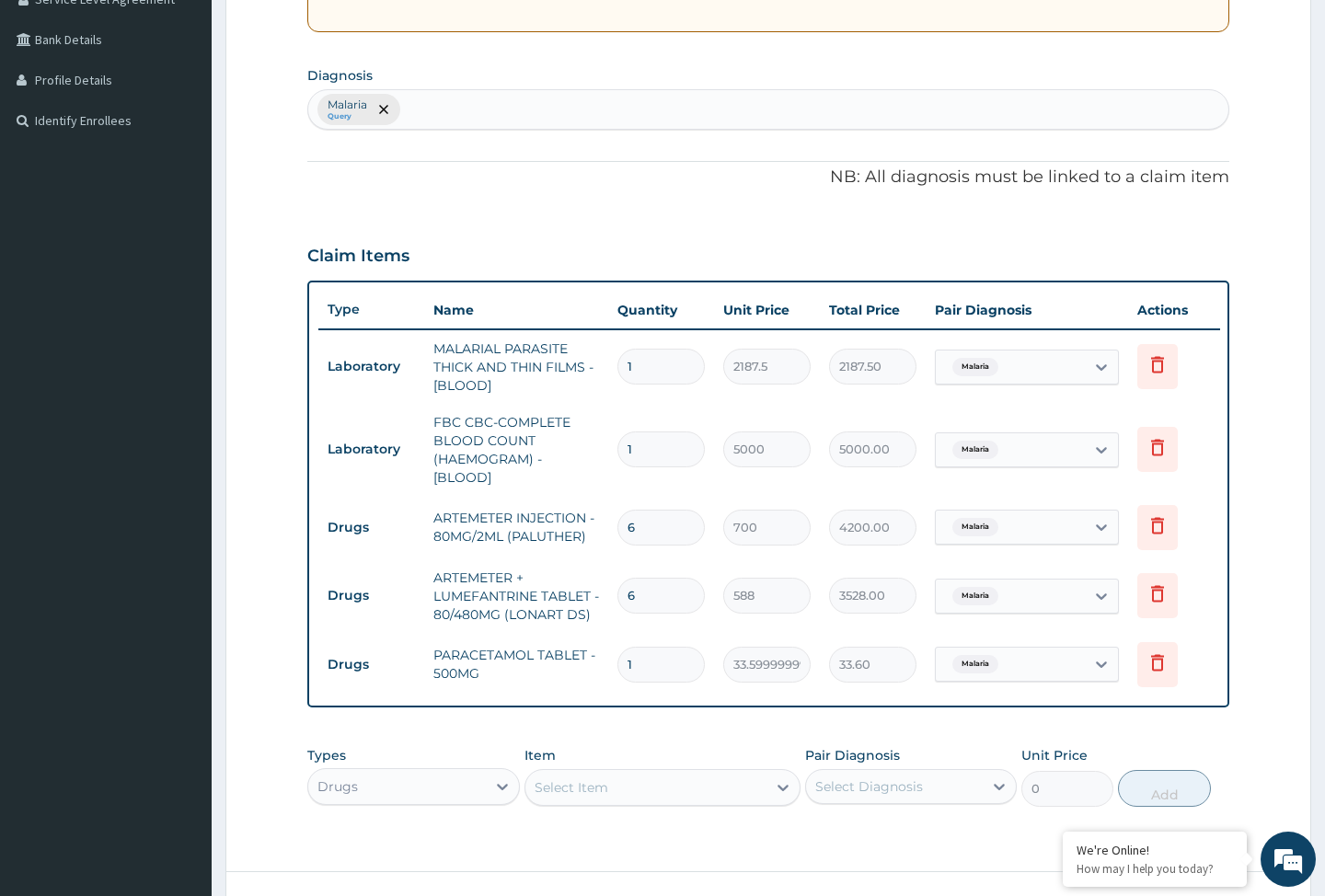 type on "18" 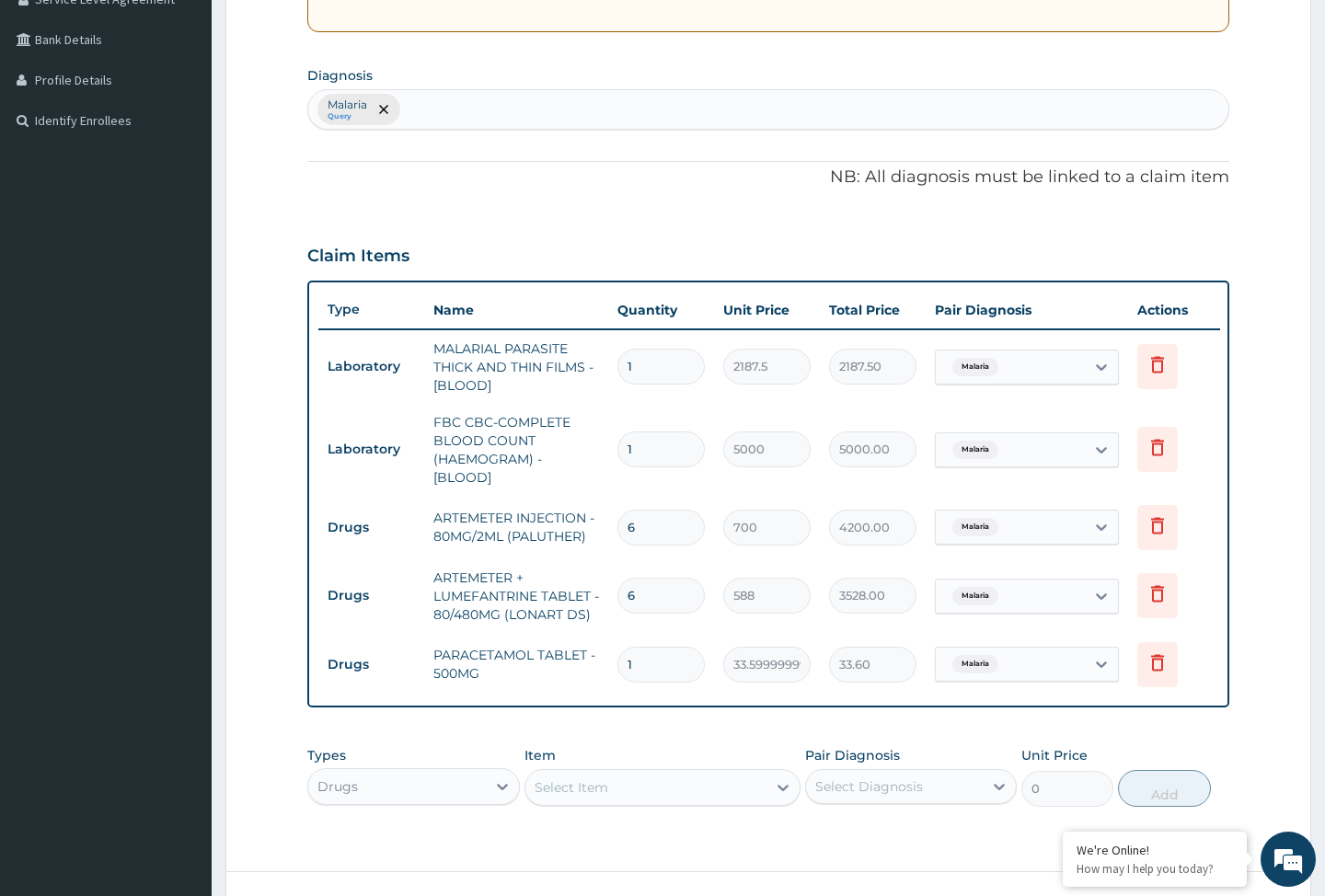 type on "604.80" 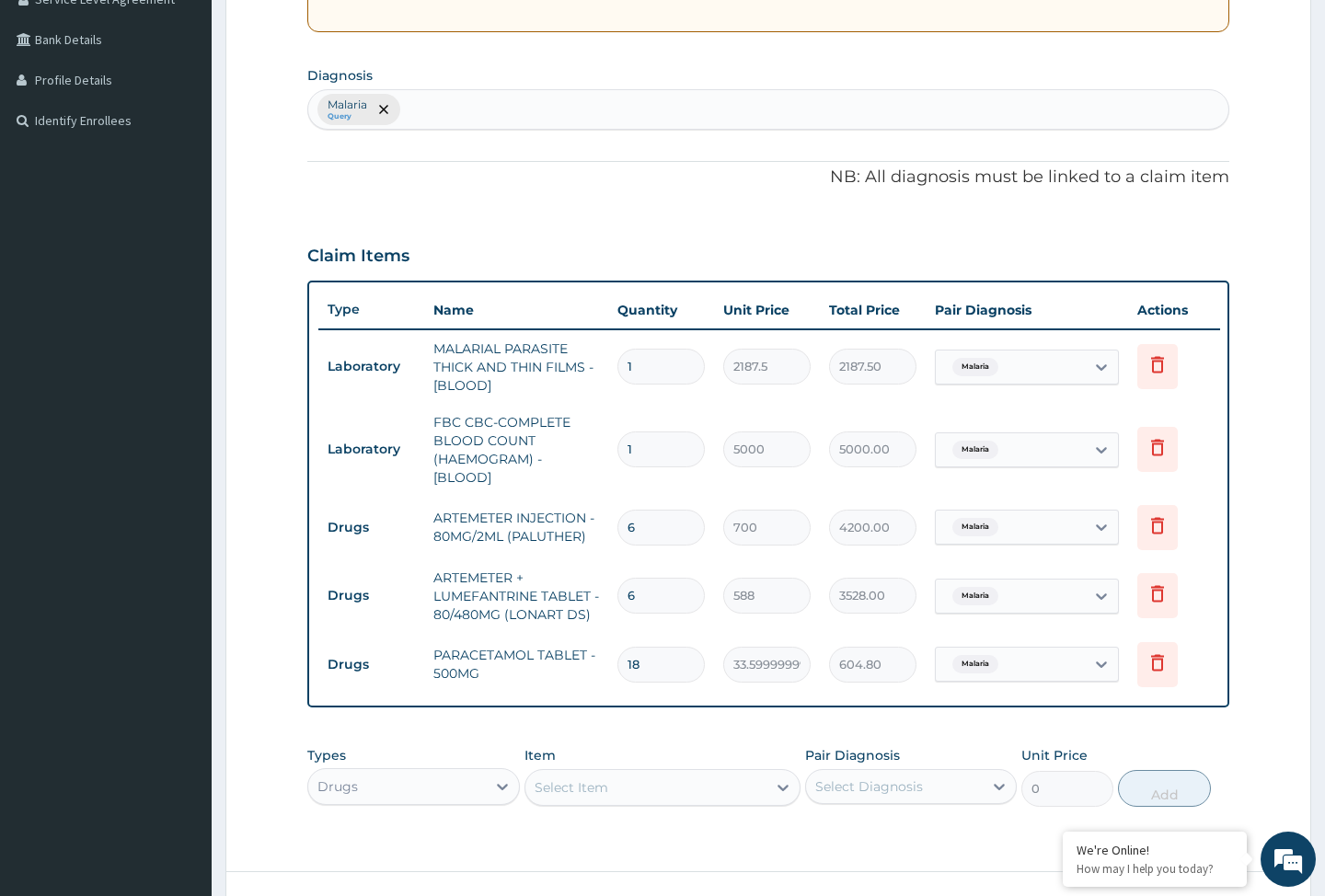 type on "18" 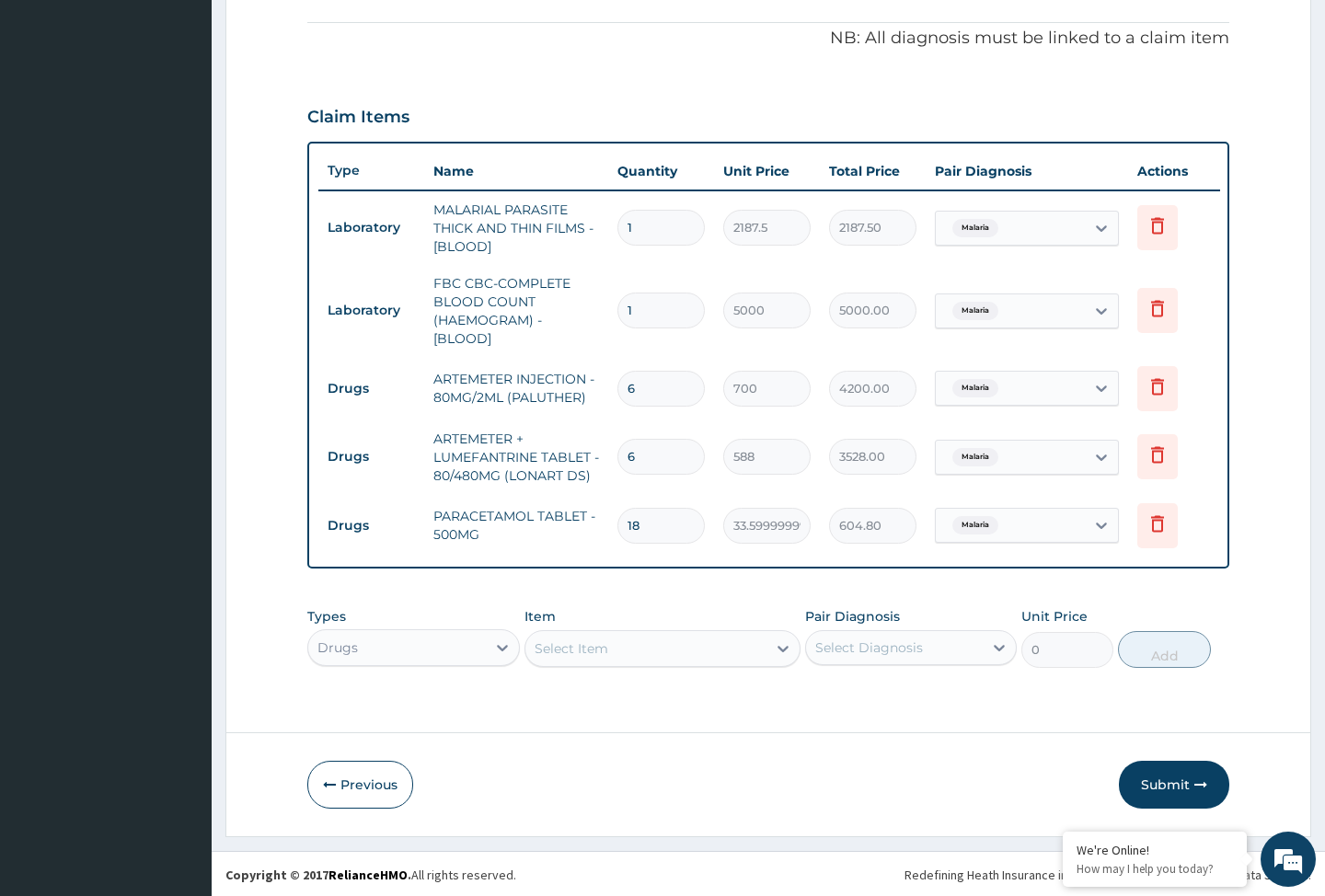 scroll, scrollTop: 541, scrollLeft: 0, axis: vertical 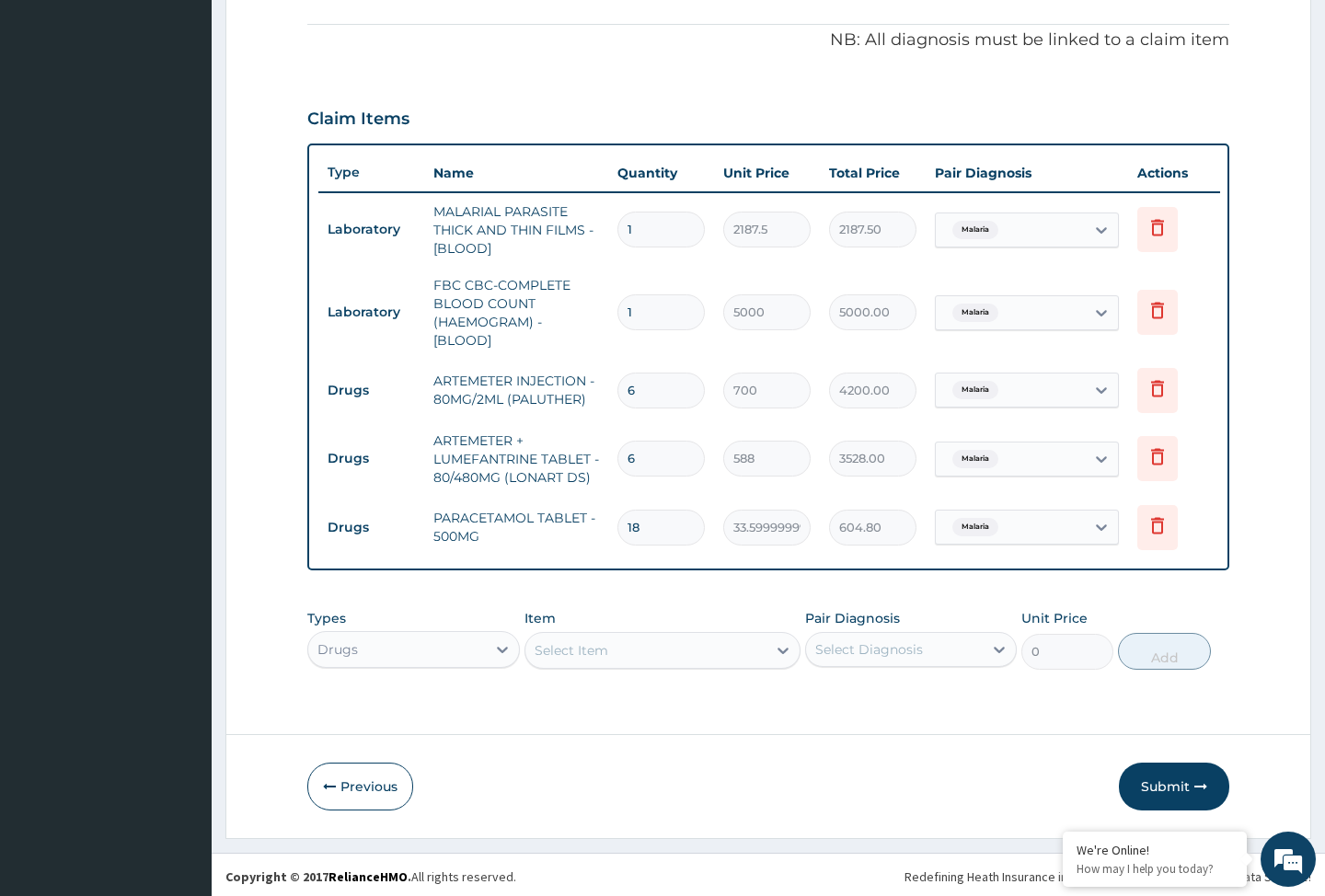 click on "Types Drugs Item Select Item Pair Diagnosis Select Diagnosis Unit Price 0 Add" at bounding box center (767, 653) 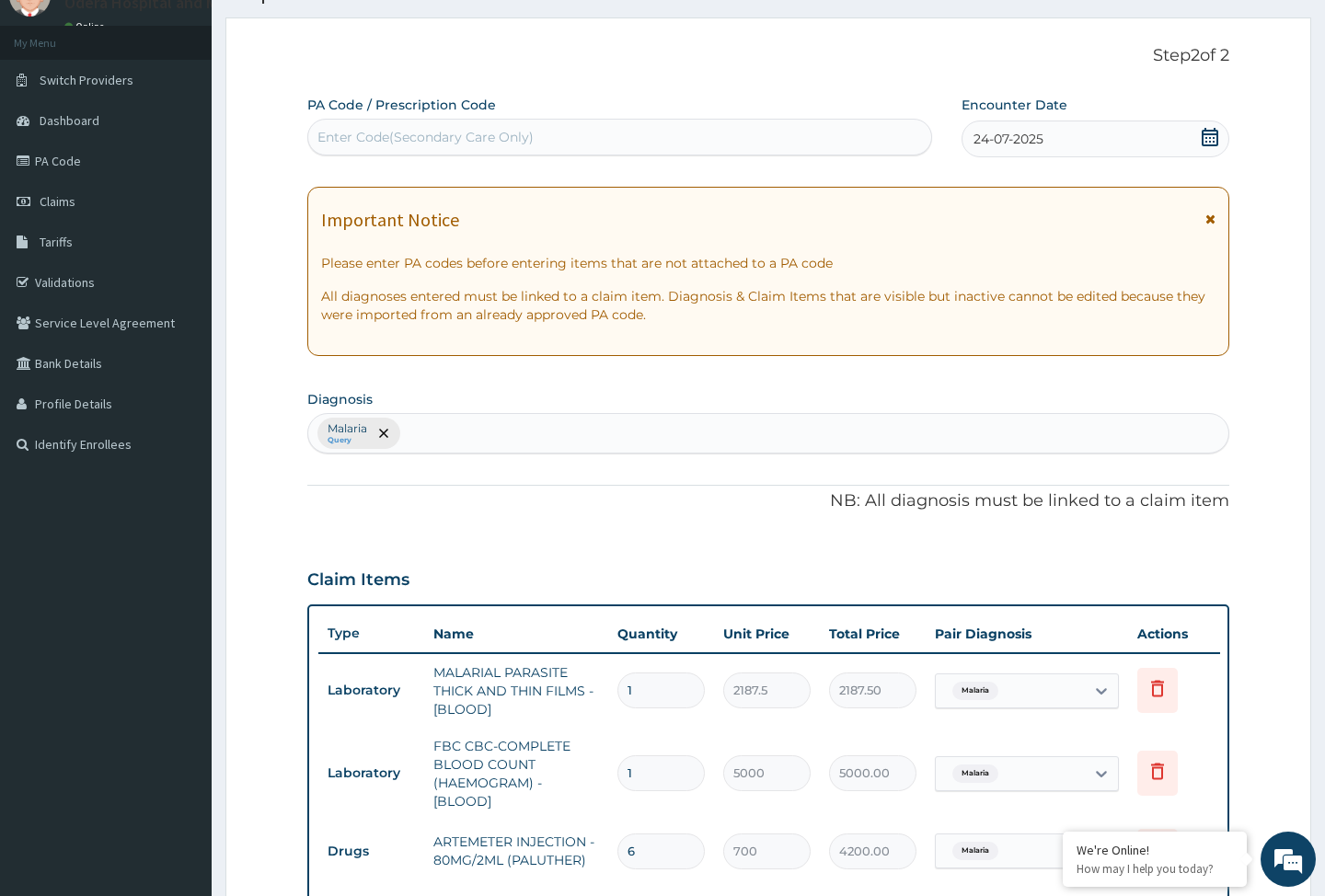 scroll, scrollTop: 0, scrollLeft: 0, axis: both 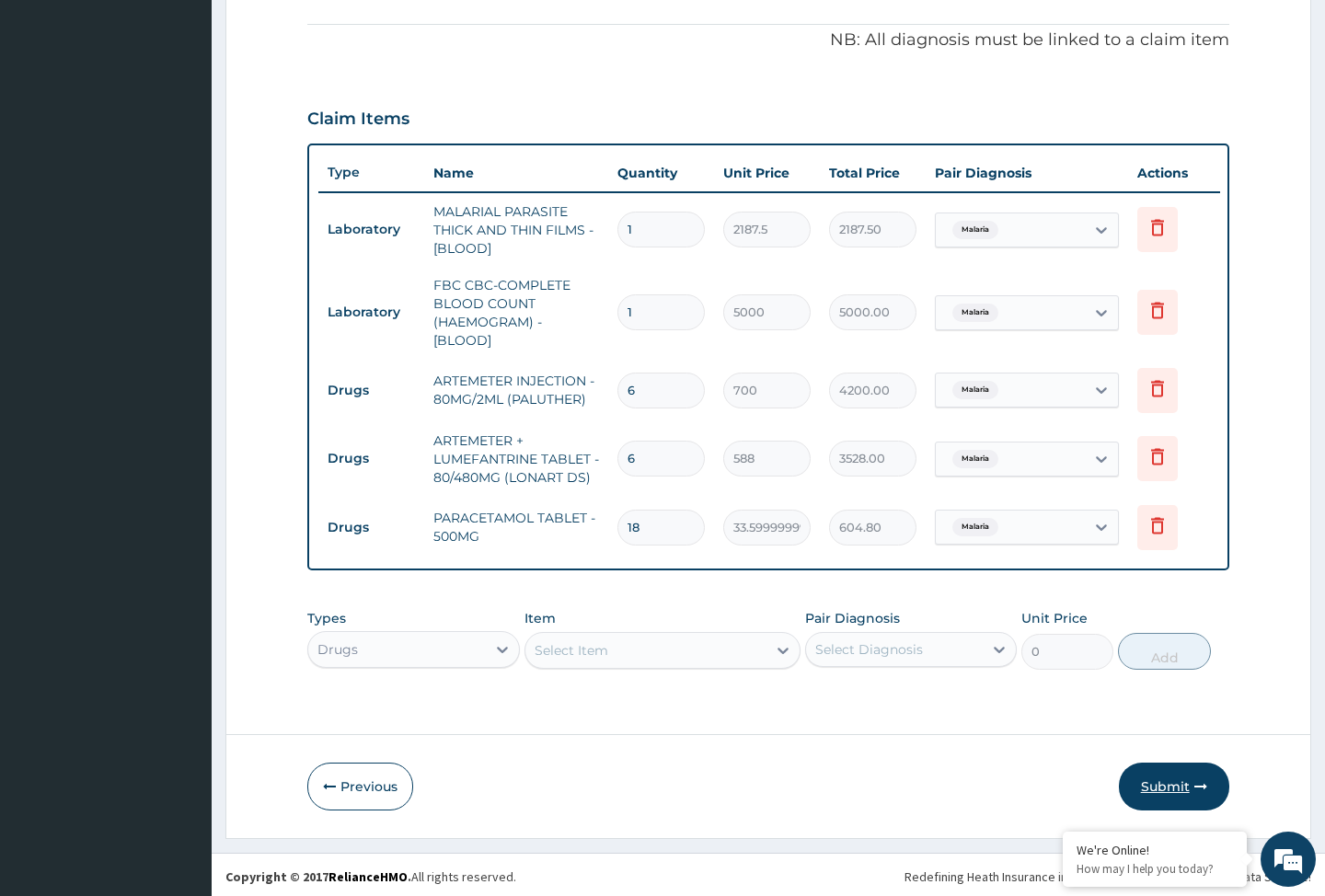 click on "Submit" at bounding box center (1174, 787) 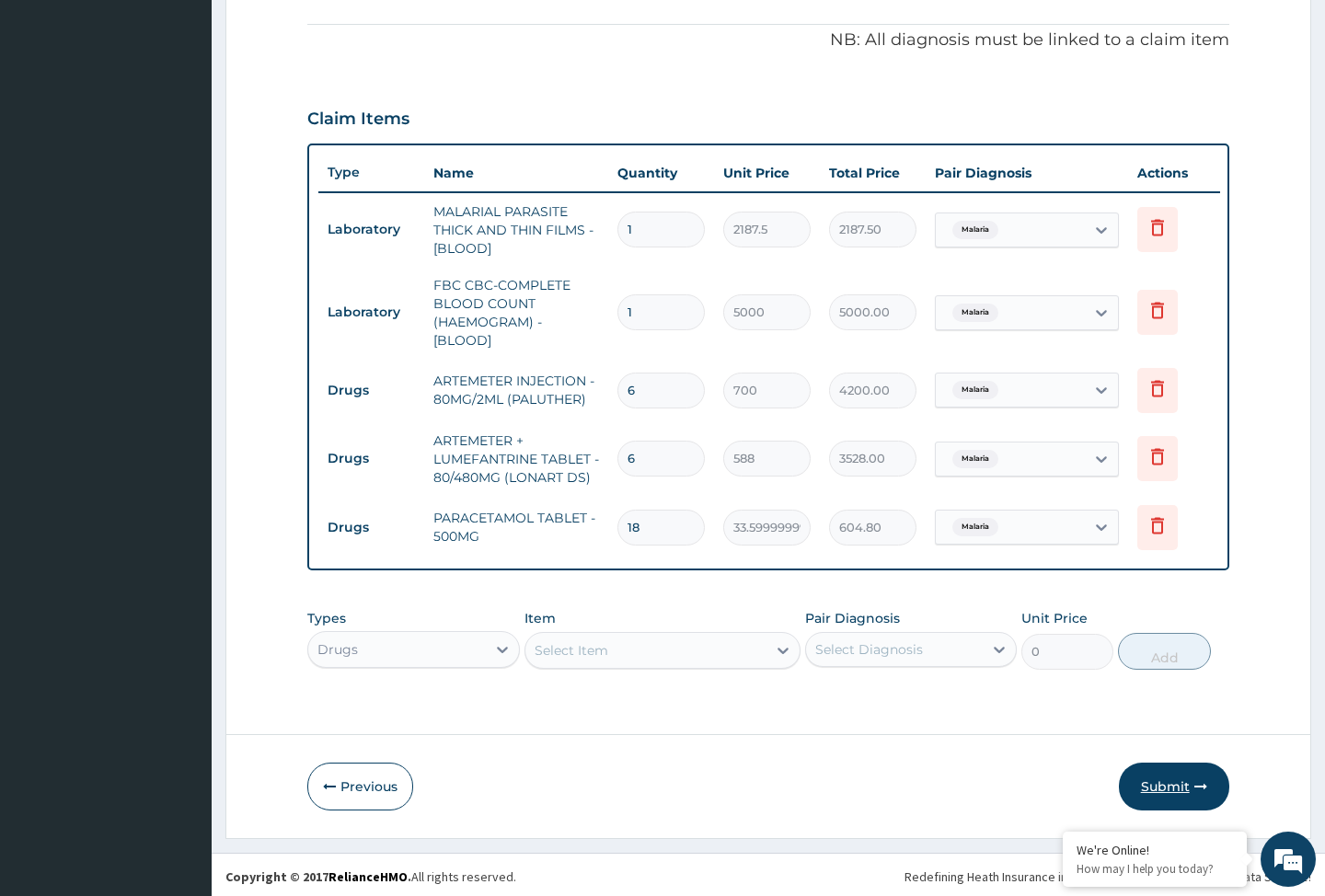 scroll, scrollTop: 24, scrollLeft: 0, axis: vertical 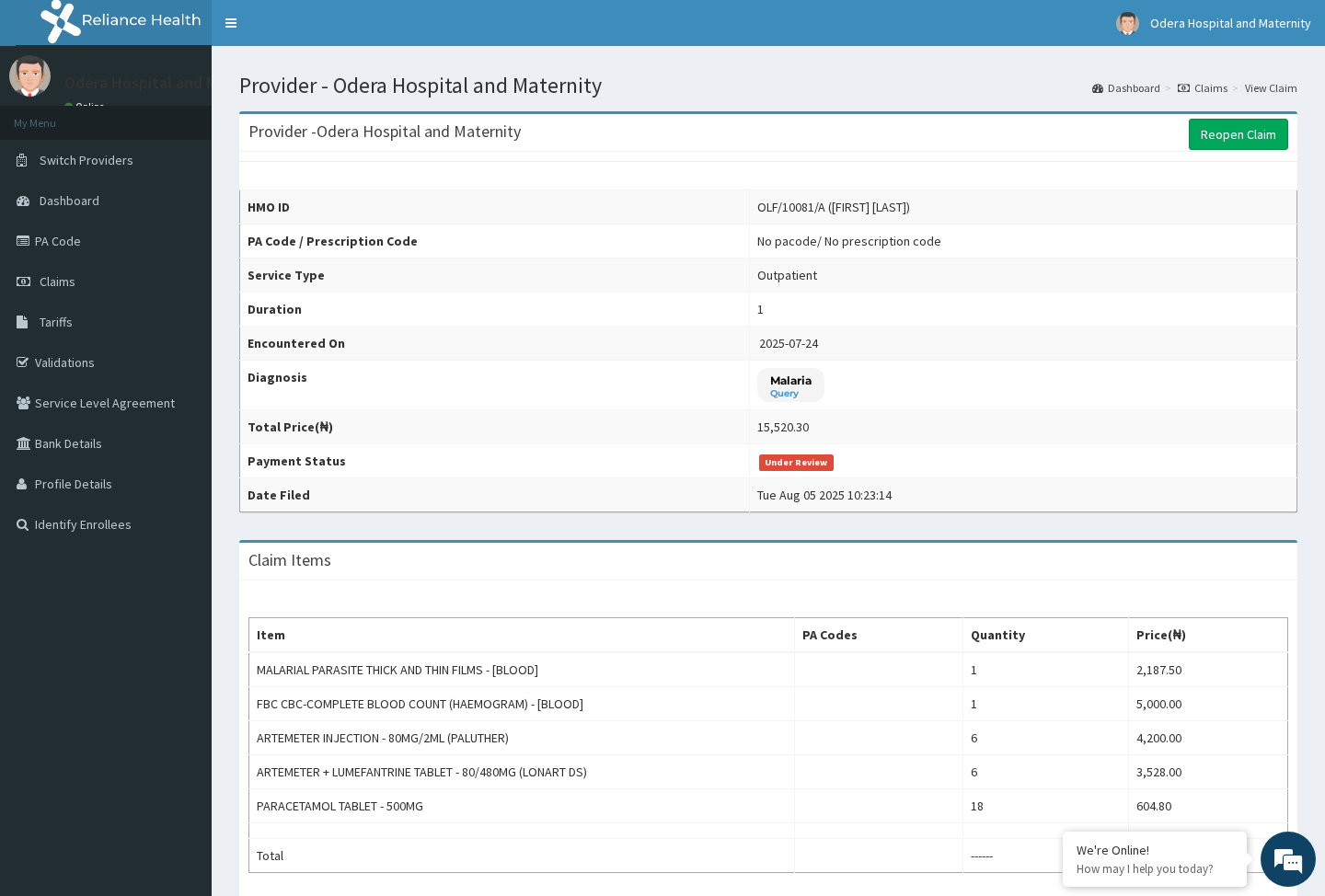 click on "Provider -  Odera Hospital and Maternity Reopen Claim HMO ID OLF/10081/A (David Oche) PA Code / Prescription Code No pacode / No prescription code Service Type Outpatient Duration 1 Encountered On 2025-07-24 Diagnosis Malaria Query Total Price(₦) 15,520.30 Payment Status Under Review Date Filed Tue Aug 05 2025 10:23:14 Claim Items Item PA Codes Quantity Price(₦) MALARIAL PARASITE THICK AND THIN FILMS - [BLOOD] 1 2,187.50 FBC CBC-COMPLETE BLOOD COUNT (HAEMOGRAM) - [BLOOD] 1 5,000.00 ARTEMETER INJECTION - 80MG/2ML (PALUTHER) 6 4,200.00 ARTEMETER + LUMEFANTRINE TABLET -  80/480MG (LONART DS) 6 3,528.00 PARACETAMOL TABLET - 500MG 18 604.80 Total ------ 15,520.30 Claim Comments Comment User Date Drools RelianceHMO Tue, 05 Aug 2025 09:23:15 GMT Claim has comment.
Claim has comment Drools RelianceHMO Tue, 05 Aug 2025 09:44:30 GMT Post Comment" at bounding box center [768, 753] 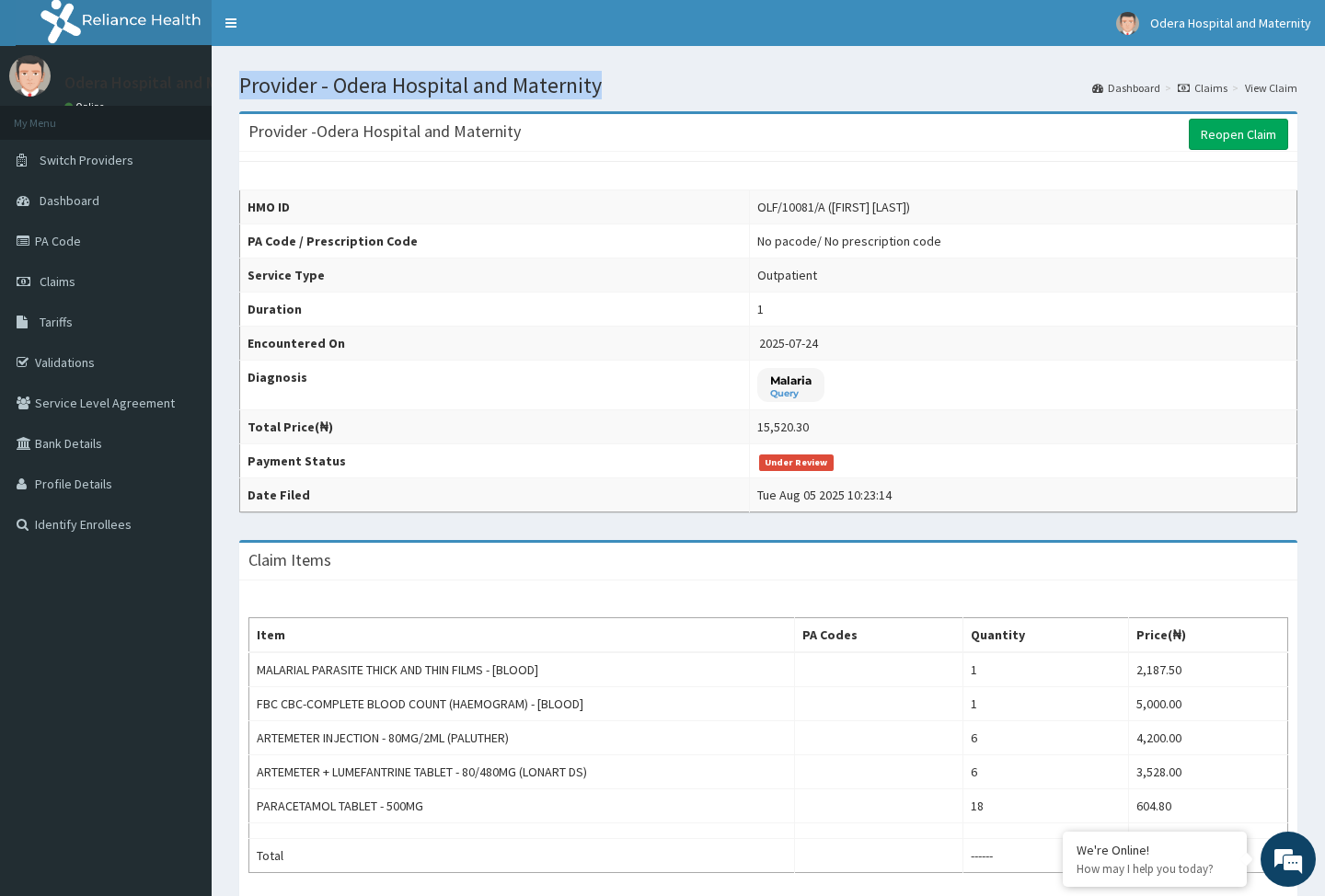 drag, startPoint x: 231, startPoint y: 87, endPoint x: 612, endPoint y: 73, distance: 381.25713 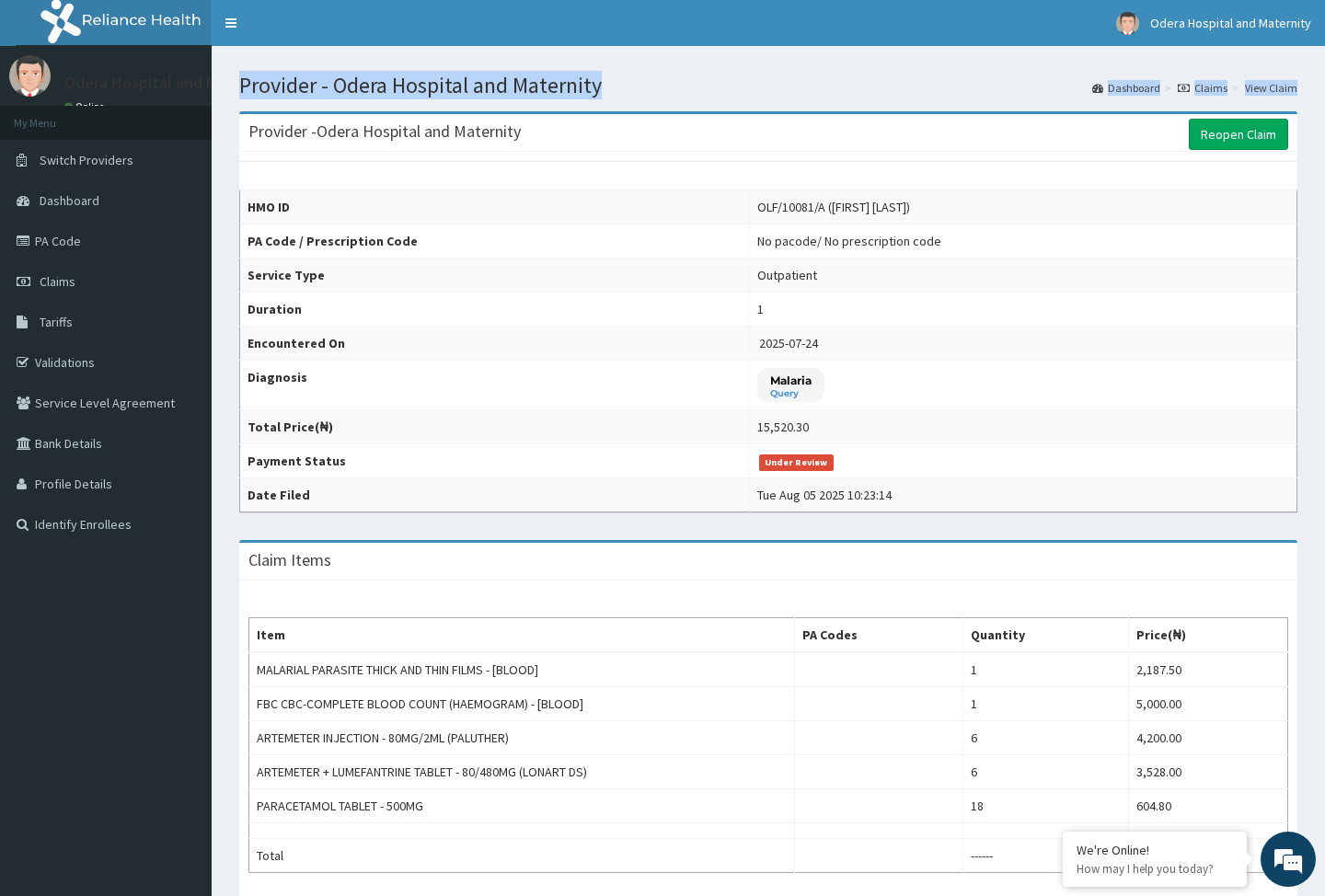 drag, startPoint x: 239, startPoint y: 84, endPoint x: 652, endPoint y: 111, distance: 413.8816 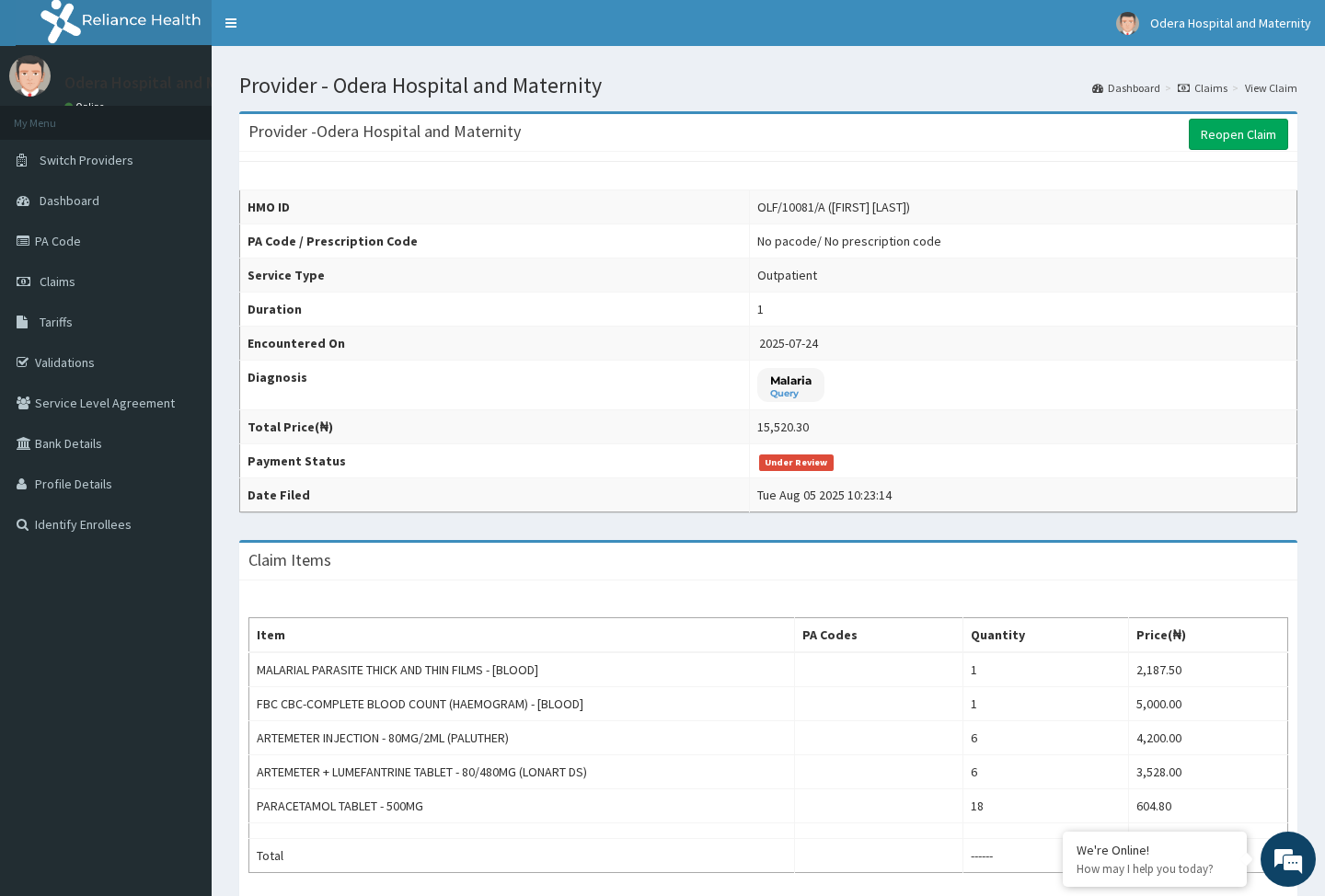 click on "Provider - Odera Hospital and Maternity" at bounding box center [768, 86] 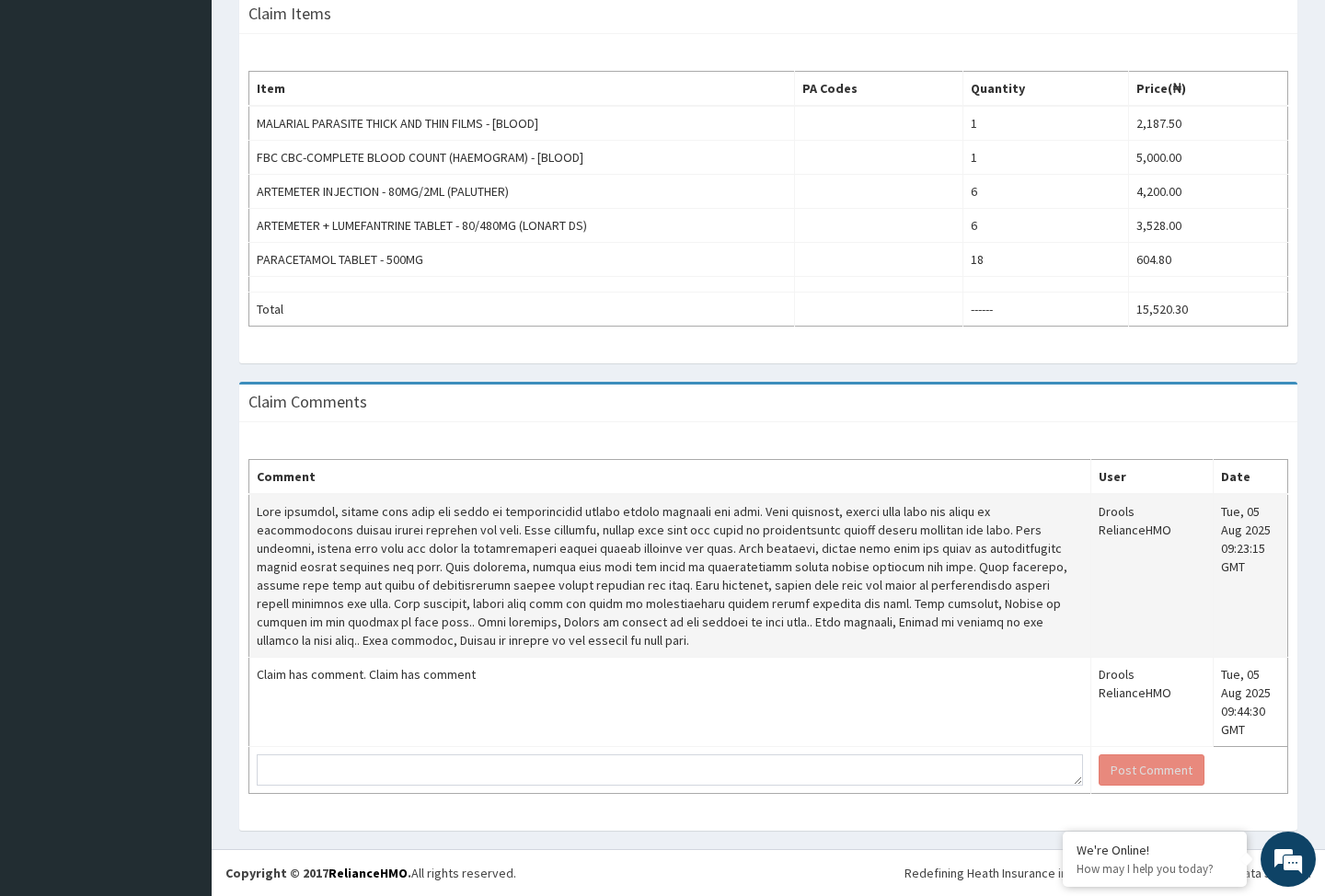 scroll, scrollTop: 546, scrollLeft: 0, axis: vertical 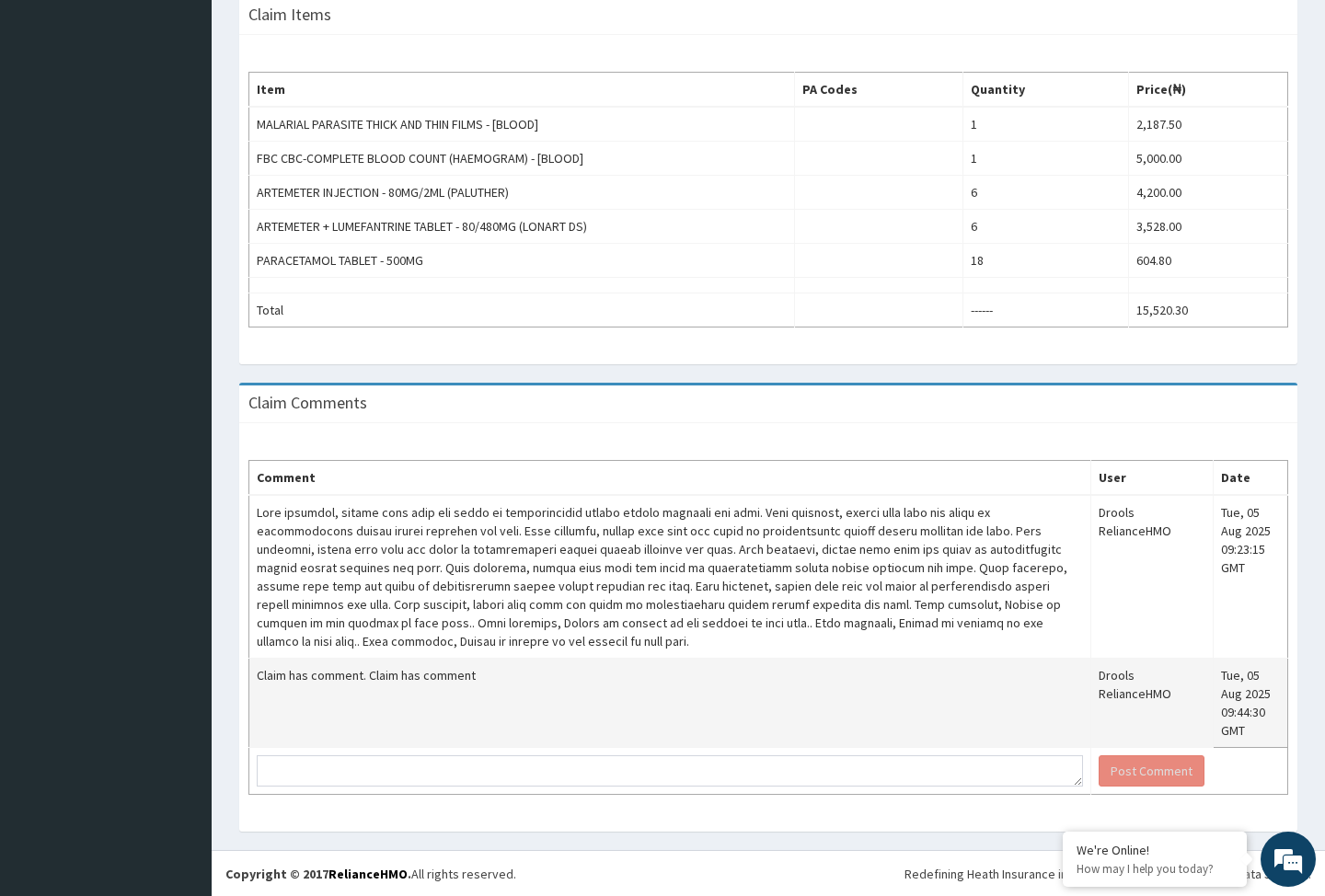 click on "Claim has comment.
Claim has comment" at bounding box center [670, 703] 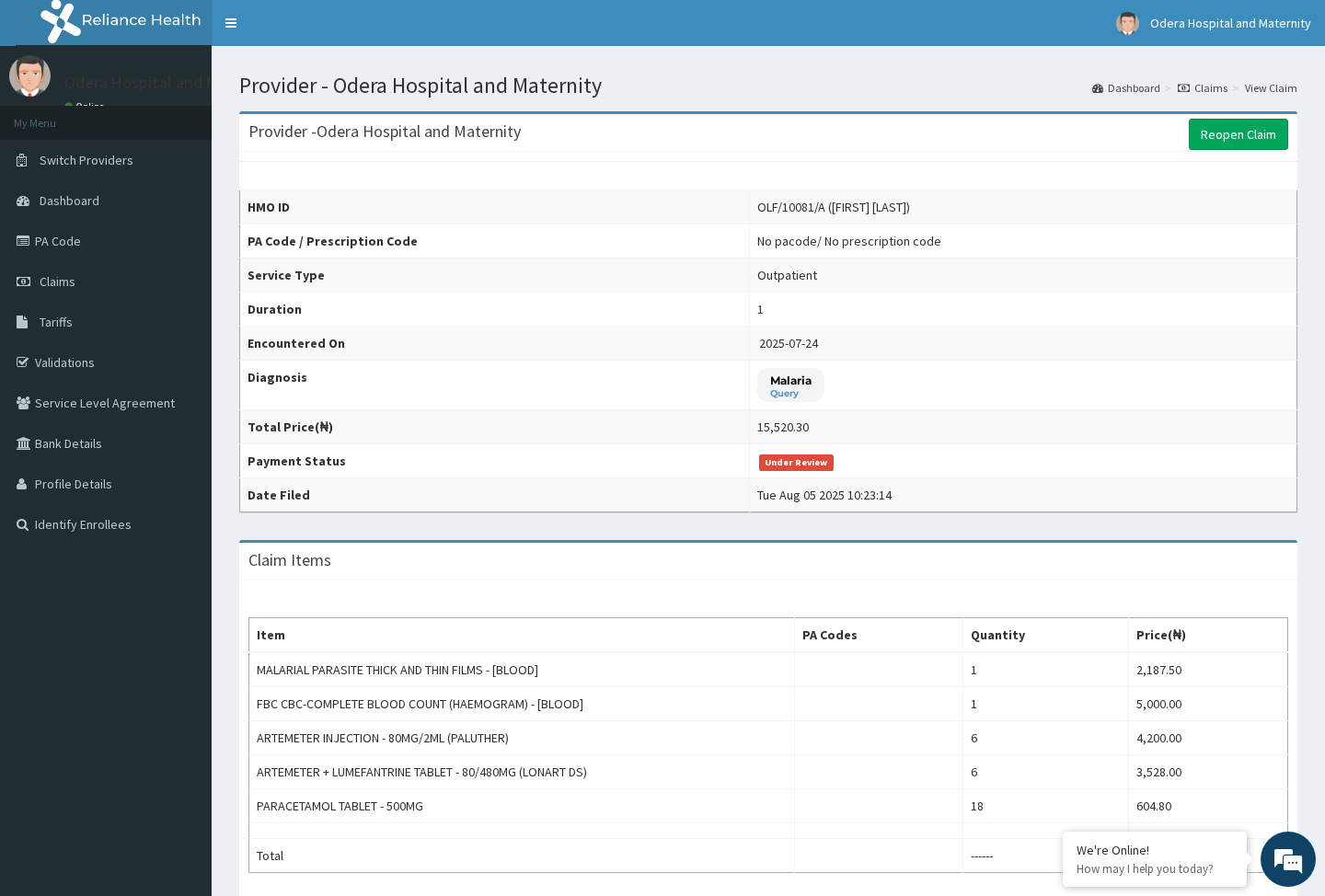 scroll, scrollTop: 0, scrollLeft: 0, axis: both 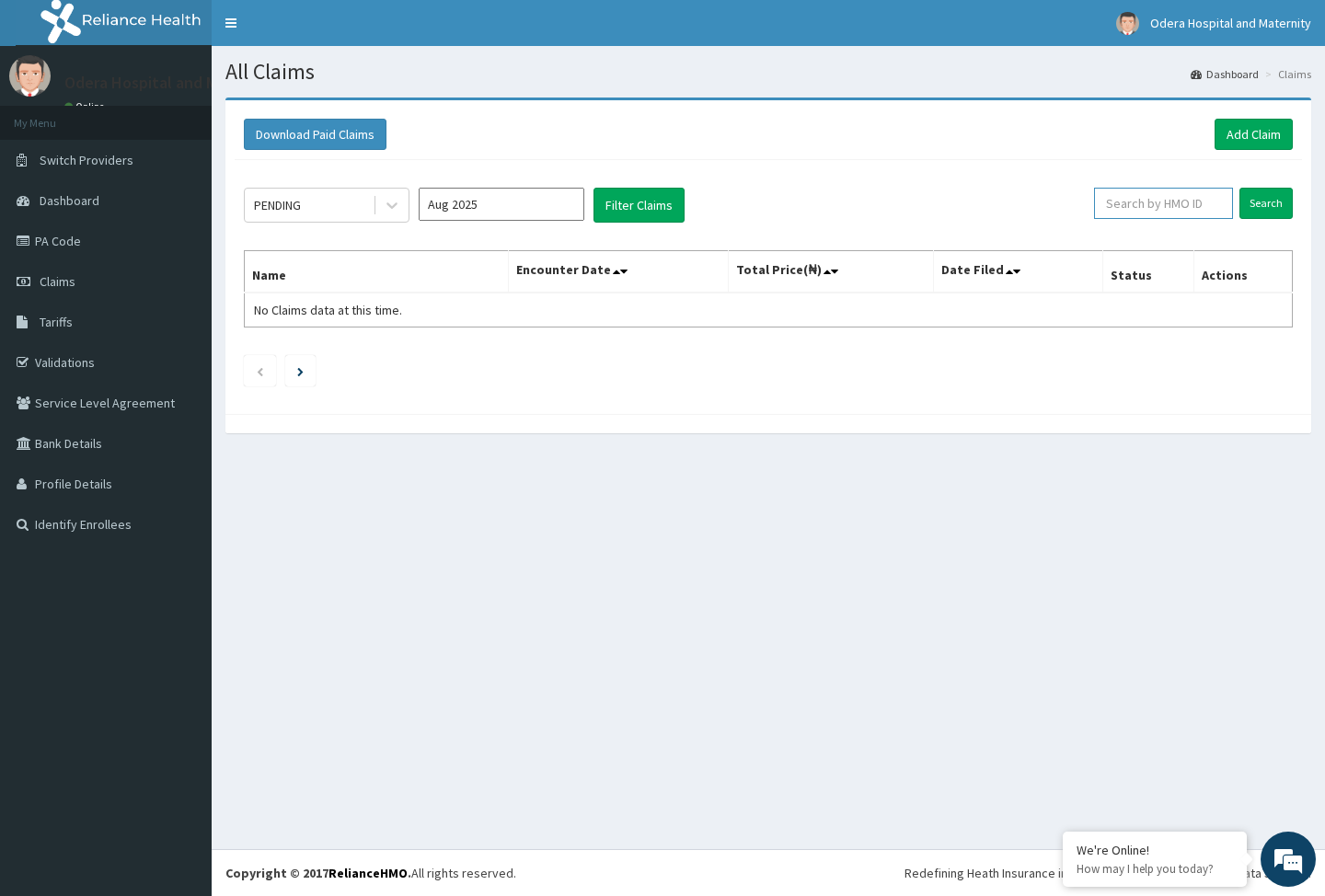 click at bounding box center (1163, 203) 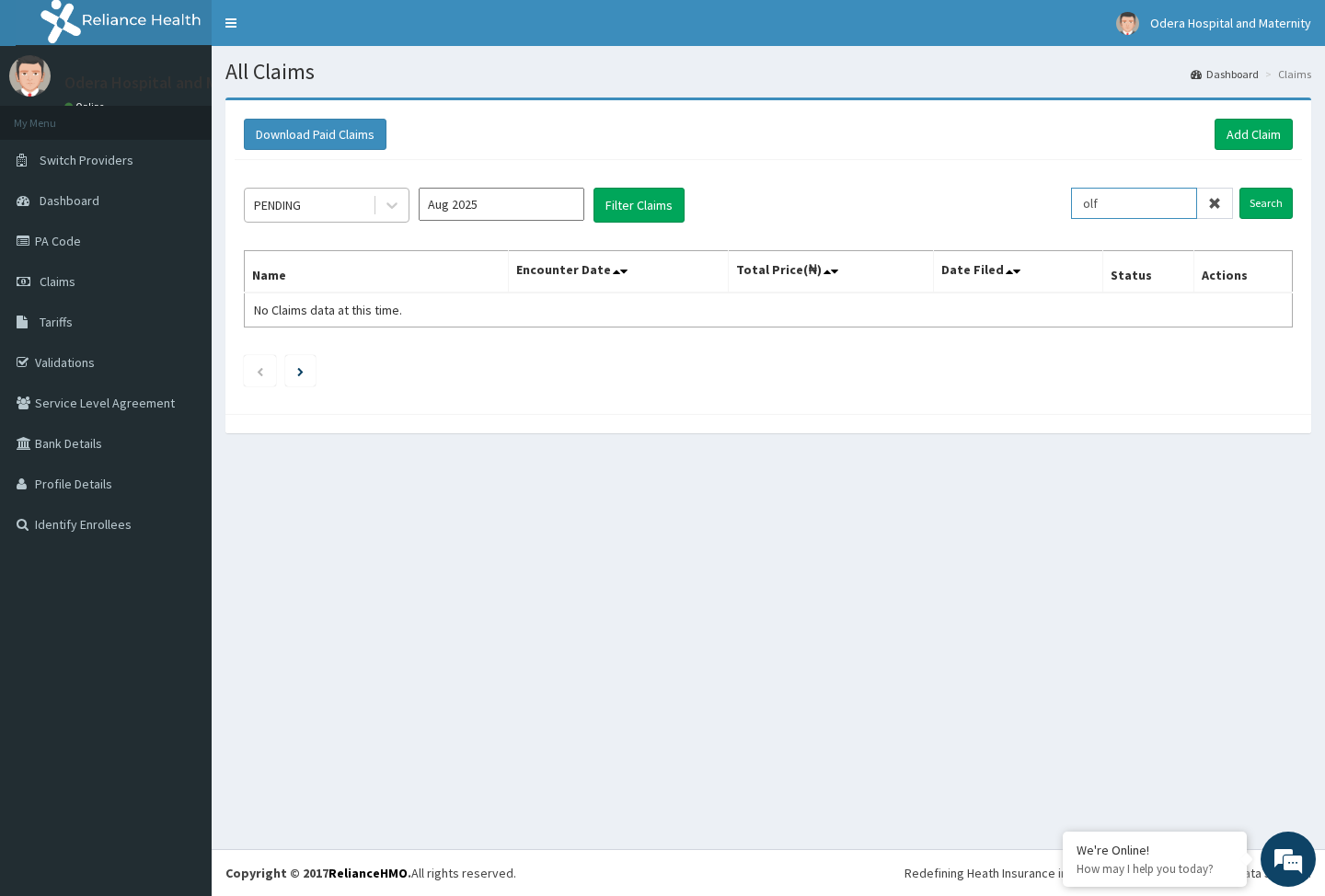 type on "olf" 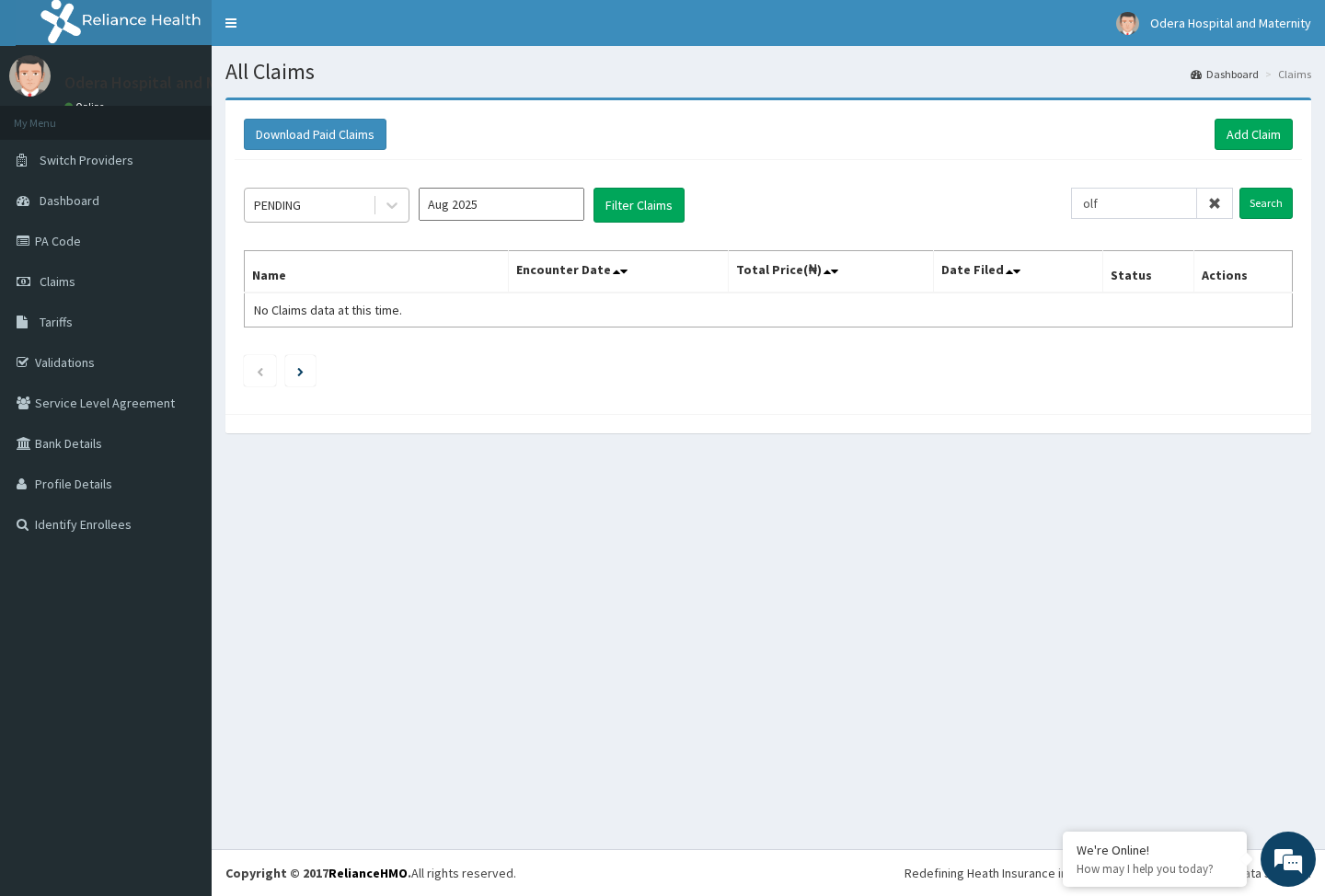 click on "PENDING" at bounding box center (308, 205) 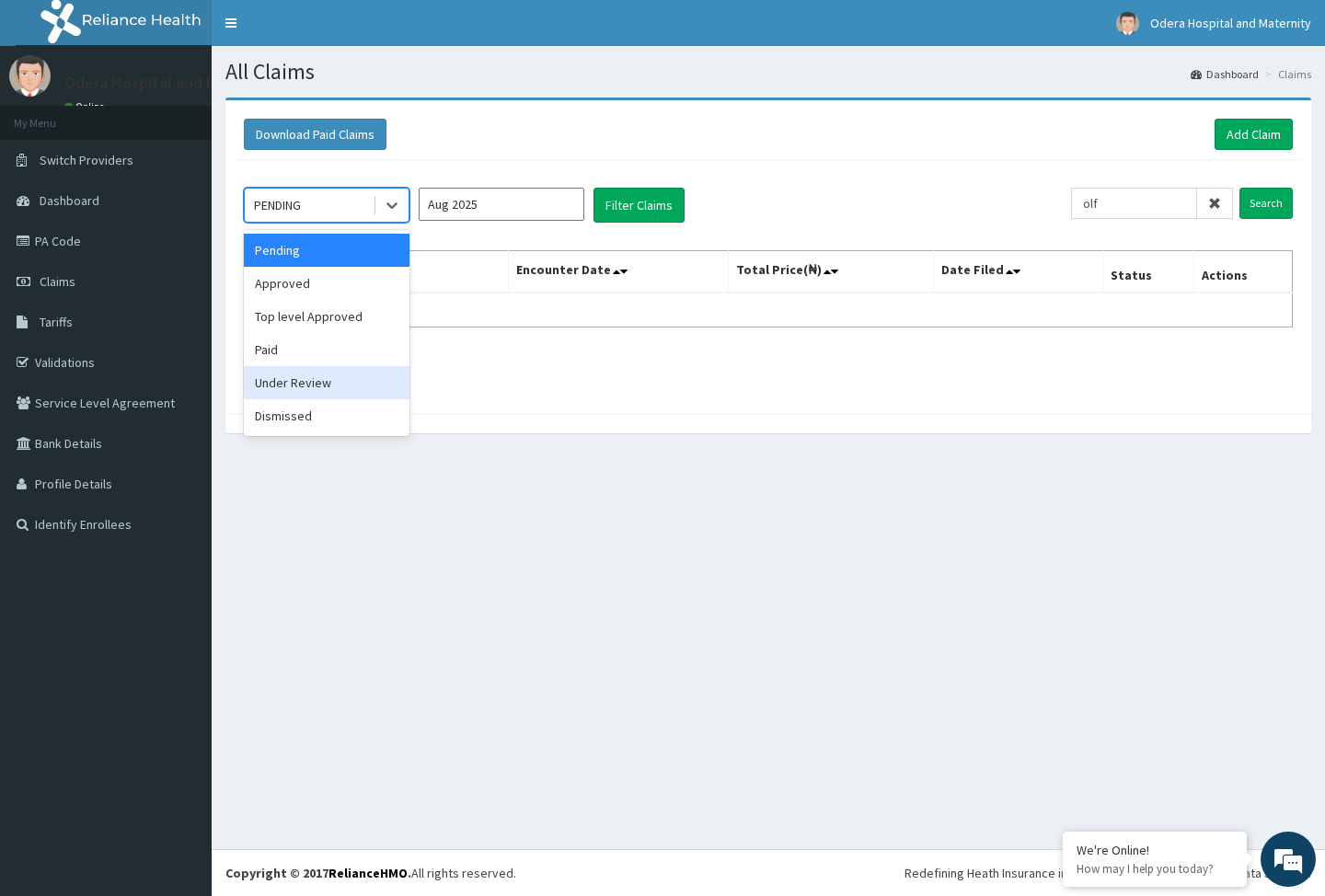 click on "Under Review" at bounding box center (327, 383) 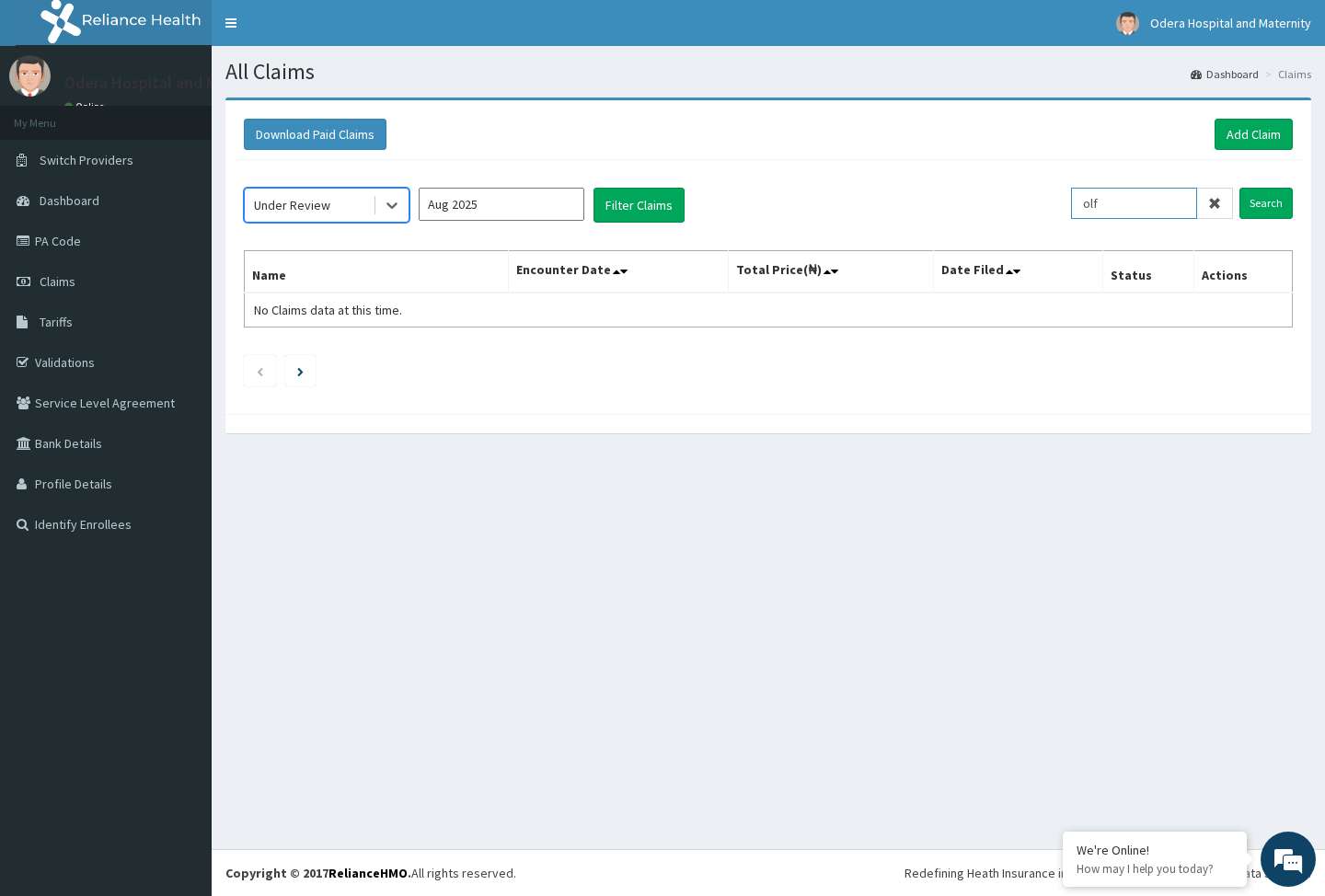 click on "olf" at bounding box center [1134, 203] 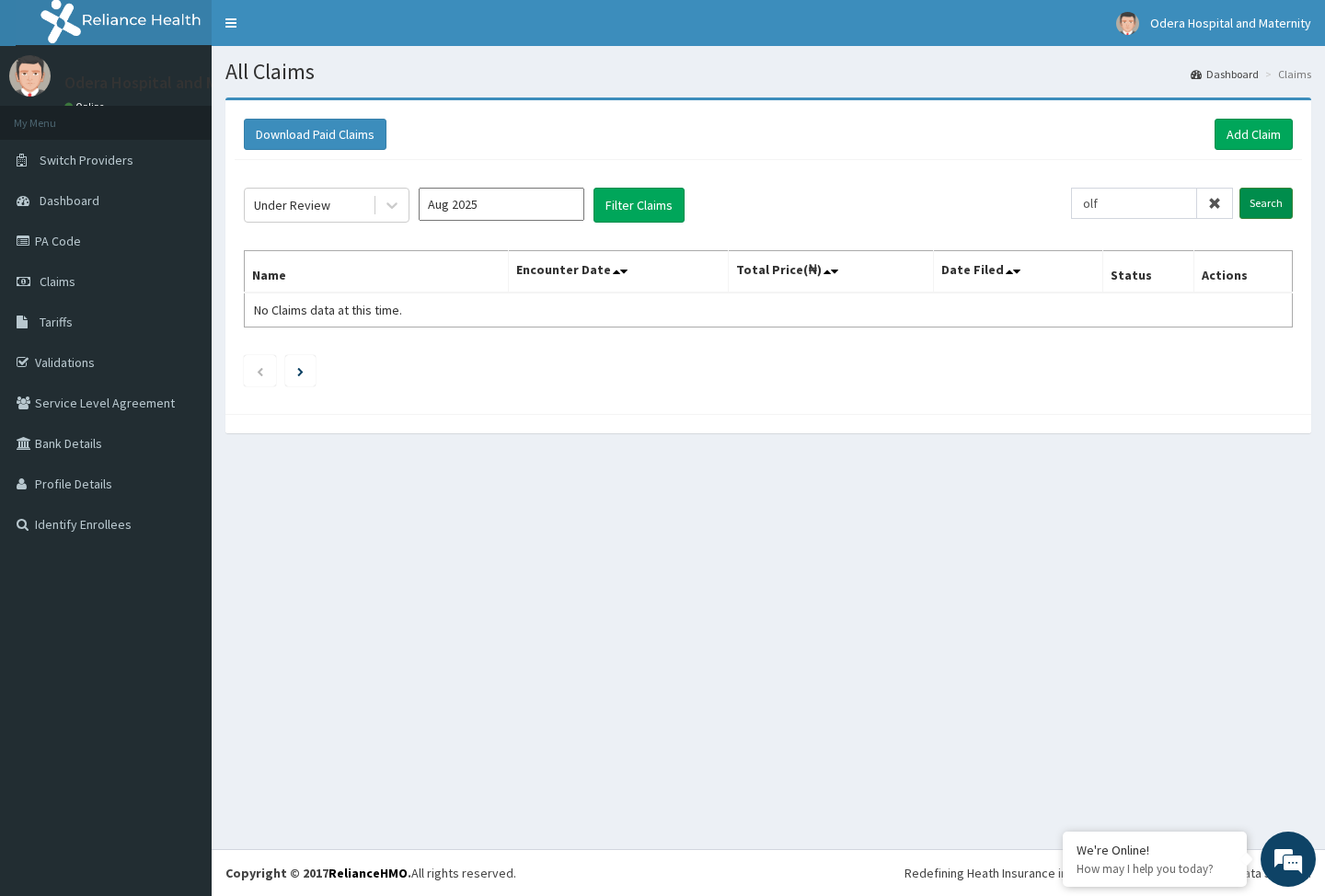 drag, startPoint x: 1295, startPoint y: 210, endPoint x: 1270, endPoint y: 209, distance: 25.019992 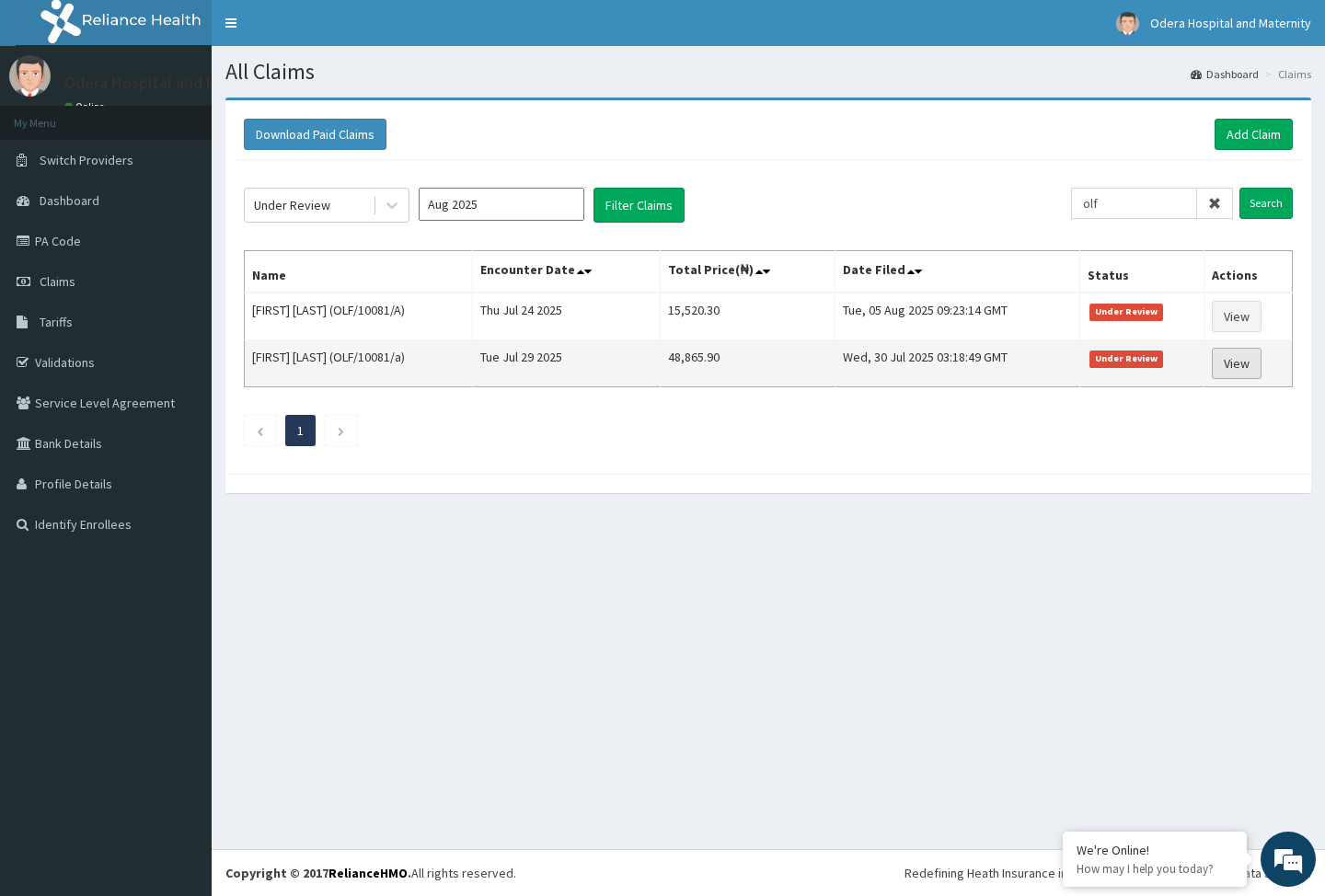 click on "View" at bounding box center [1237, 363] 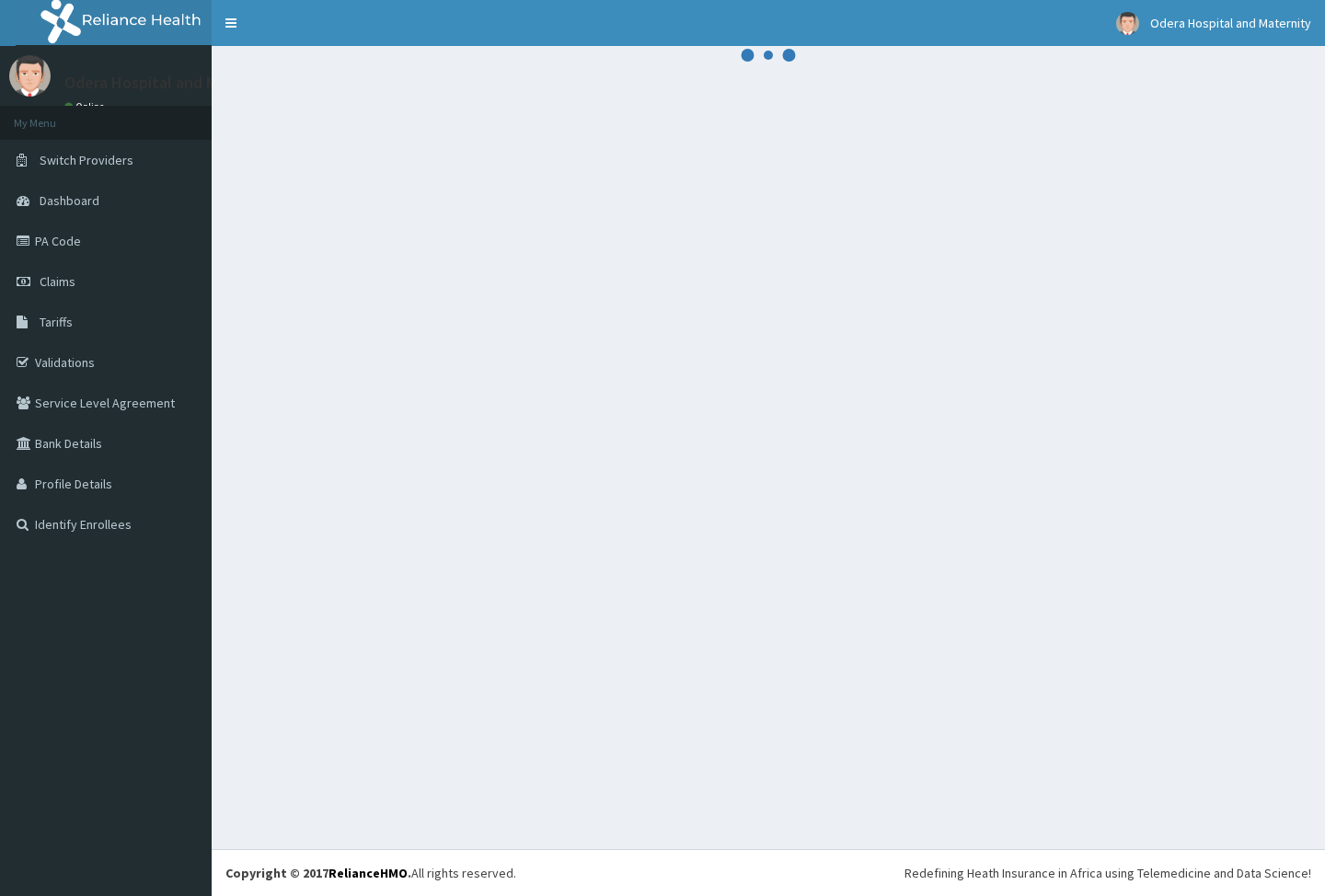 scroll, scrollTop: 0, scrollLeft: 0, axis: both 